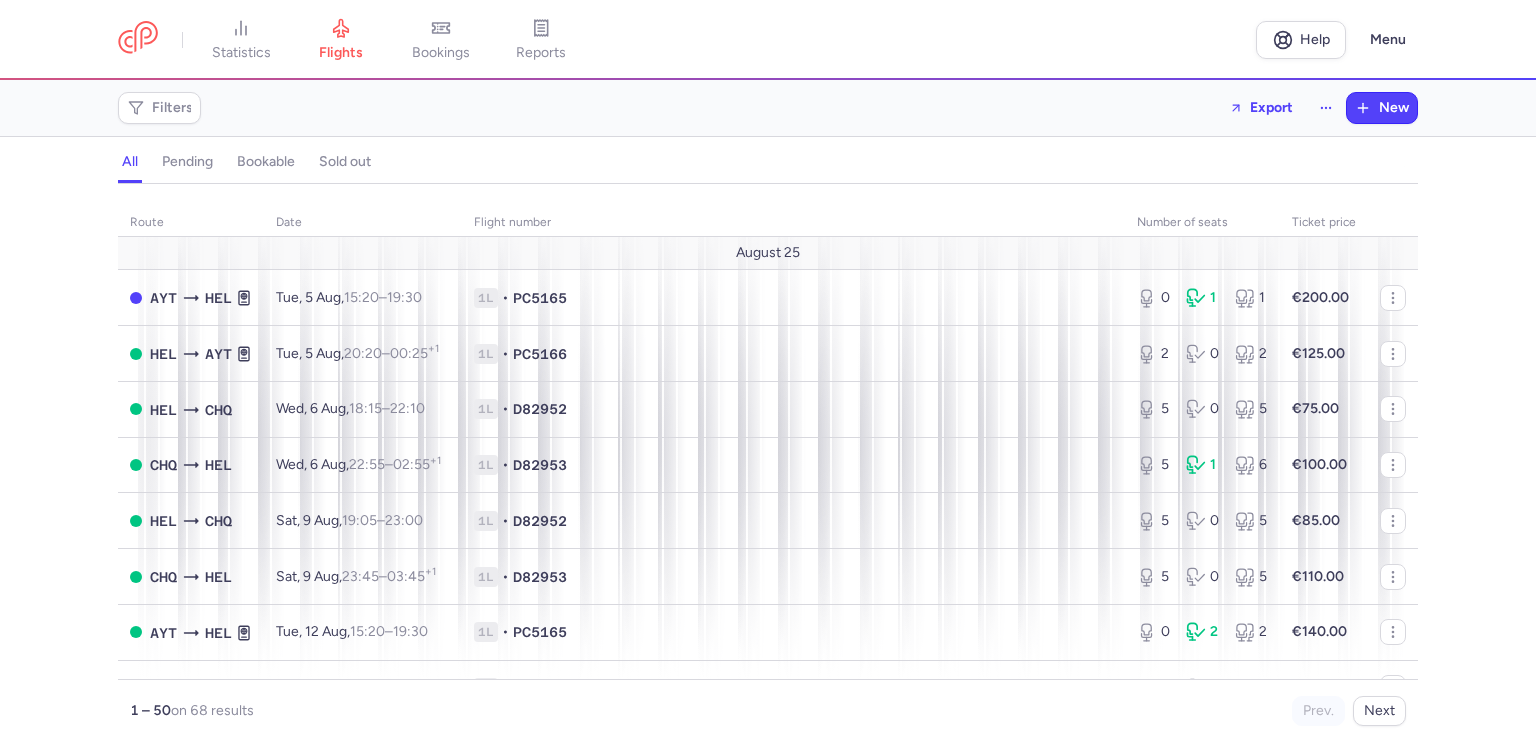 scroll, scrollTop: 0, scrollLeft: 0, axis: both 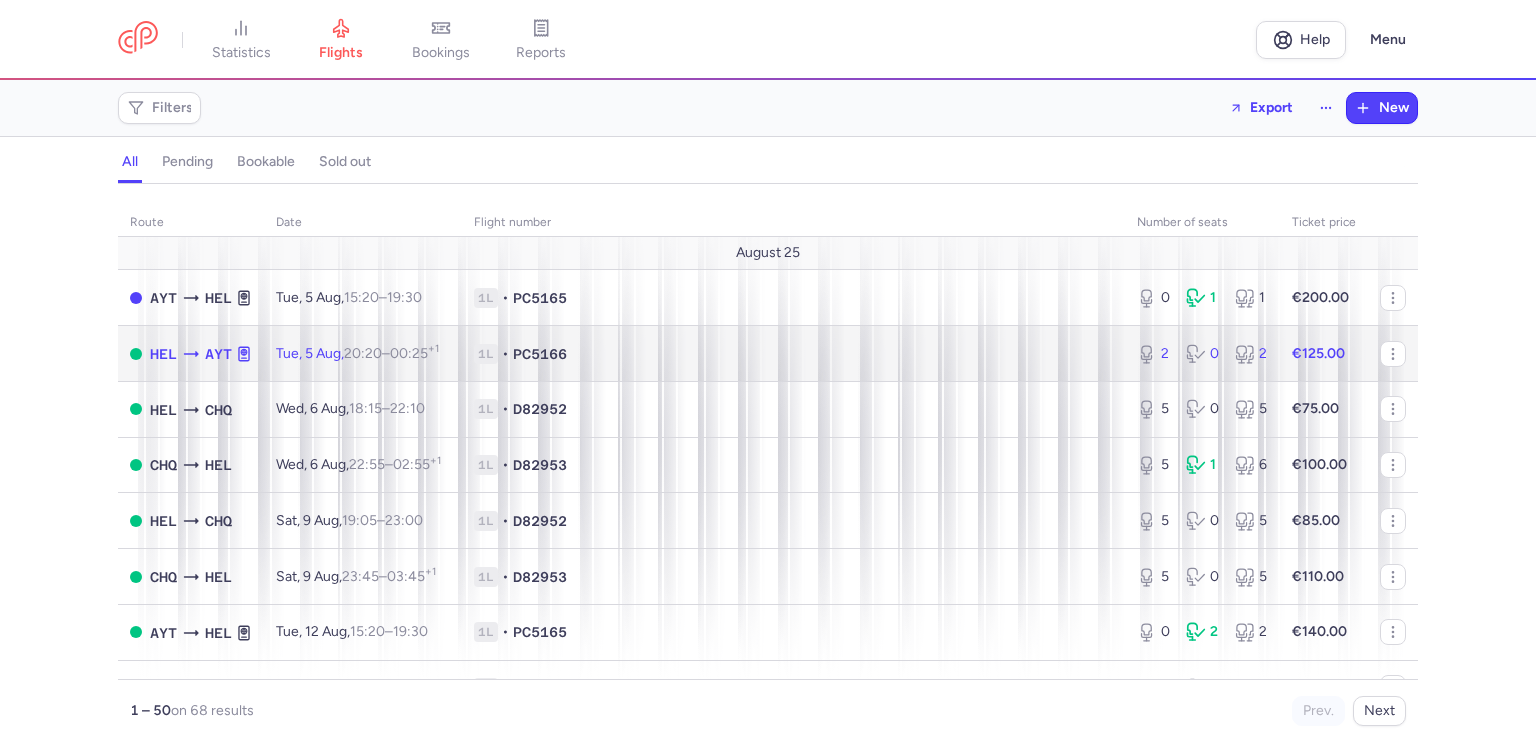 click on "1L • PC5166" at bounding box center (793, 354) 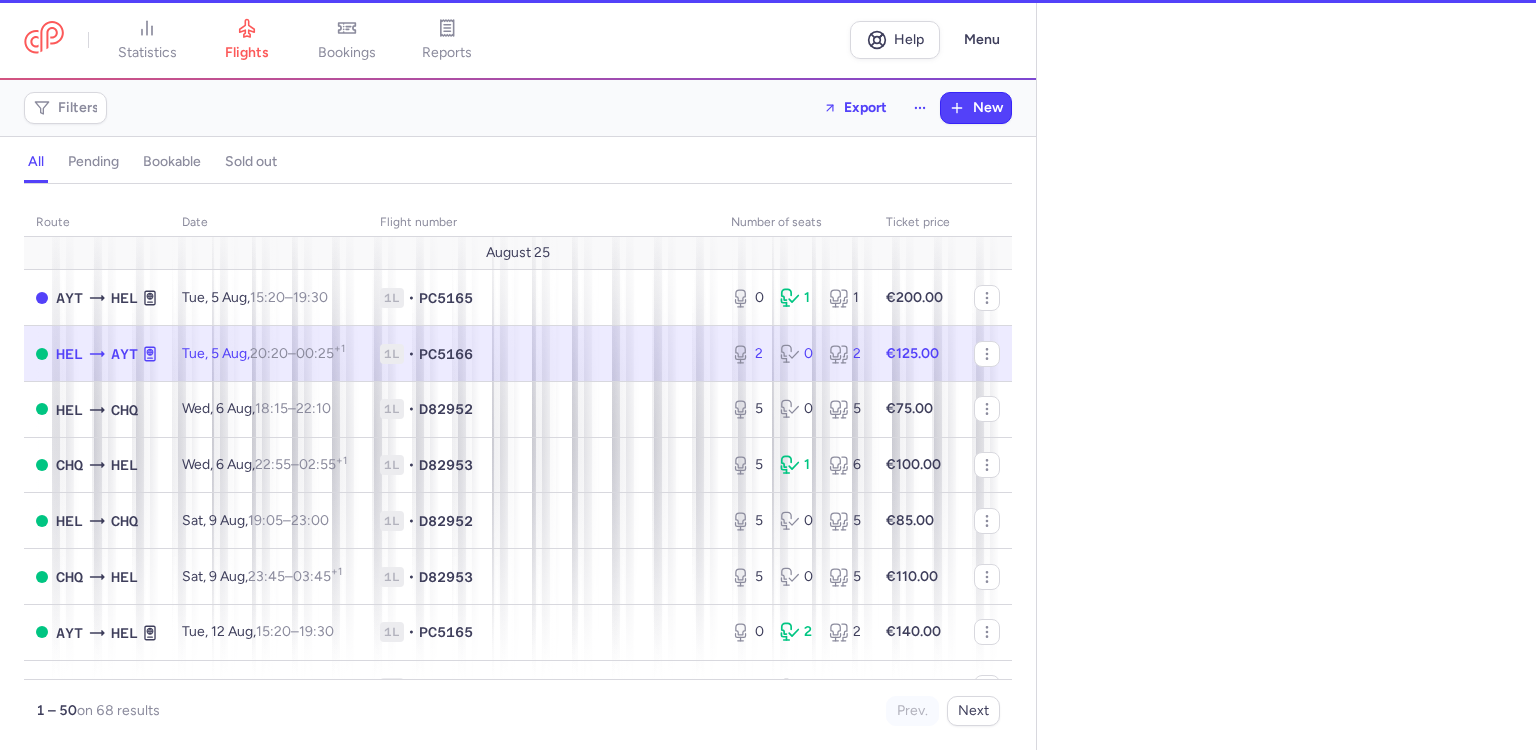 select on "hours" 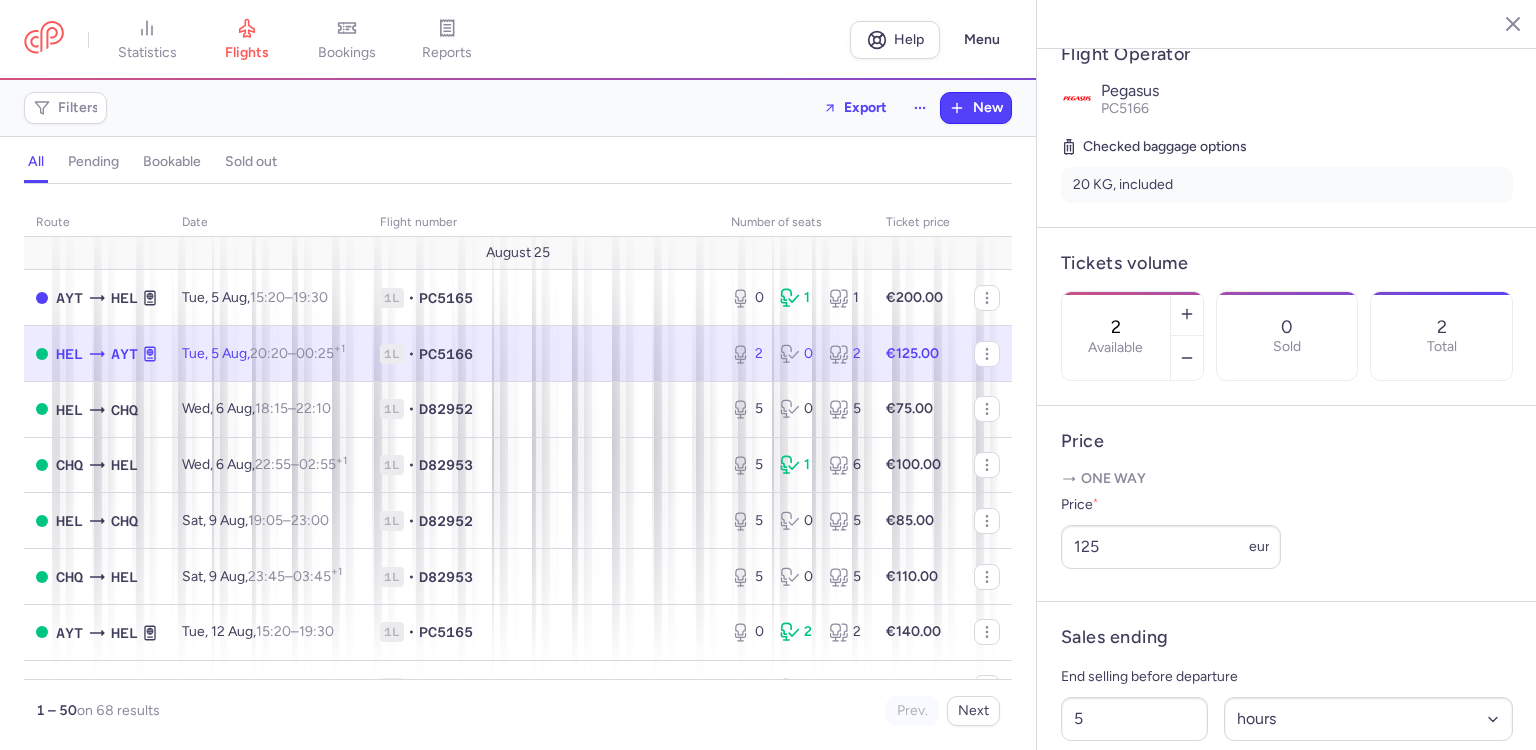 scroll, scrollTop: 392, scrollLeft: 0, axis: vertical 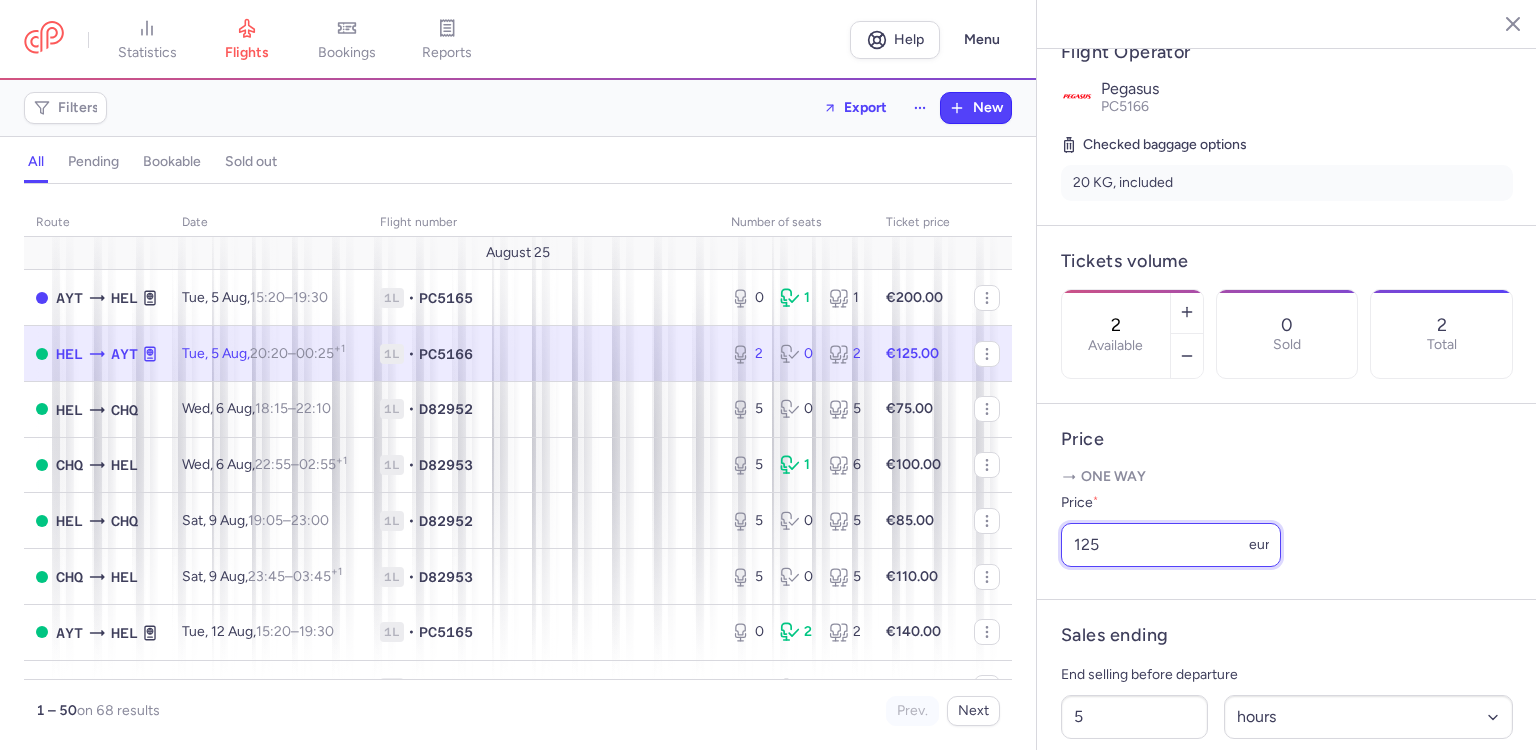 click on "125" at bounding box center (1171, 545) 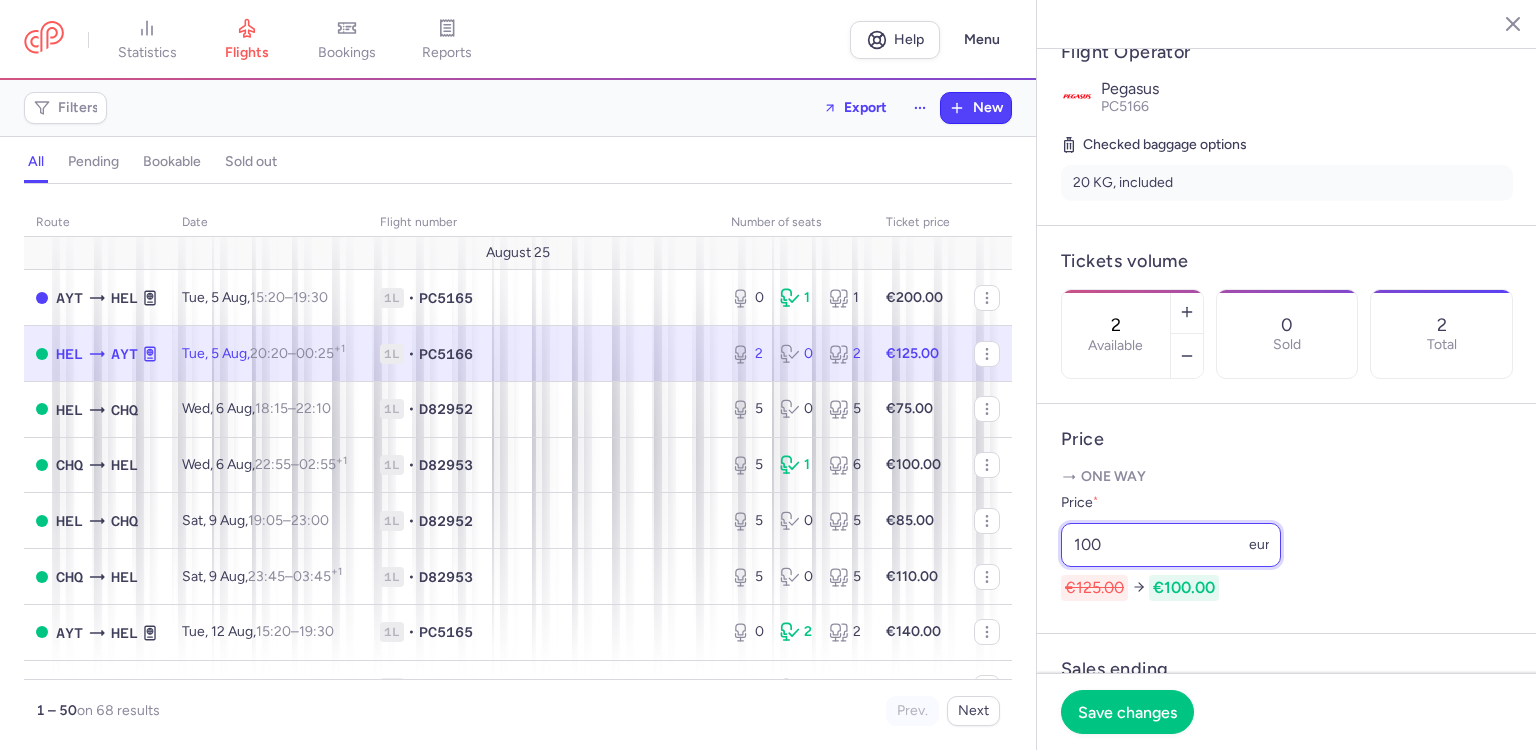 type on "100" 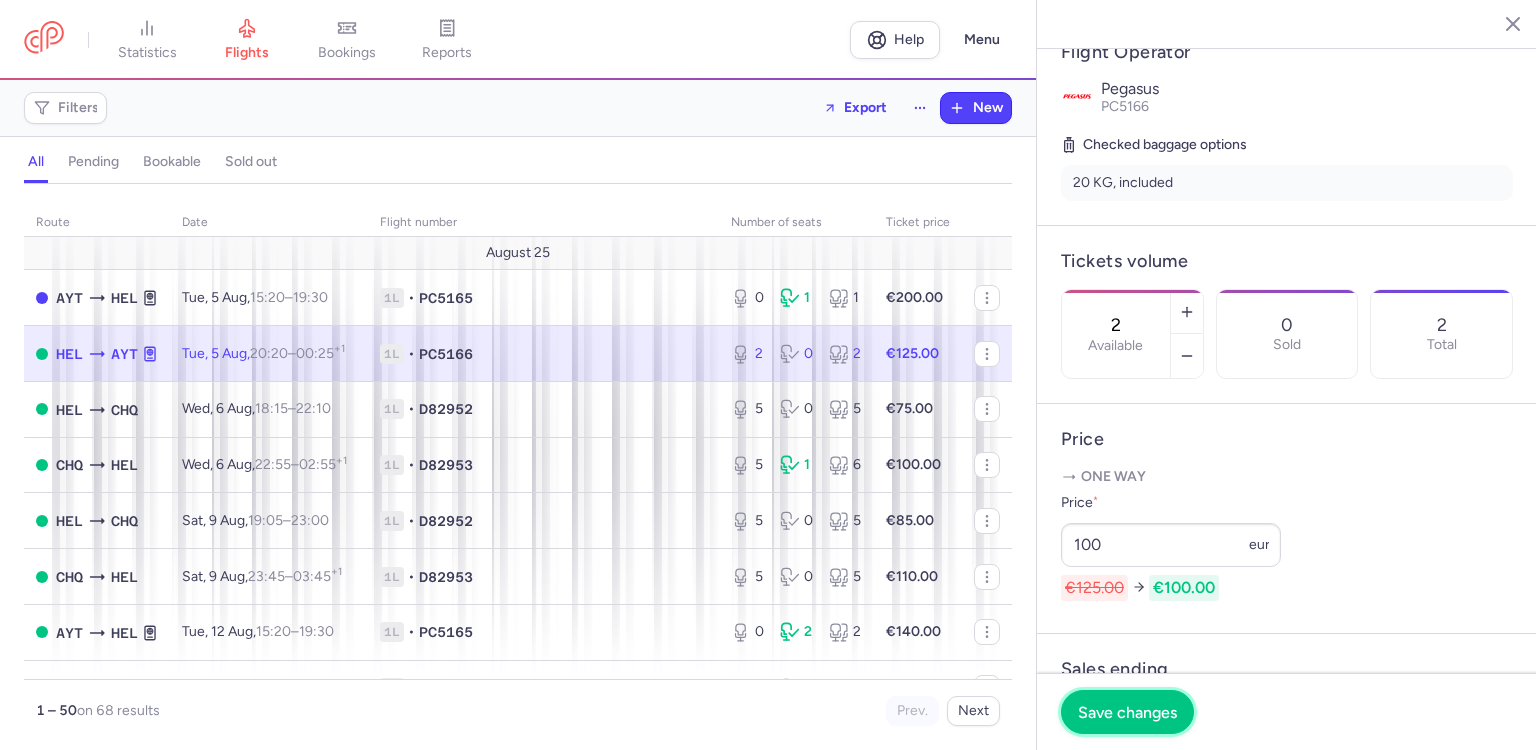 drag, startPoint x: 1124, startPoint y: 721, endPoint x: 1125, endPoint y: 707, distance: 14.035668 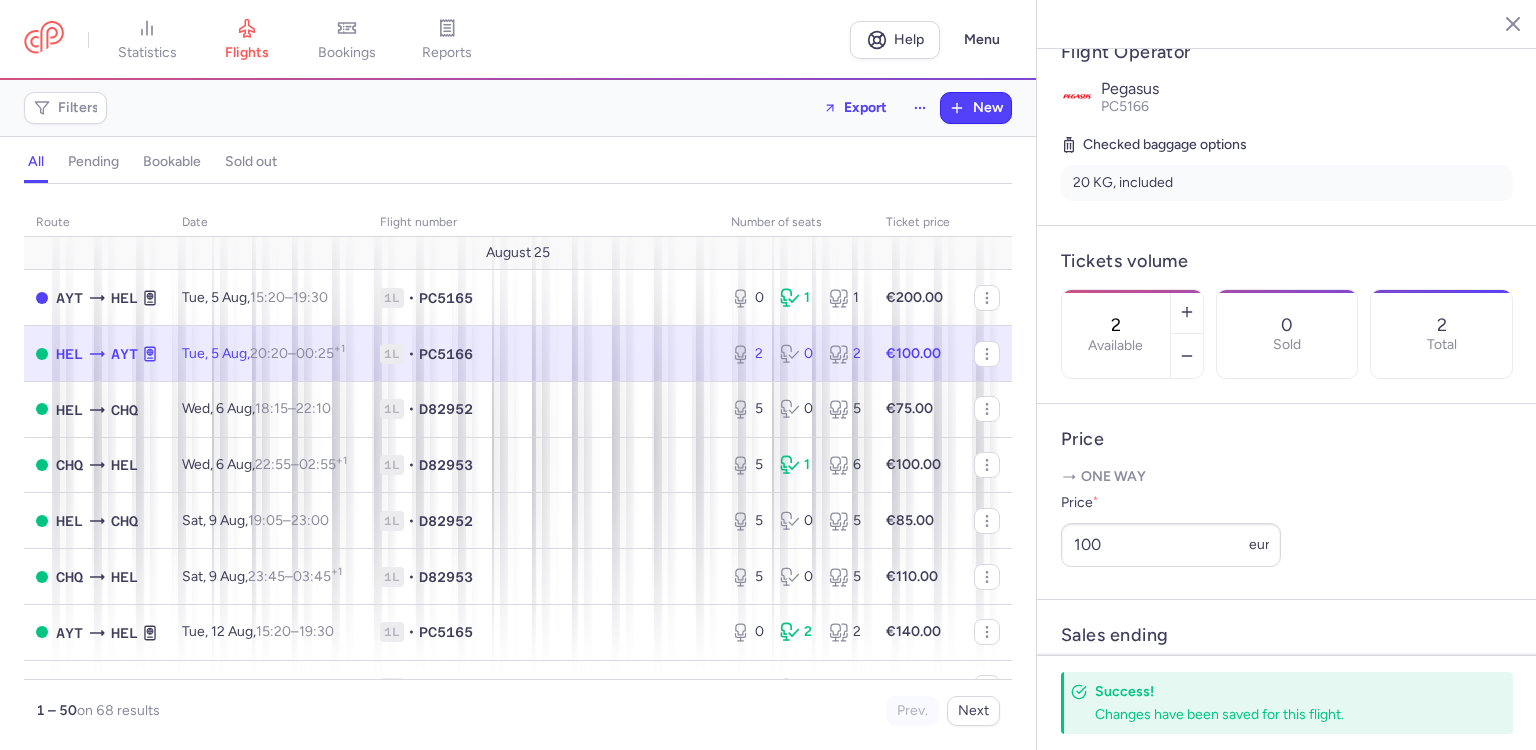 click 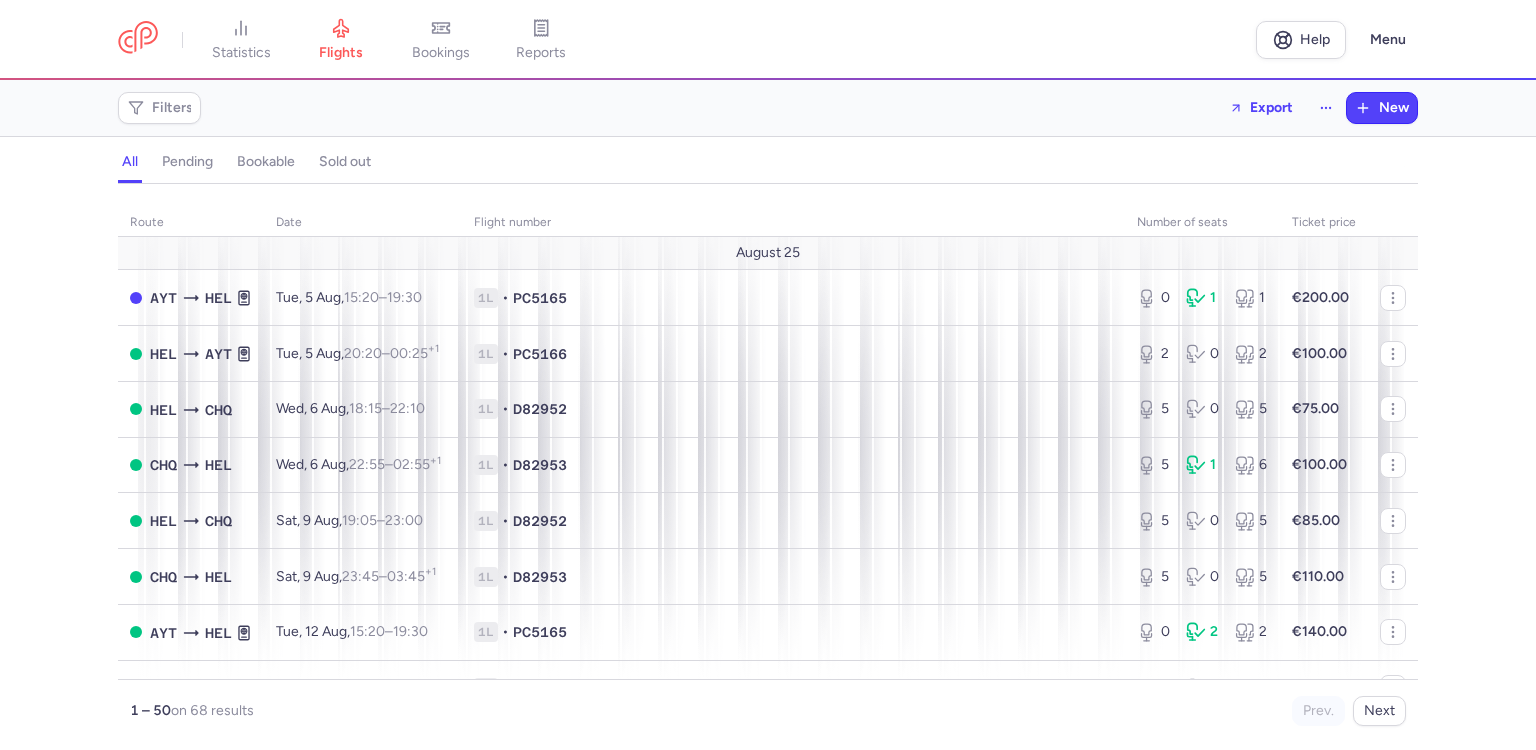 click on "Filters" at bounding box center [172, 108] 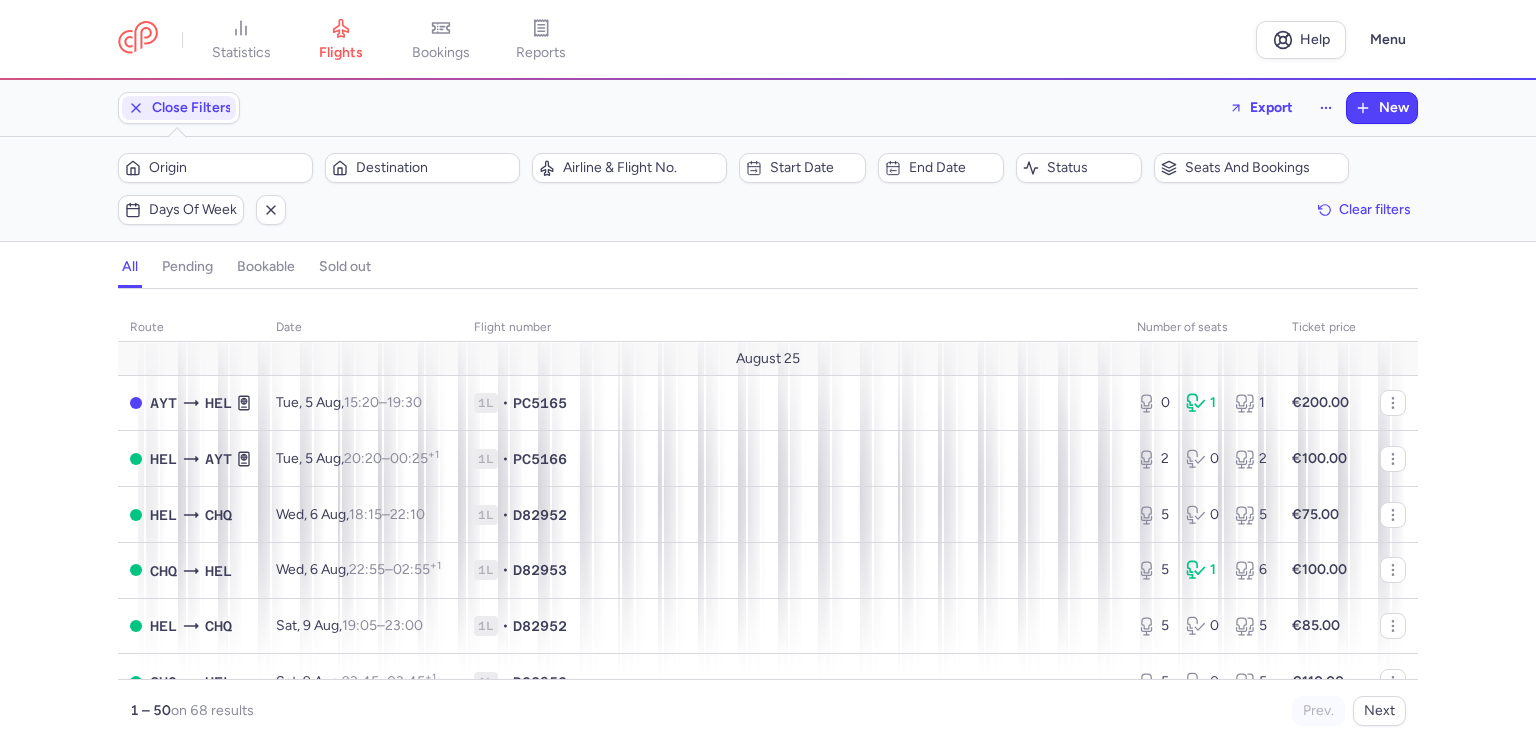 scroll, scrollTop: 0, scrollLeft: 0, axis: both 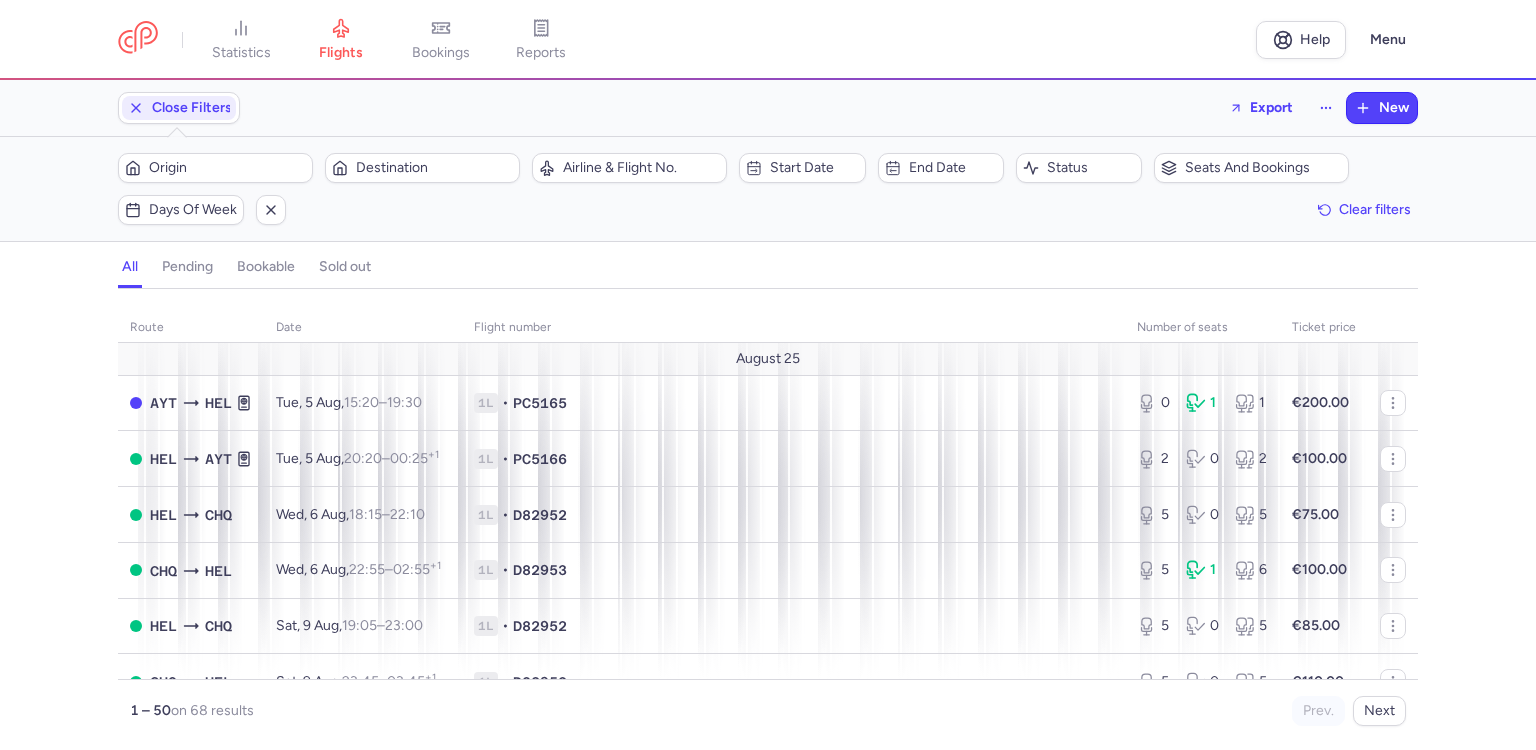 click on "Destination" at bounding box center (434, 168) 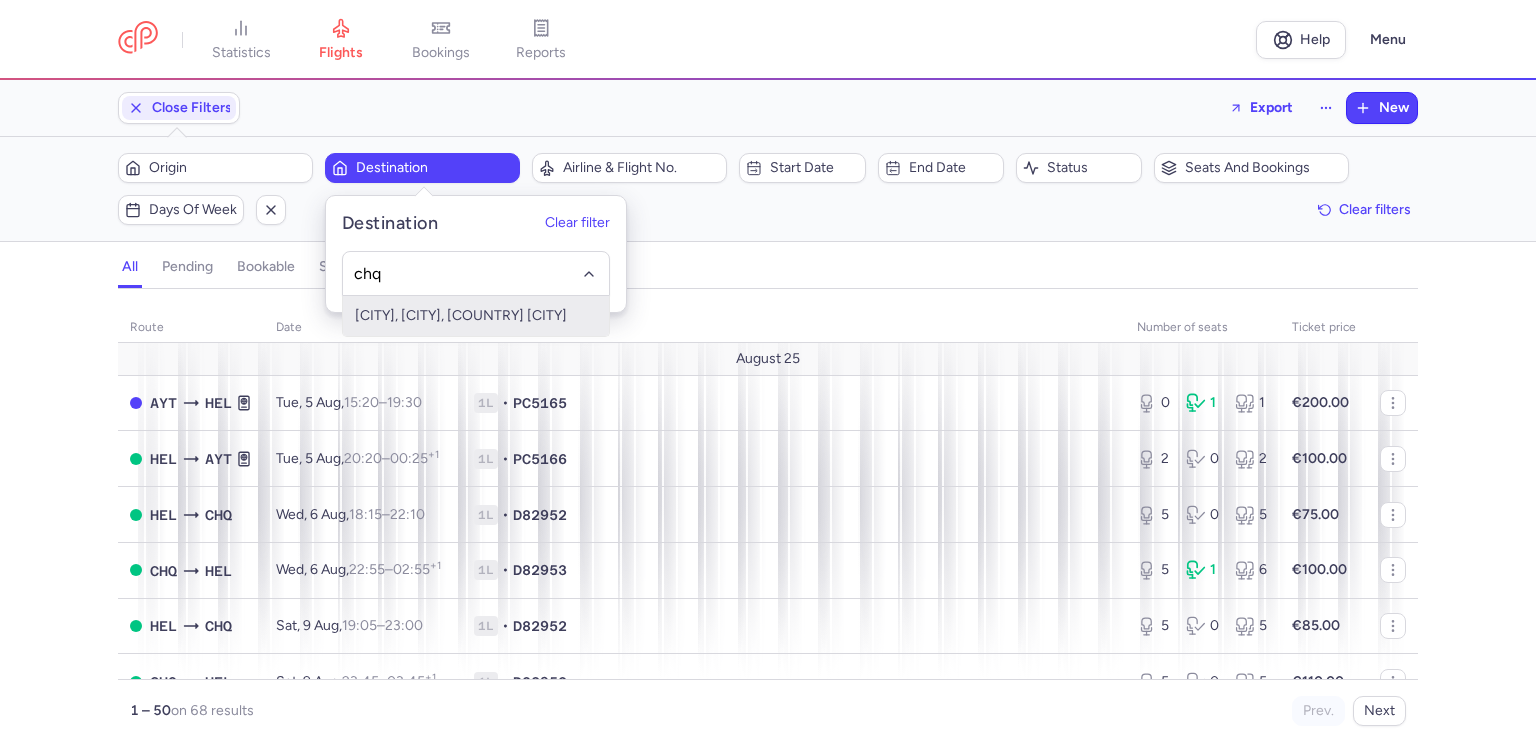 click on "[CITY], [CITY], [COUNTRY] [CITY]" at bounding box center (476, 316) 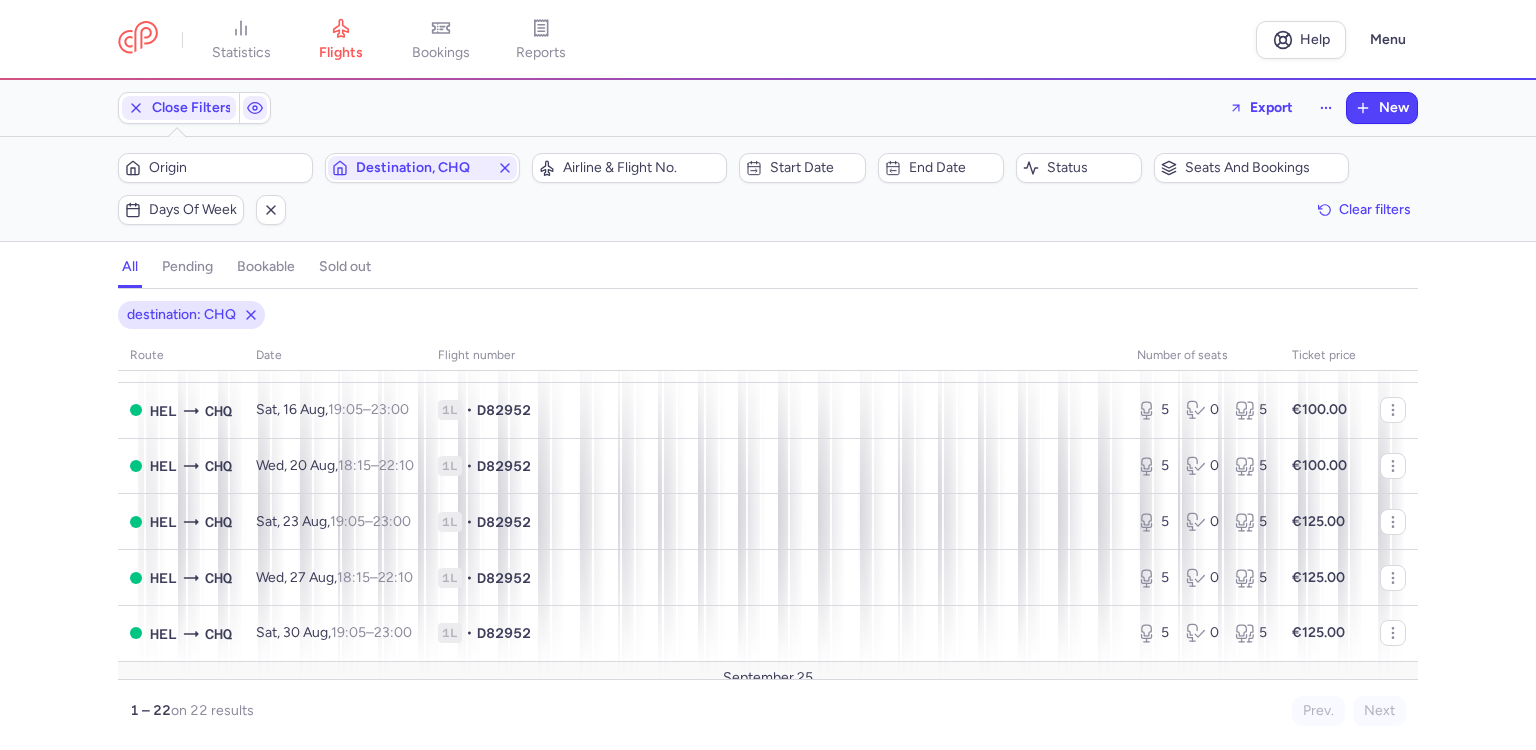 scroll, scrollTop: 0, scrollLeft: 0, axis: both 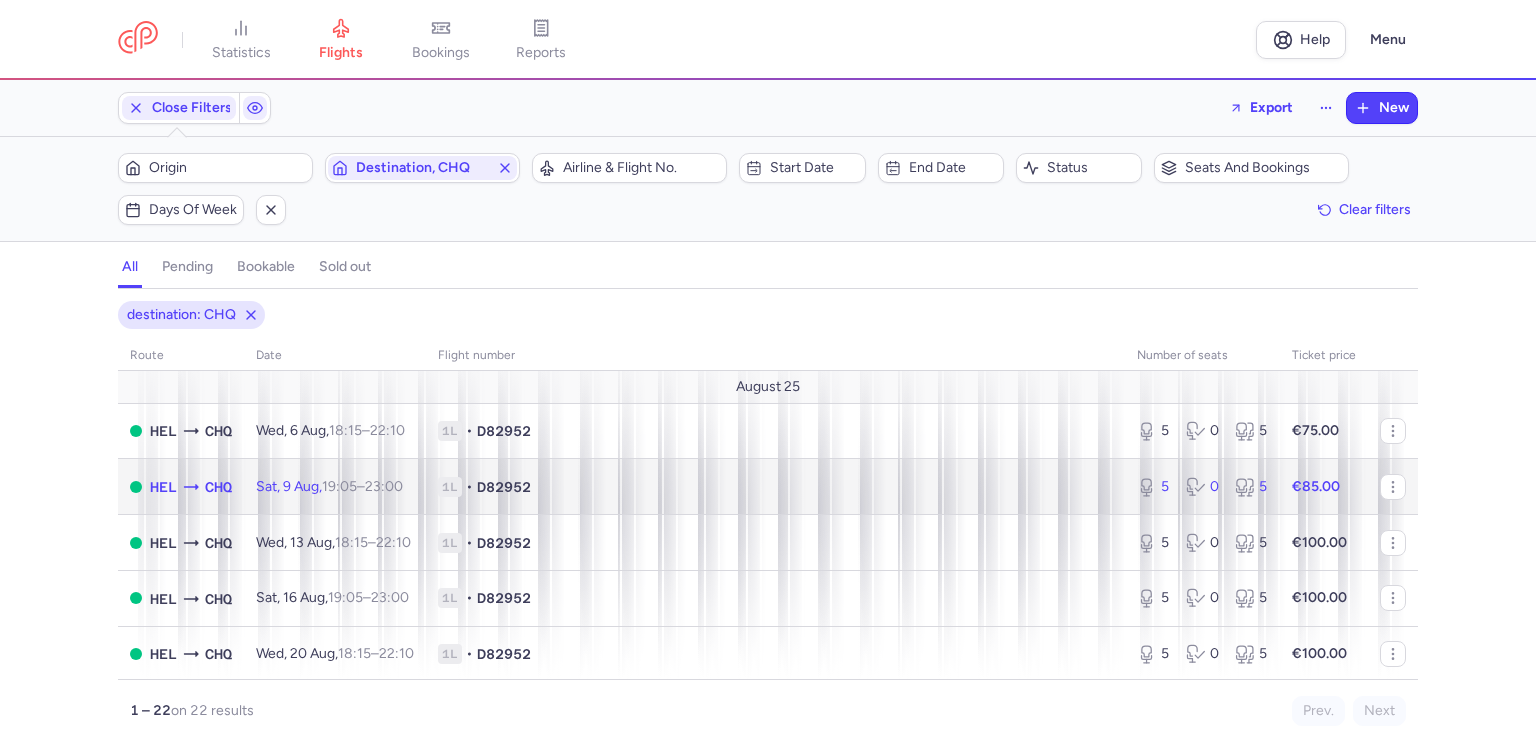 click on "€85.00" at bounding box center (1316, 486) 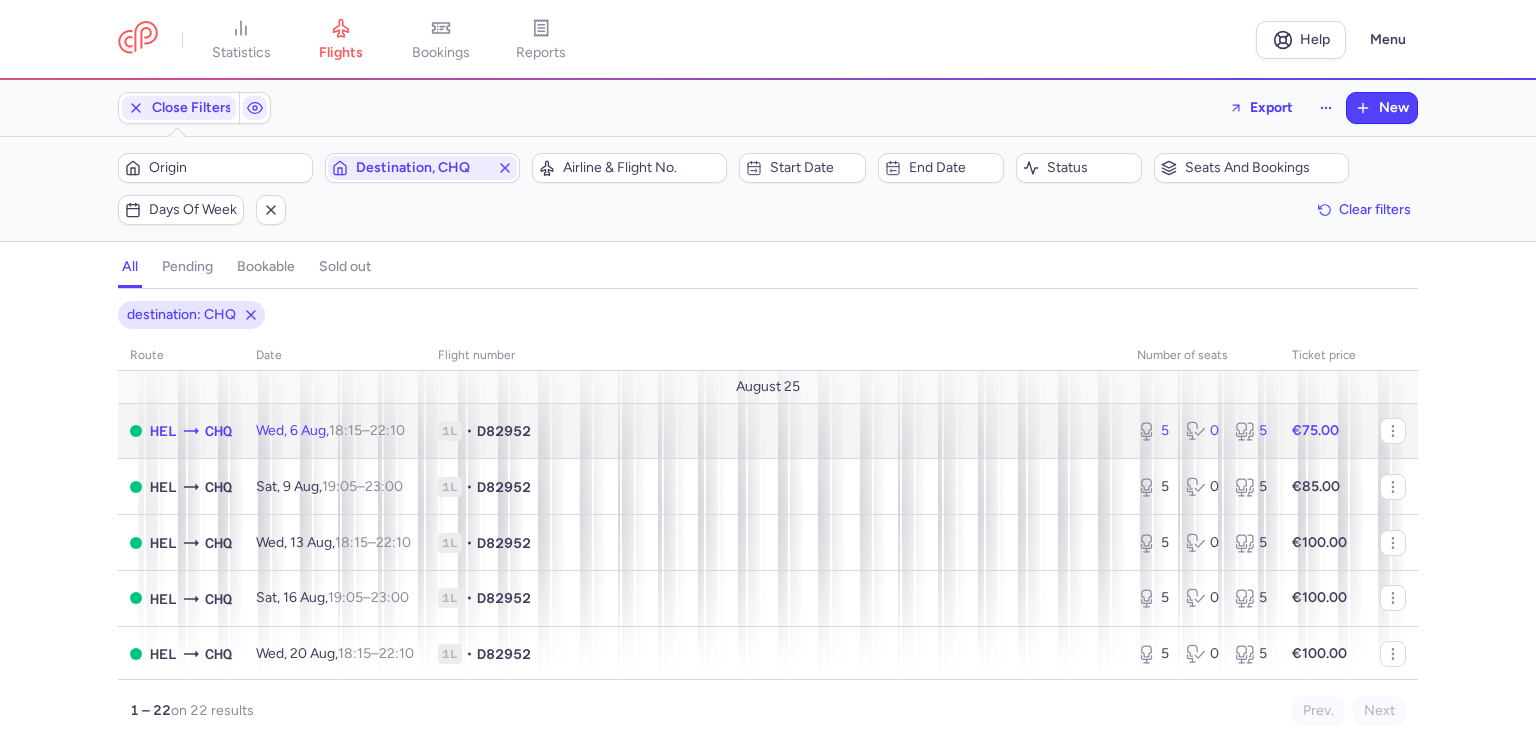 click on "1L • D82952" at bounding box center (775, 431) 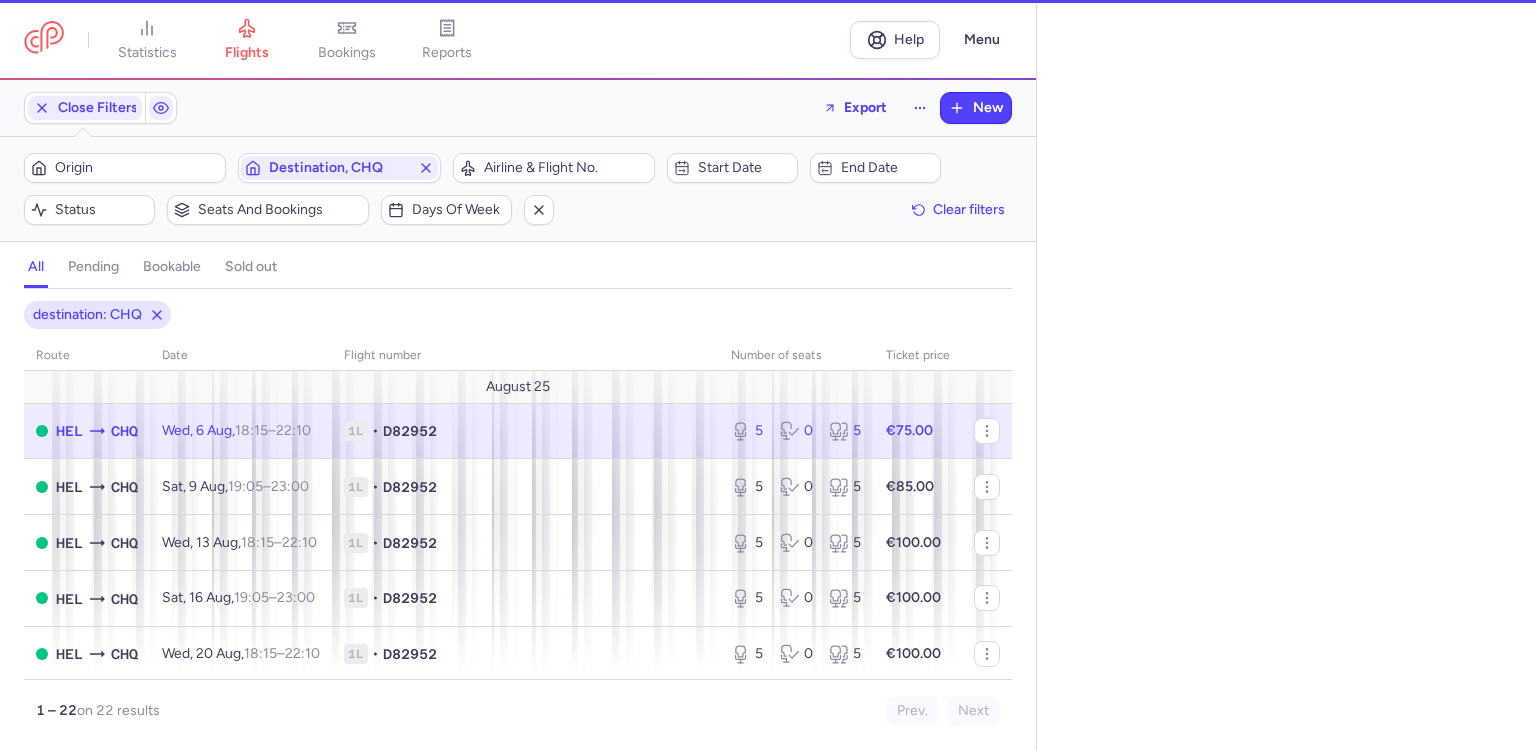 select on "hours" 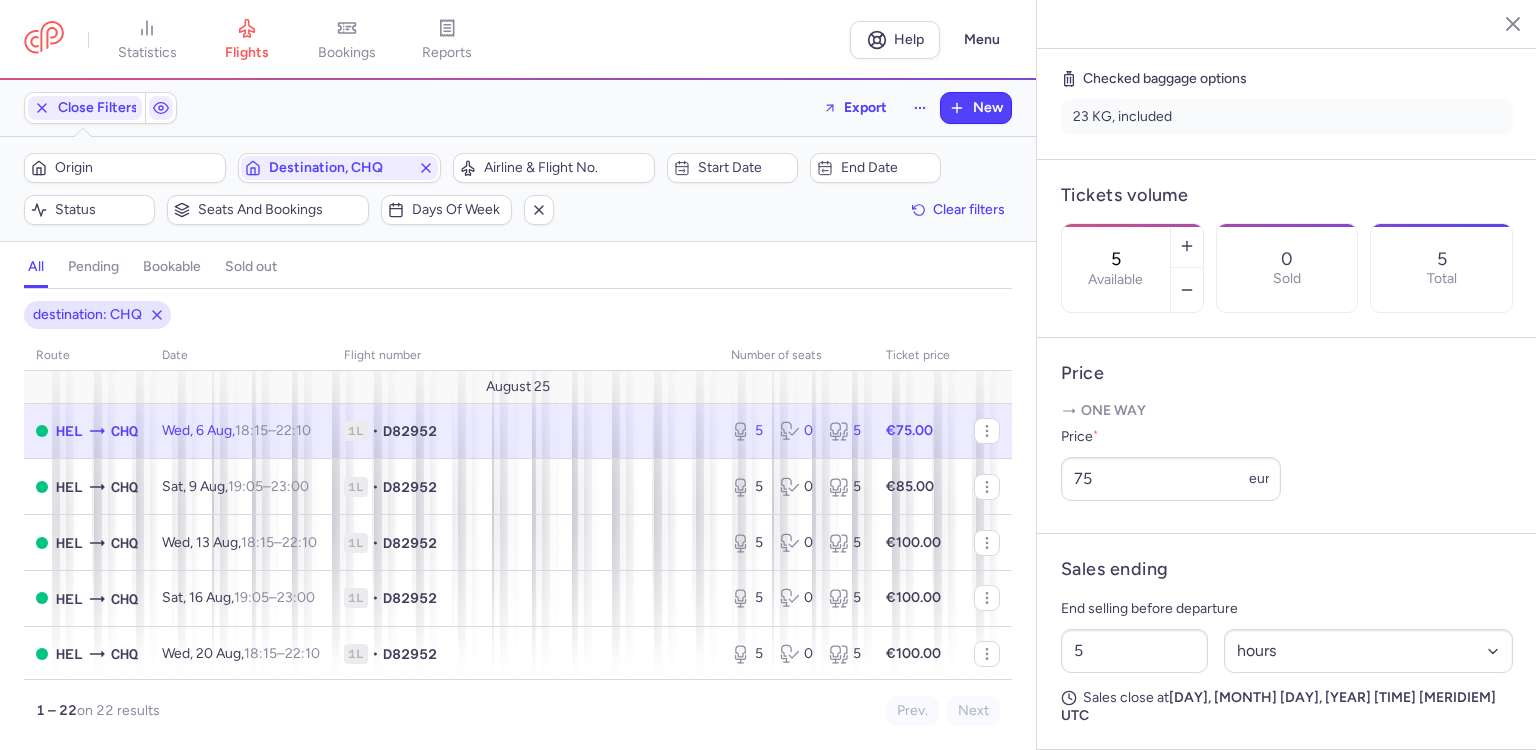 scroll, scrollTop: 474, scrollLeft: 0, axis: vertical 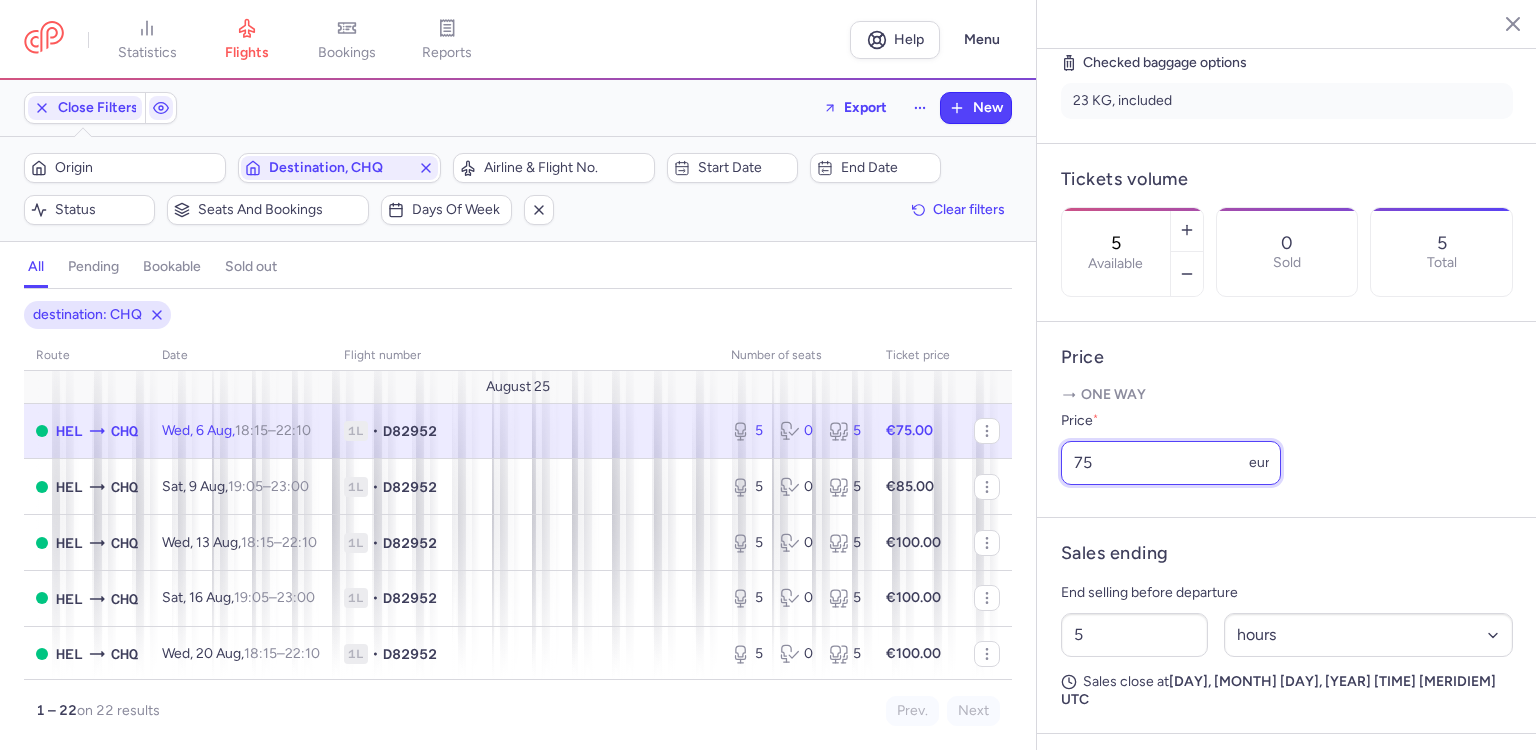 click on "75" at bounding box center [1171, 463] 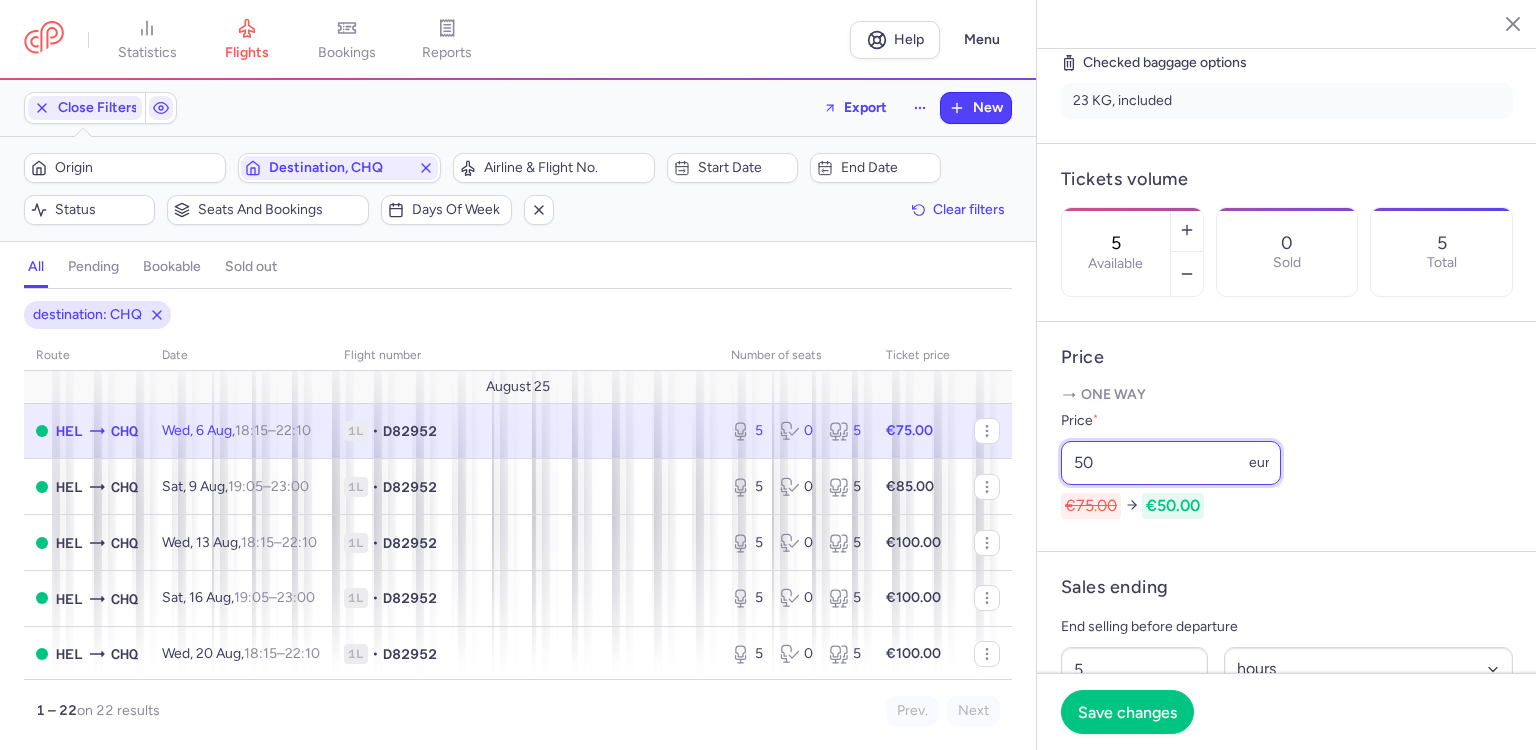 type on "5" 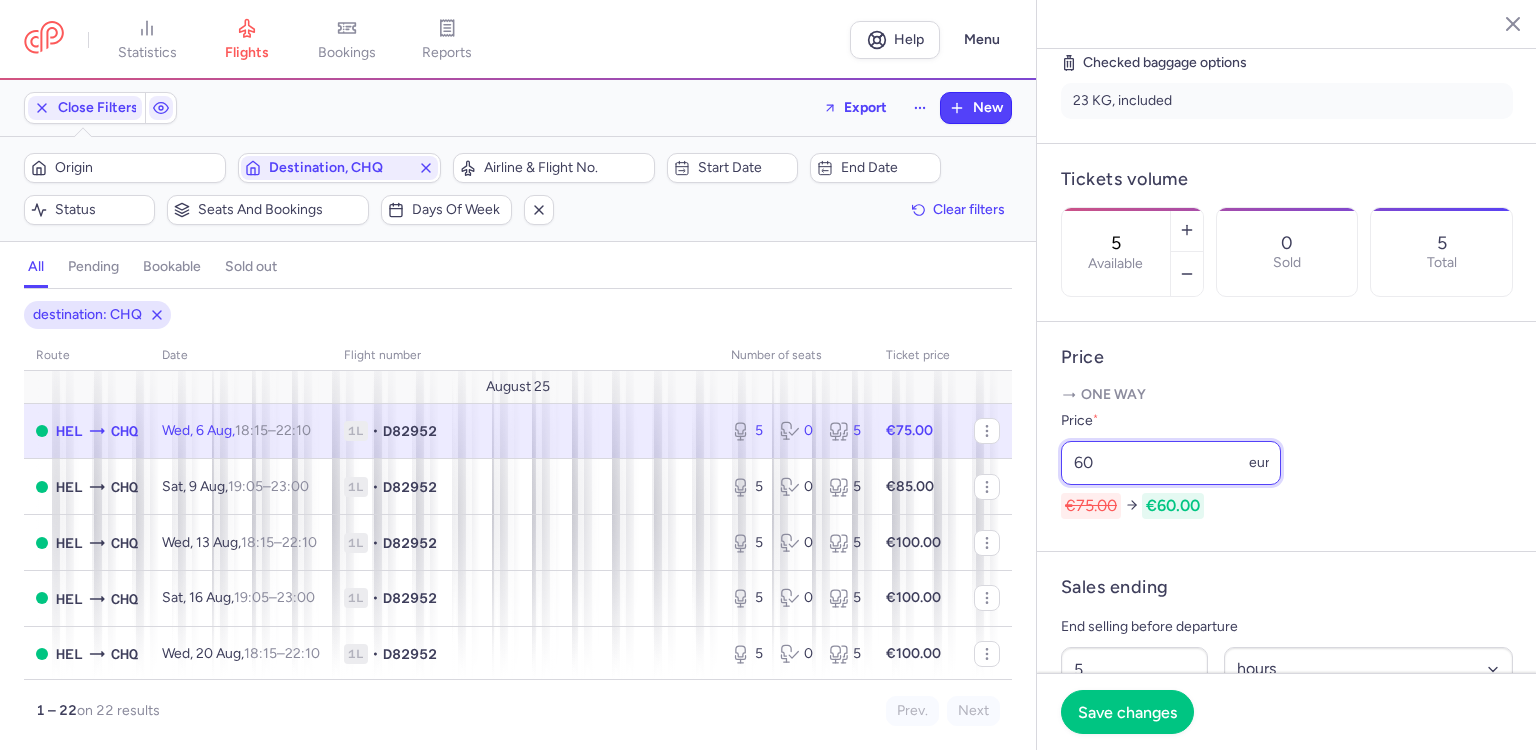 type on "60" 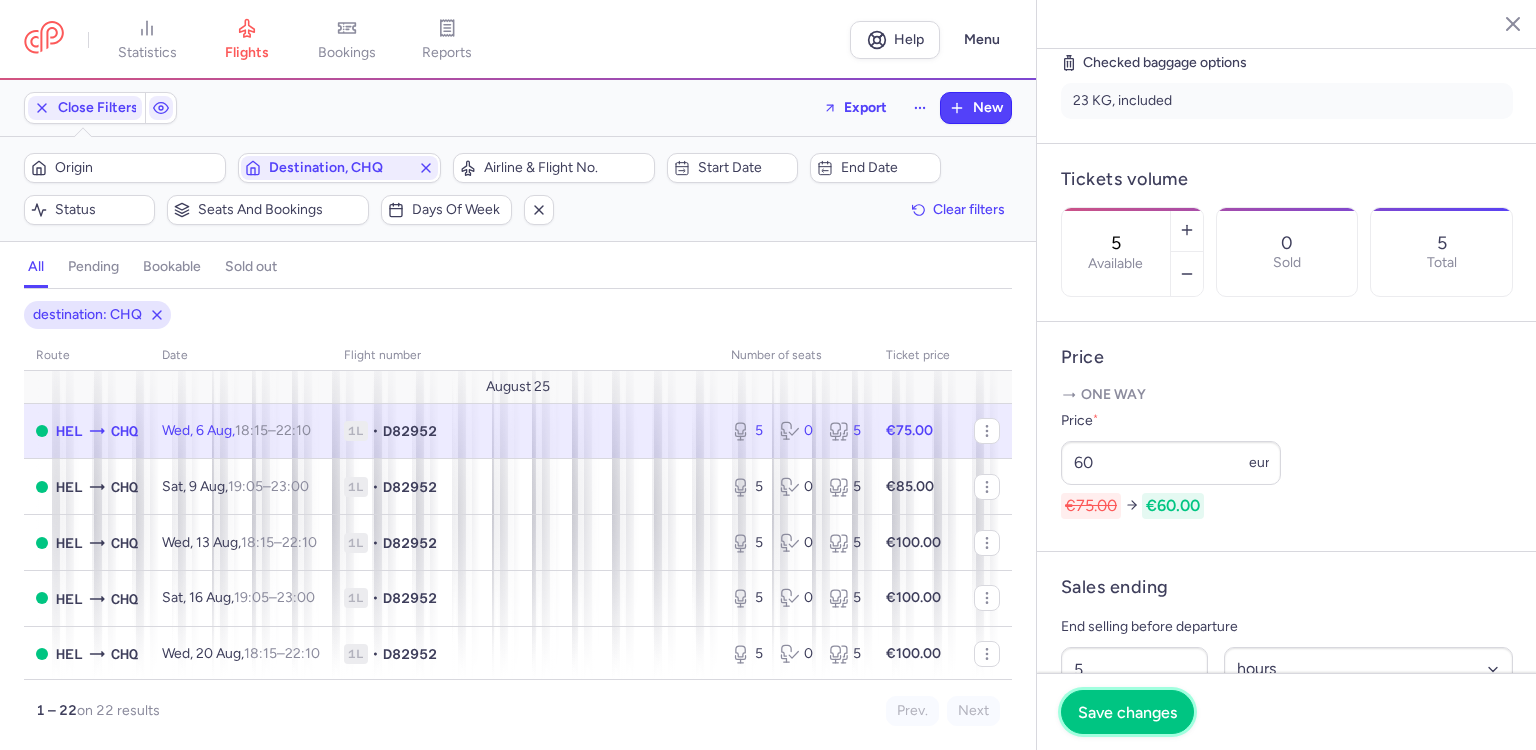 click on "Save changes" at bounding box center (1127, 712) 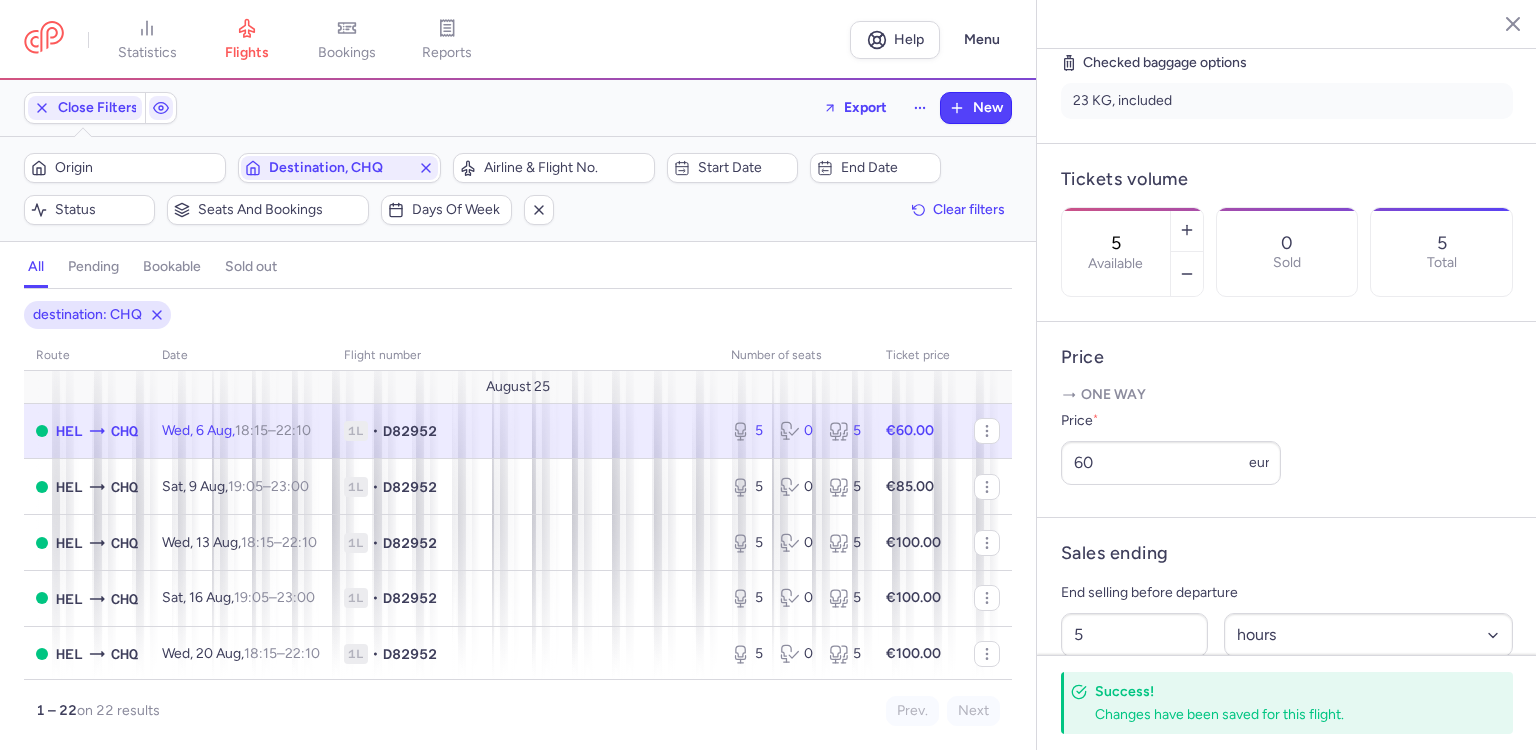 click at bounding box center [1513, 24] 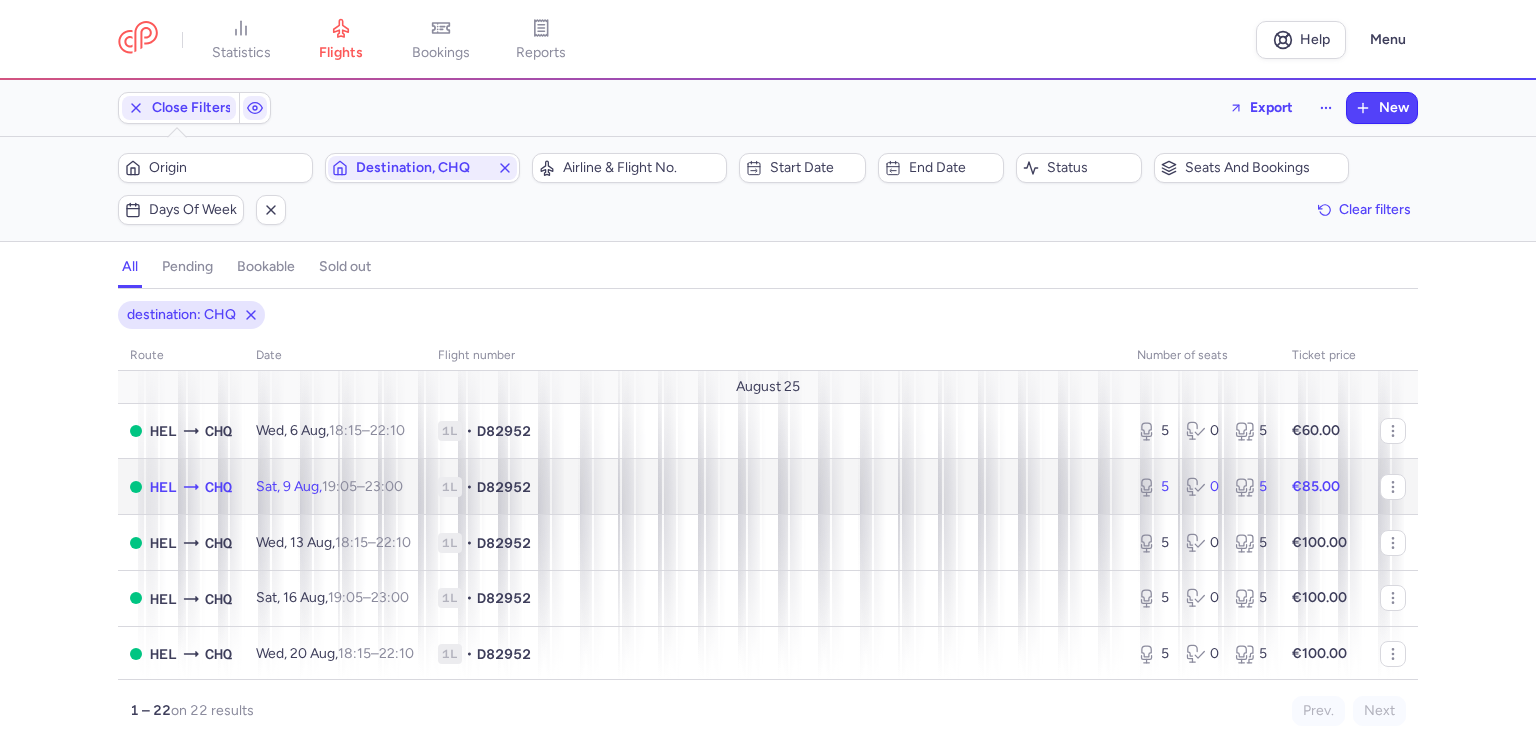 click on "€85.00" at bounding box center (1316, 486) 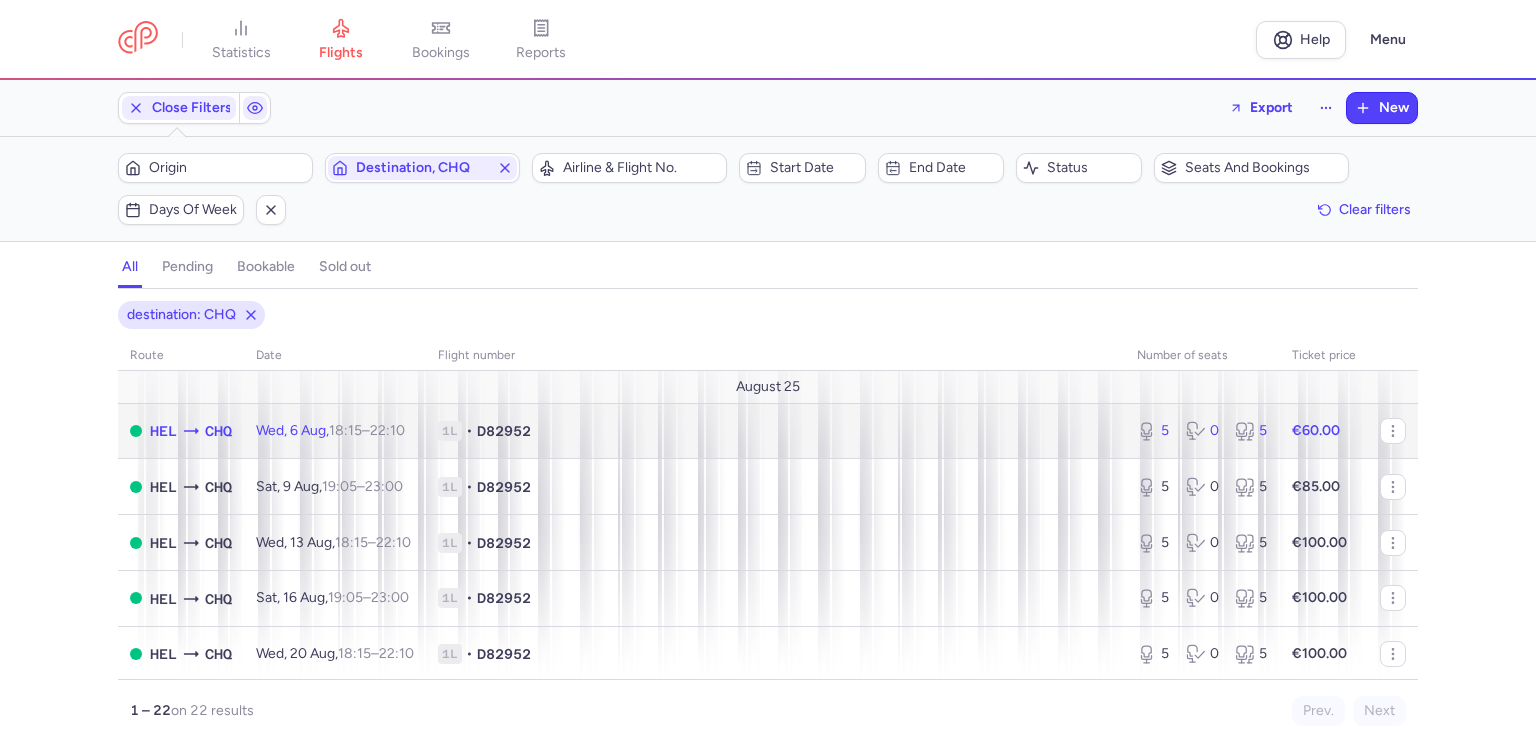 click on "1L • D82952" at bounding box center [775, 431] 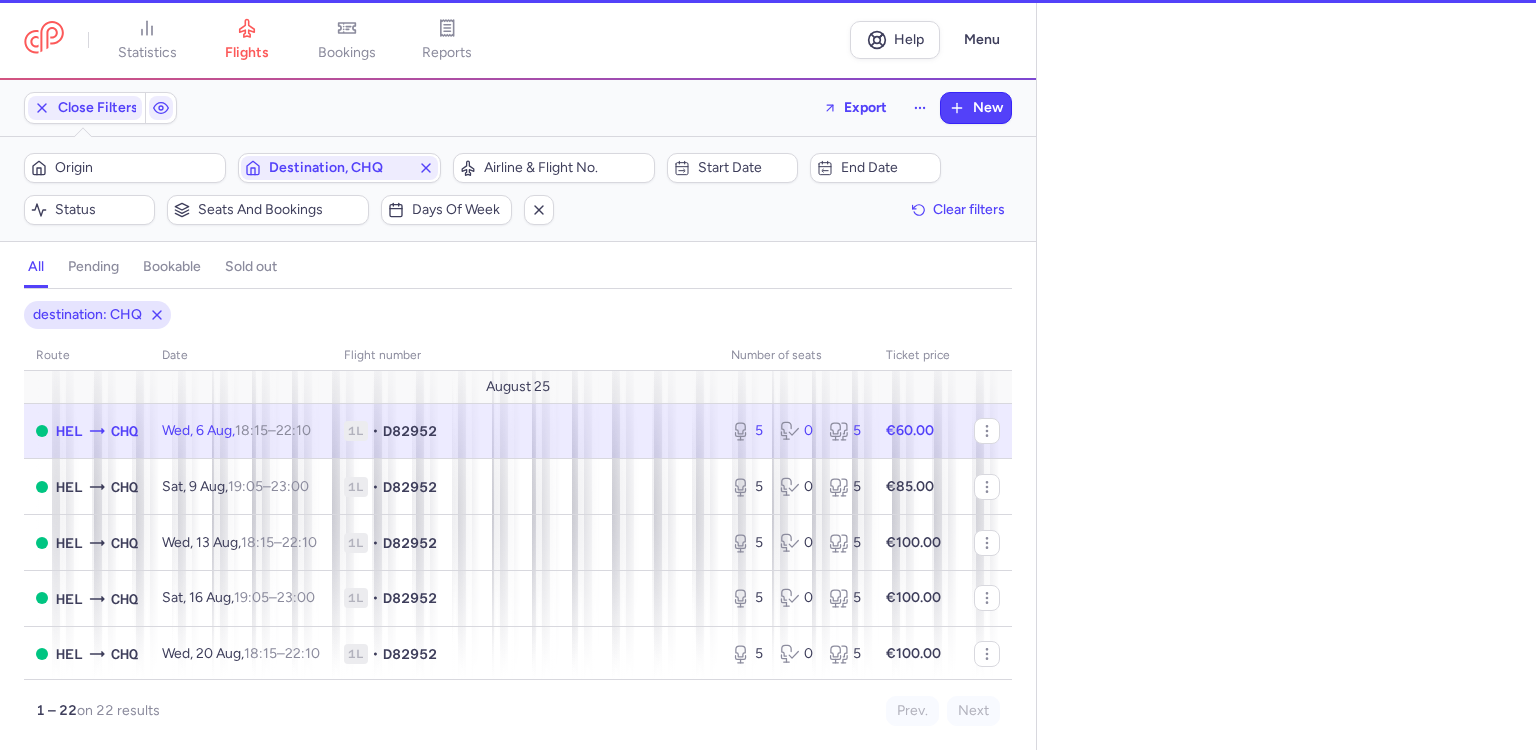 select on "hours" 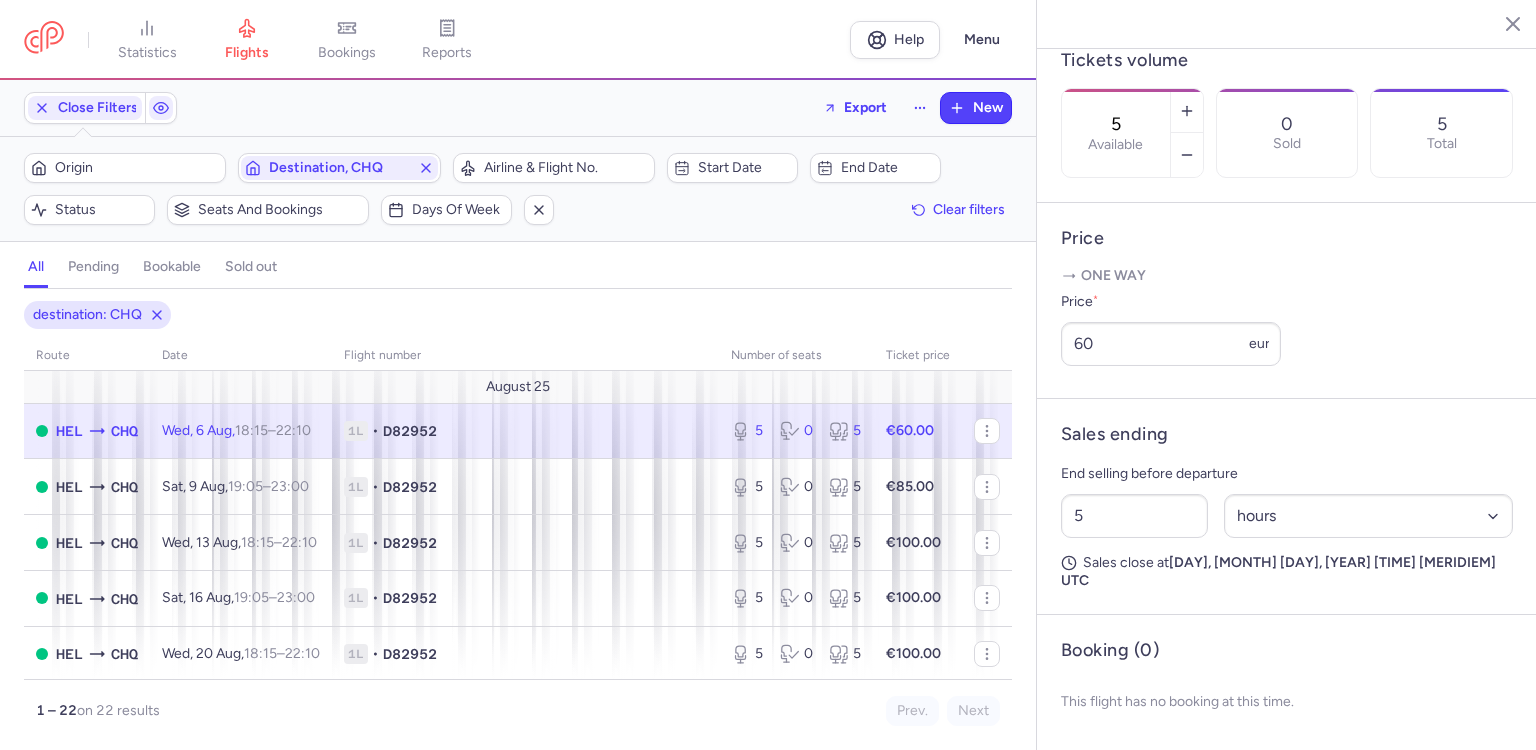 scroll, scrollTop: 632, scrollLeft: 0, axis: vertical 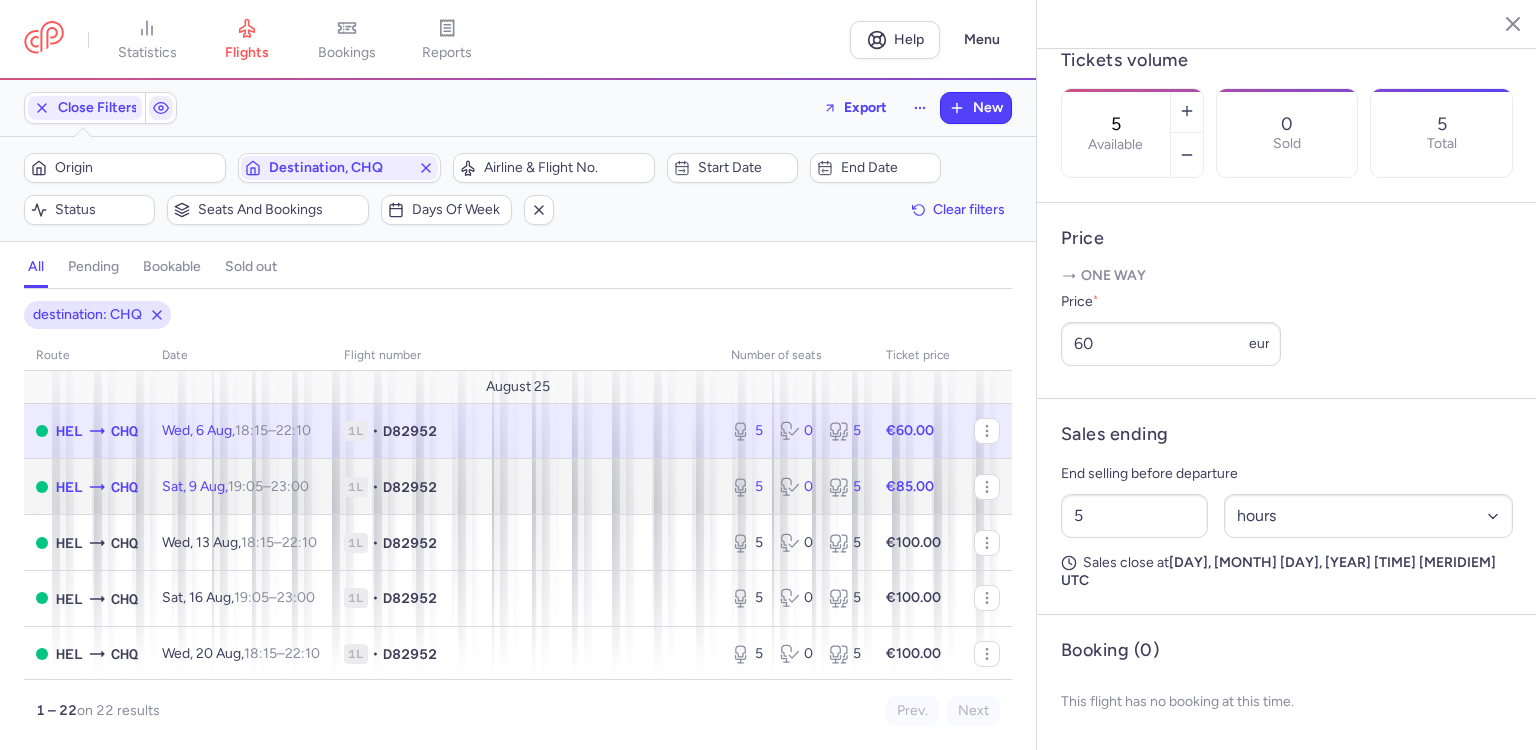 click on "1L • D82952" at bounding box center [525, 487] 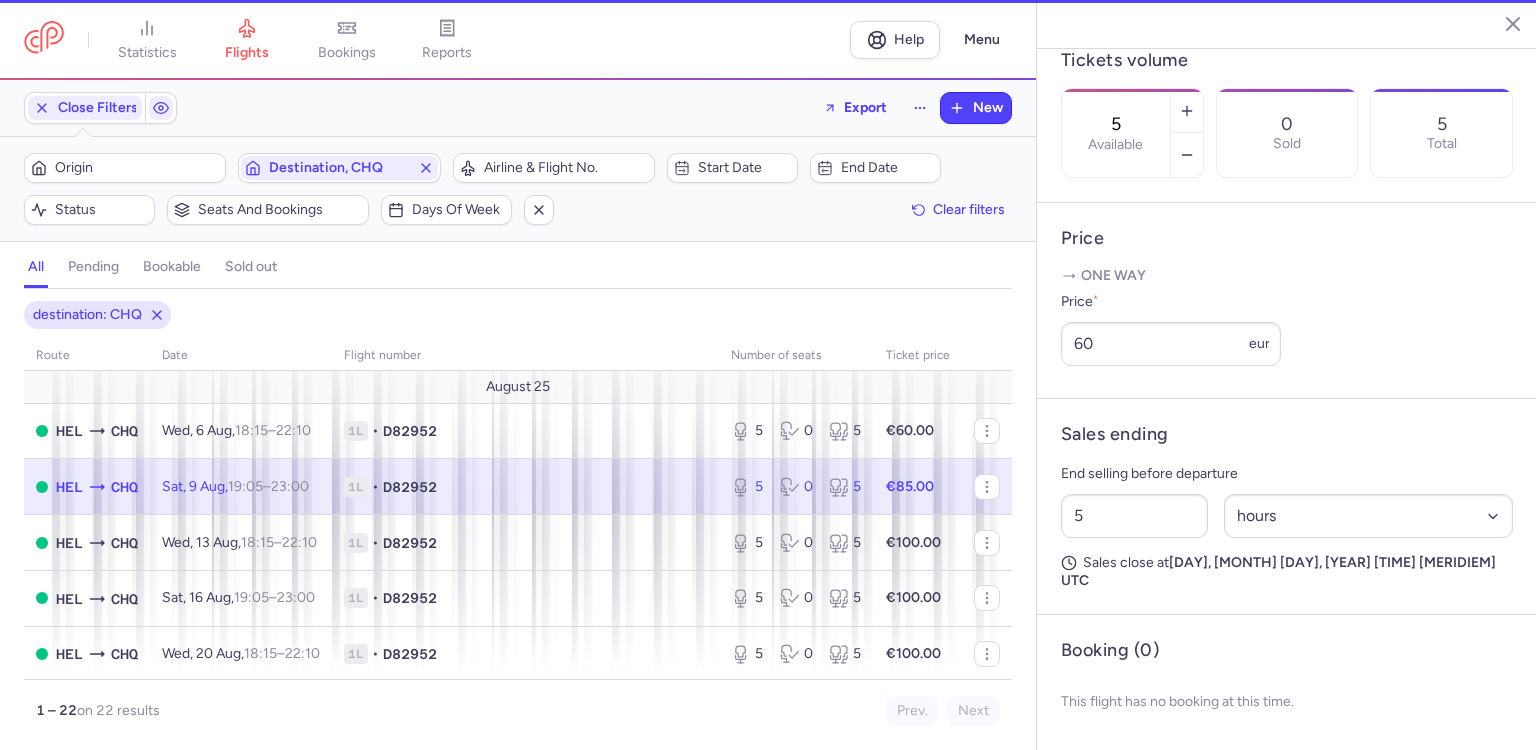 type on "1" 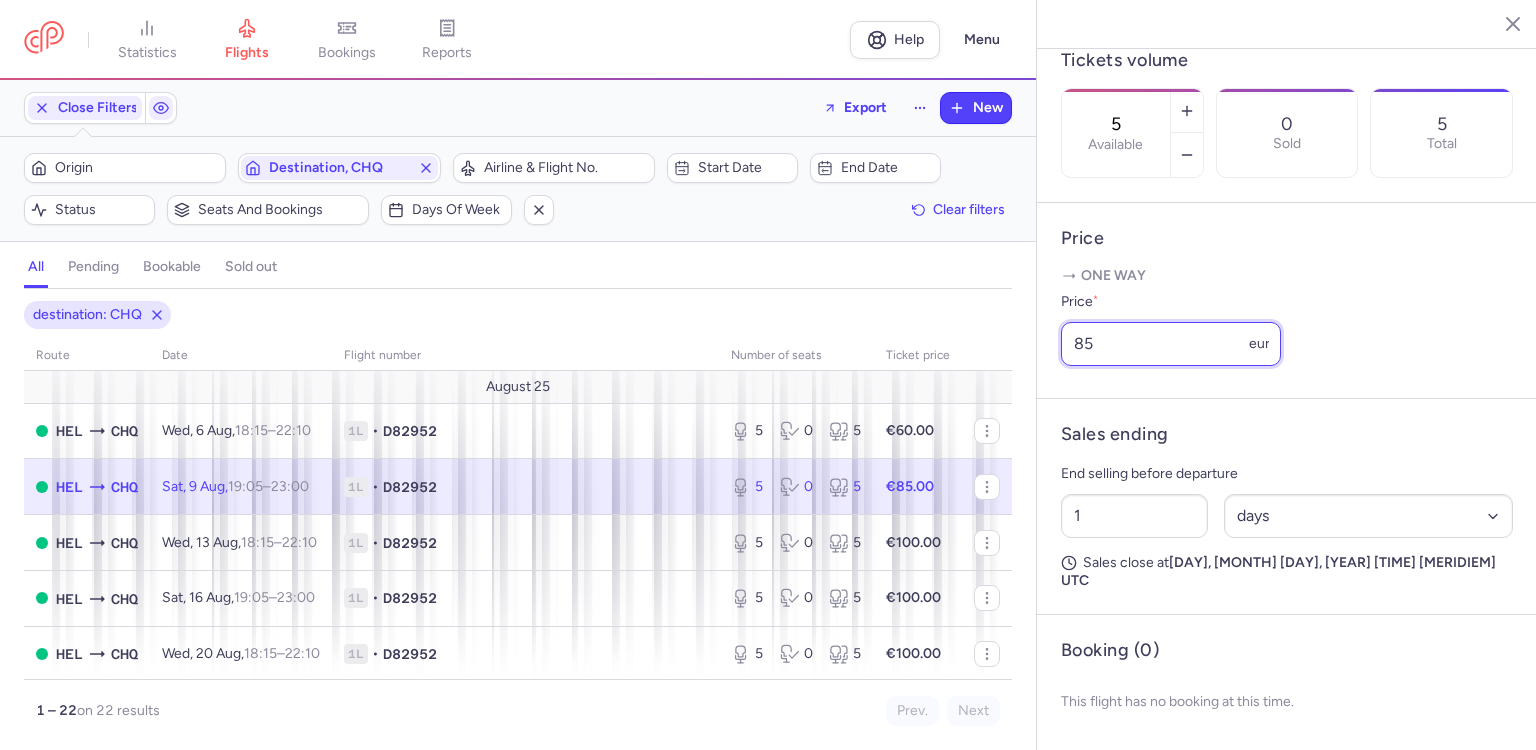 click on "85" at bounding box center (1171, 344) 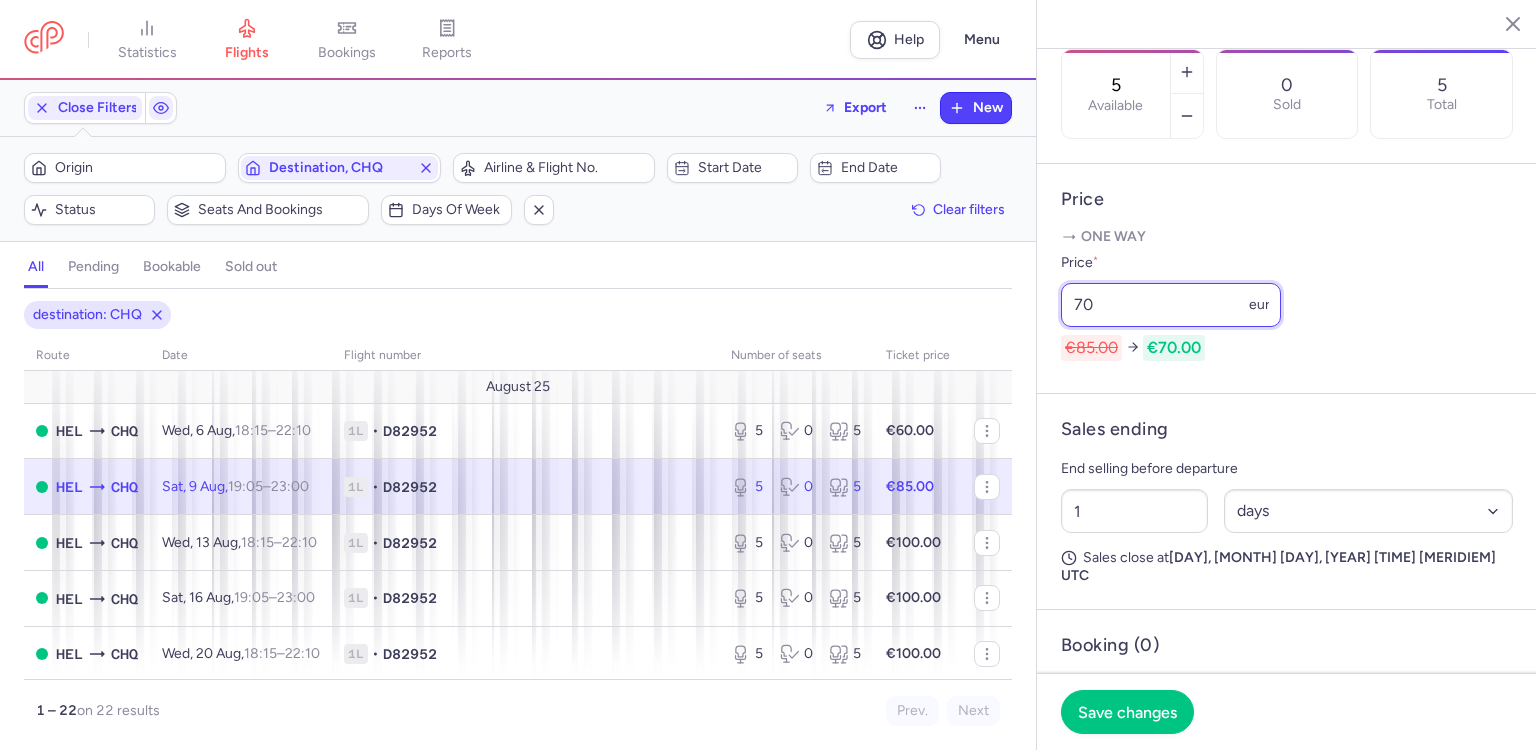 type on "70" 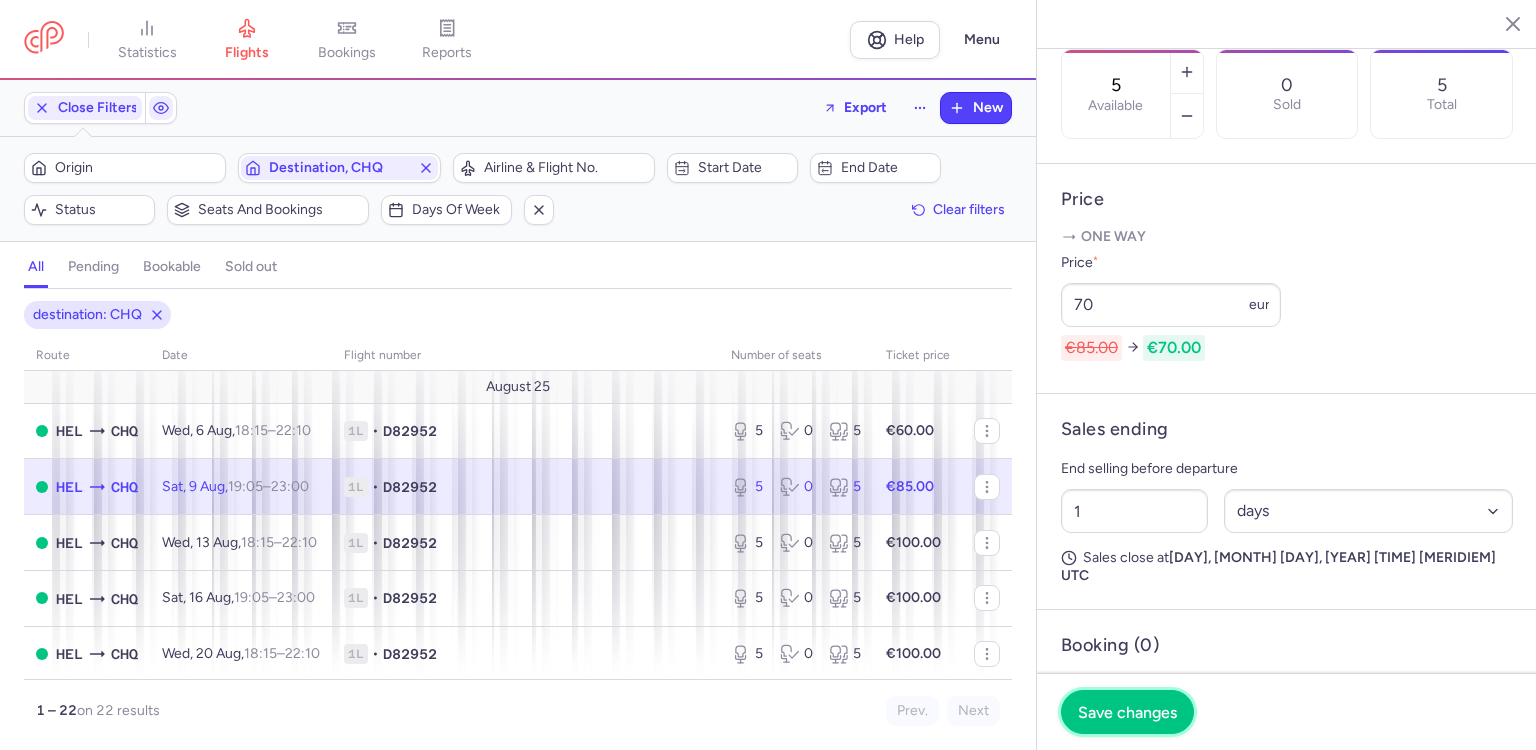 click on "Save changes" at bounding box center [1127, 712] 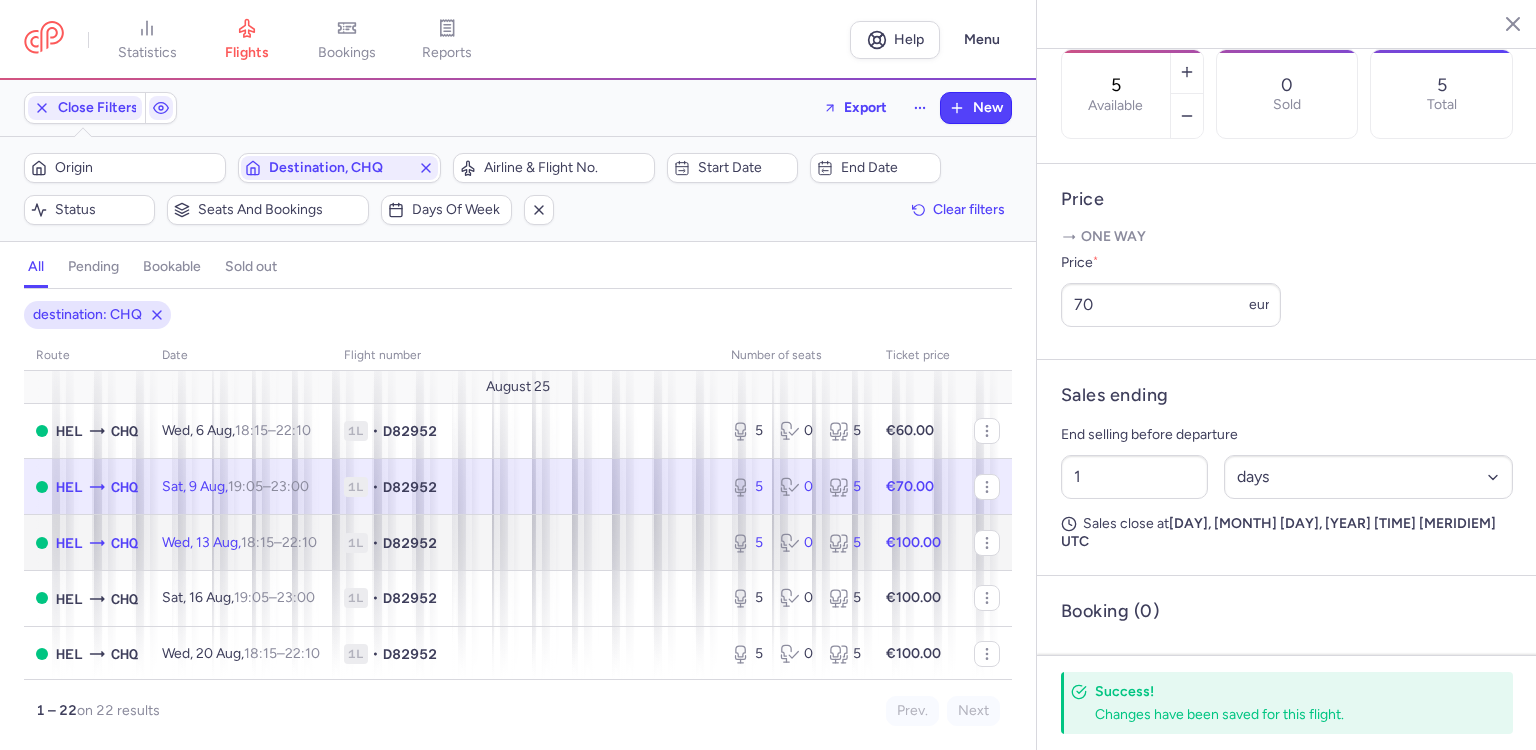 click on "1L • D82952" at bounding box center [525, 543] 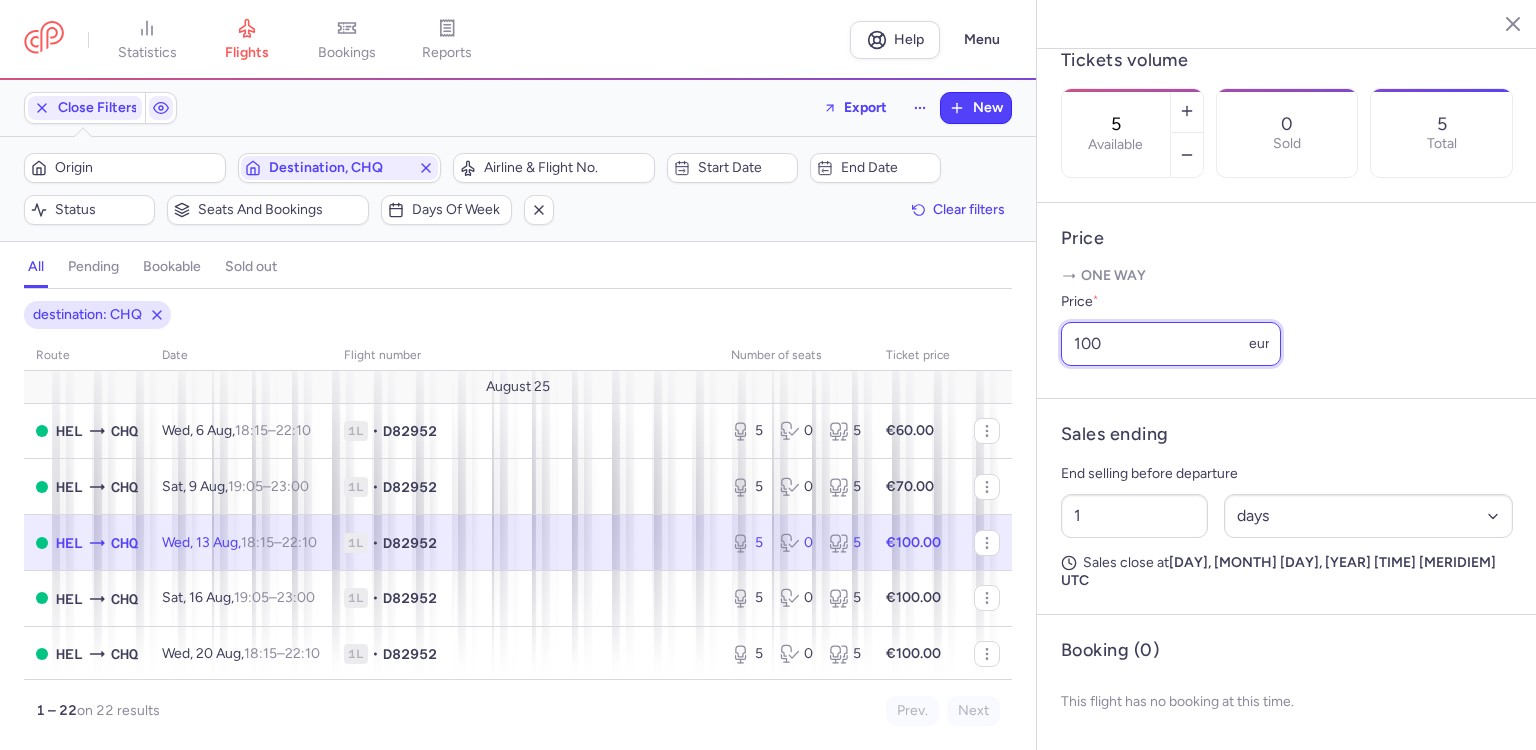 click on "100" at bounding box center [1171, 344] 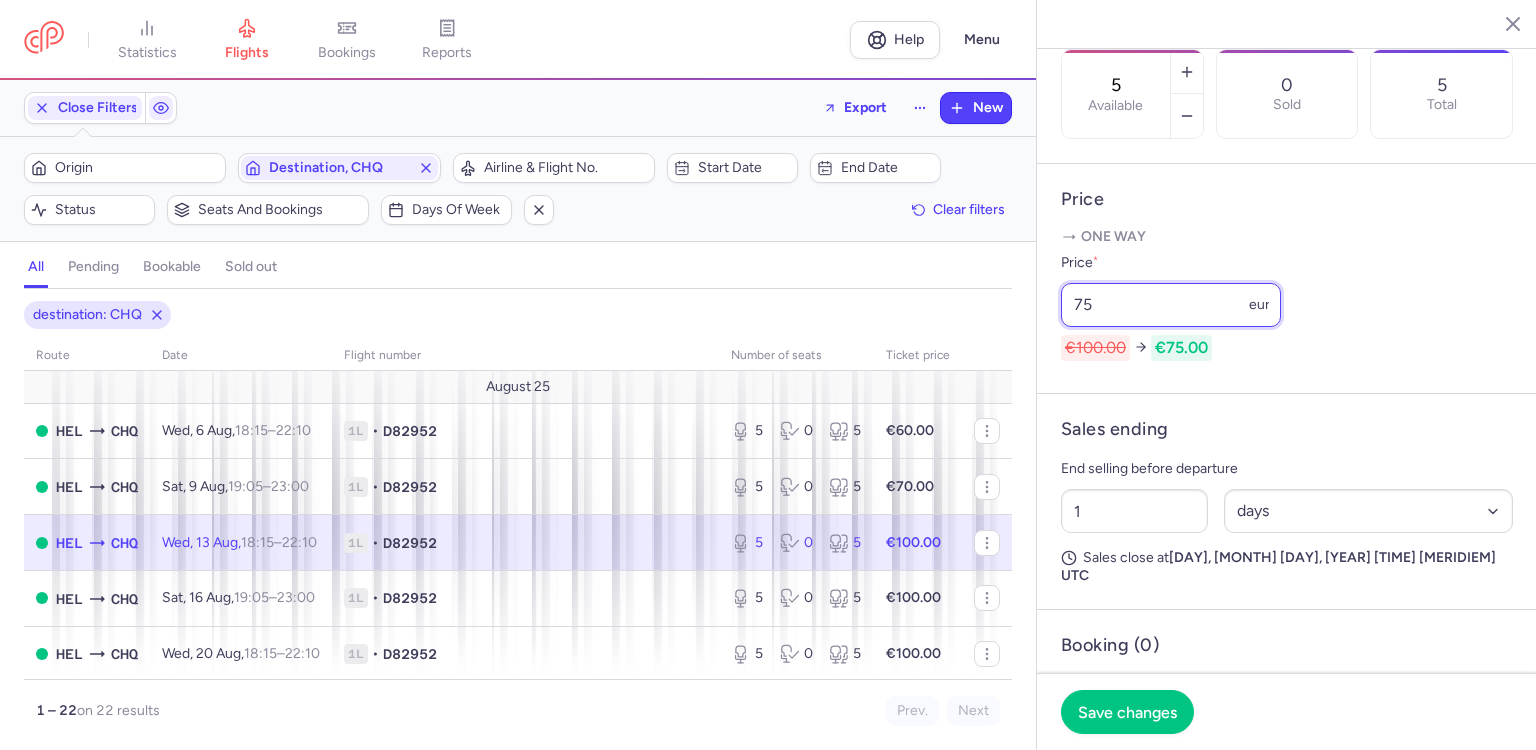 type on "75" 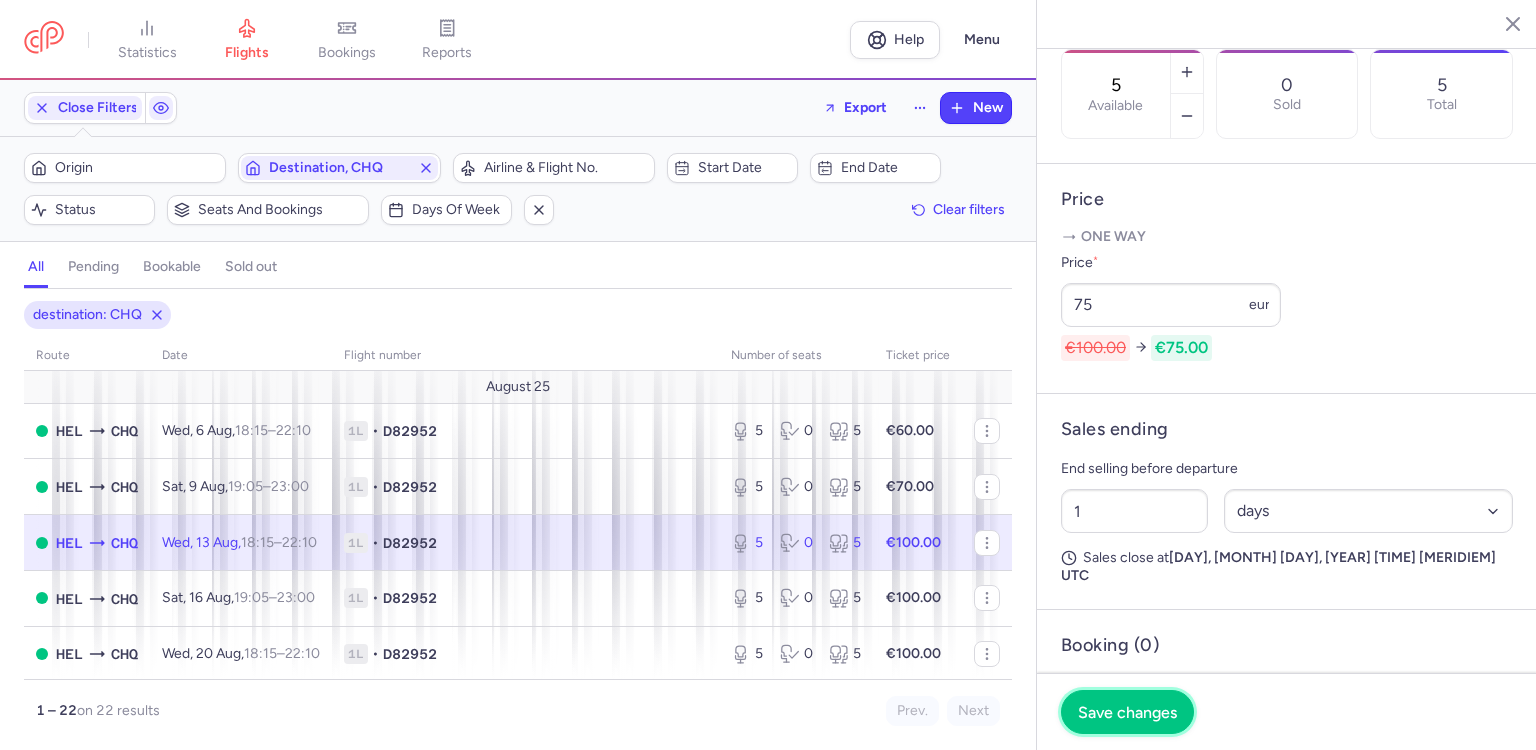 click on "Save changes" at bounding box center (1127, 712) 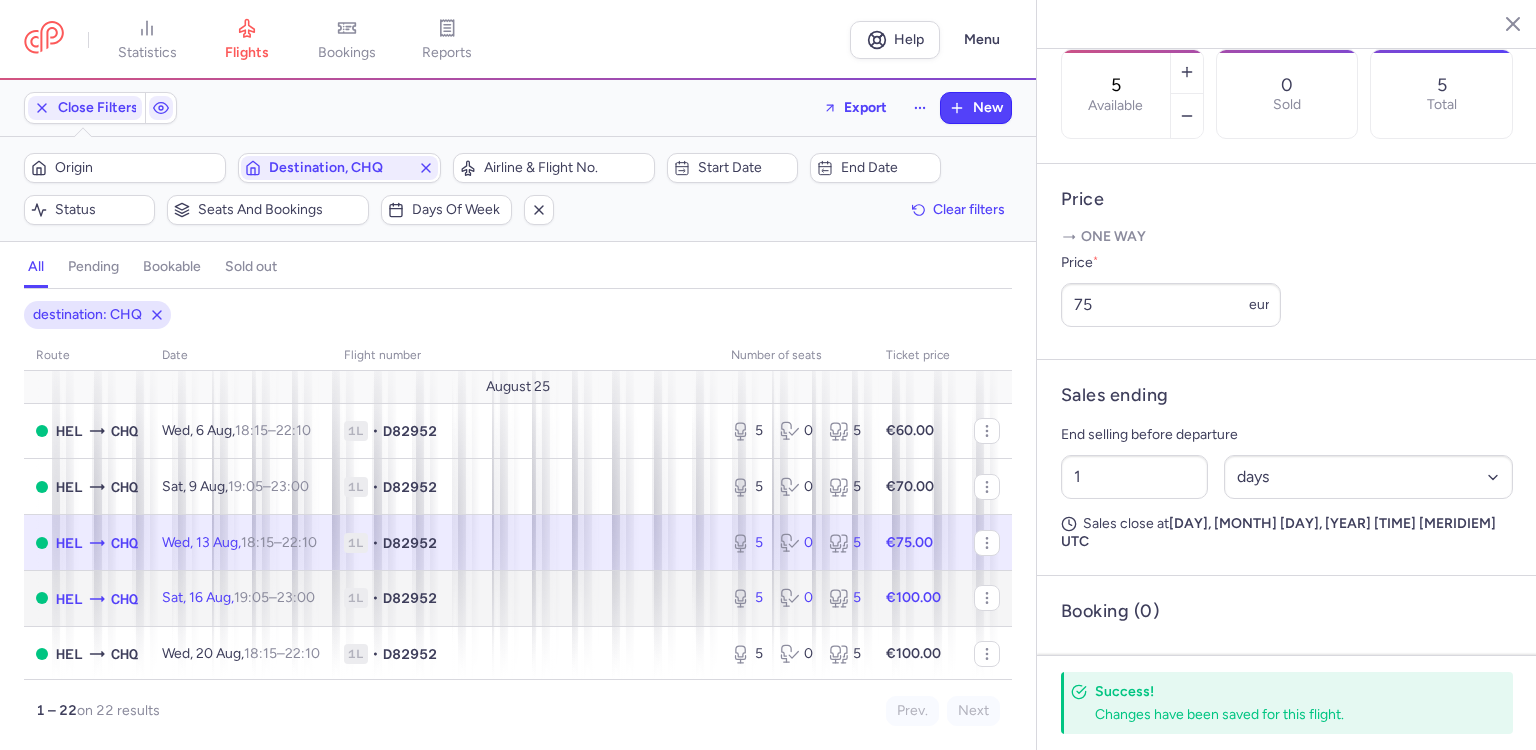 click on "1L • D82952" at bounding box center (525, 598) 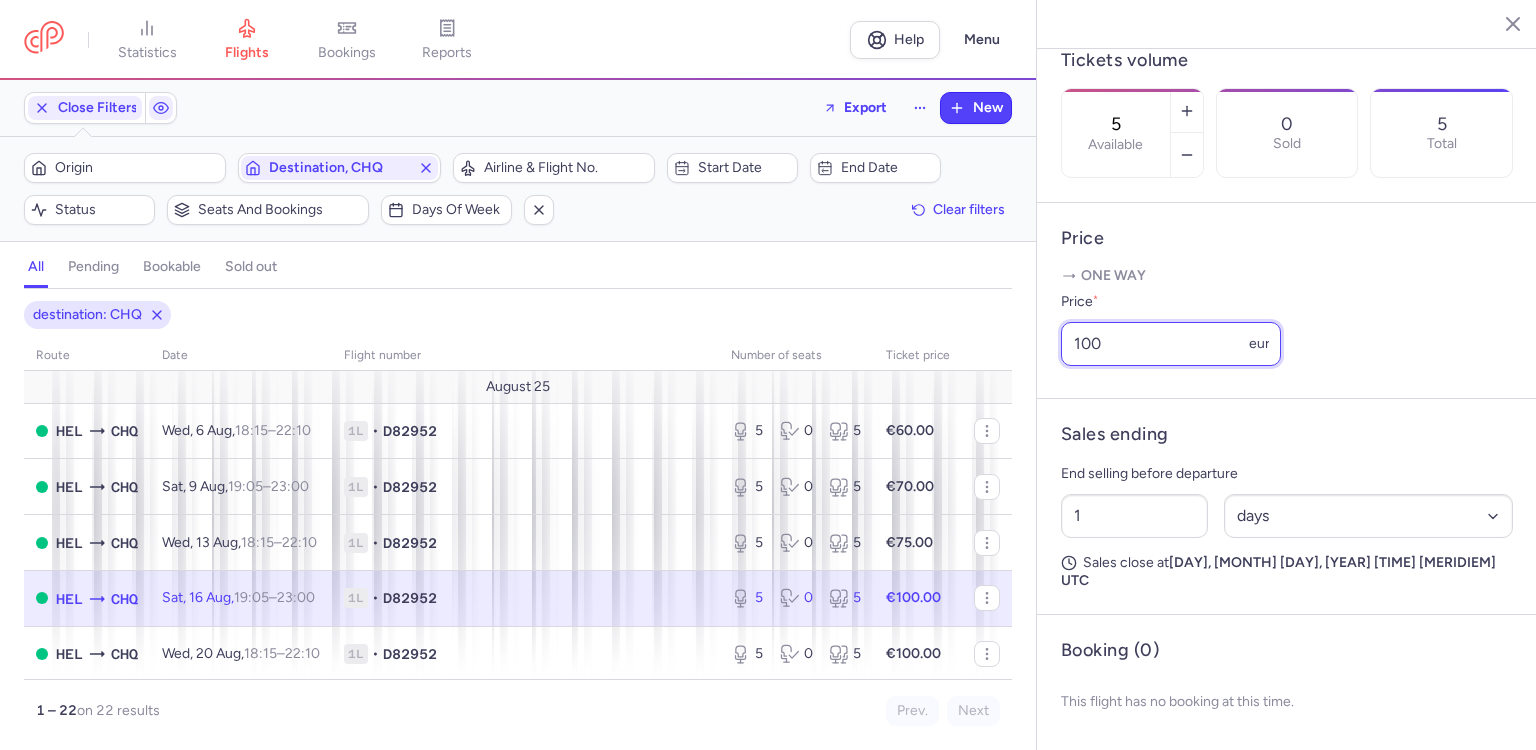 click on "100" at bounding box center [1171, 344] 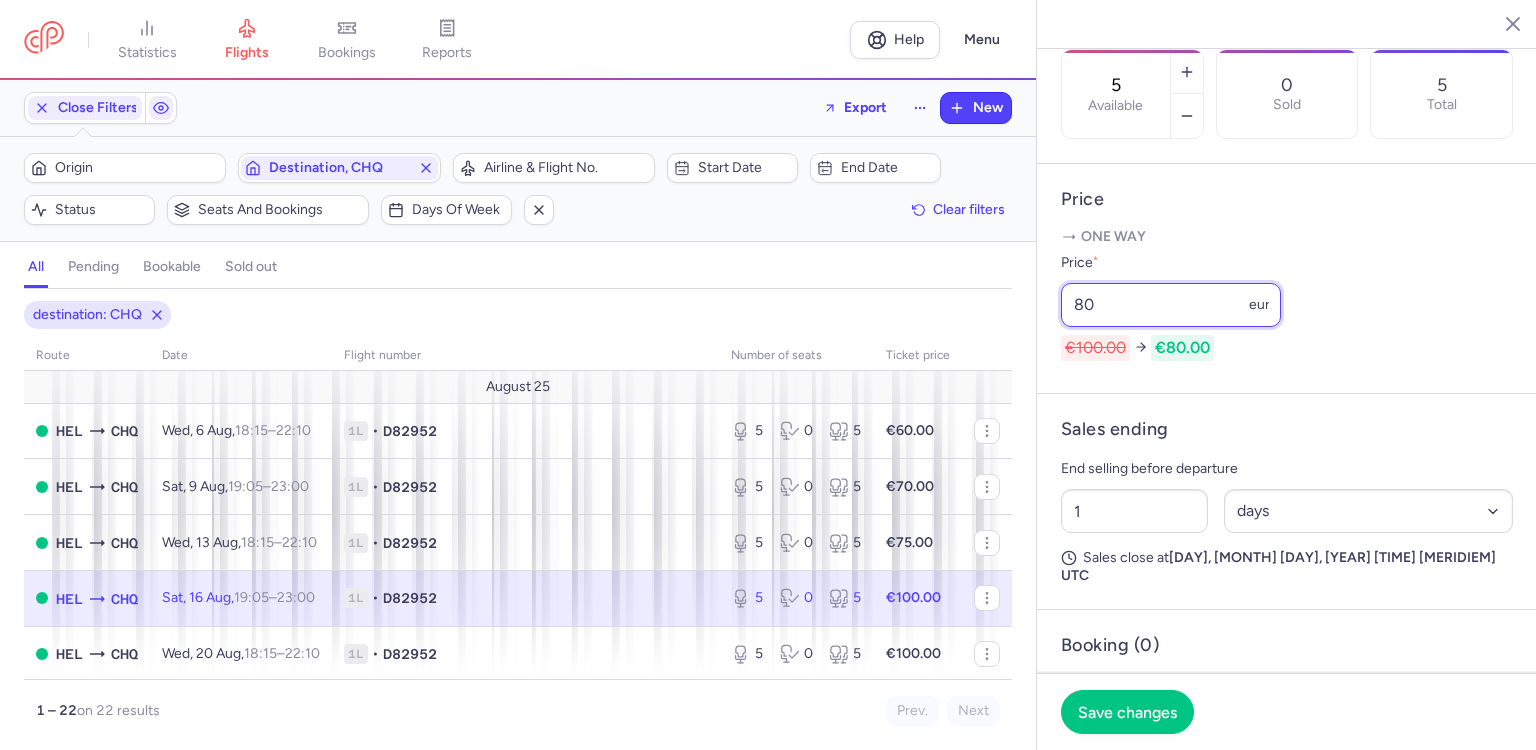 type on "80" 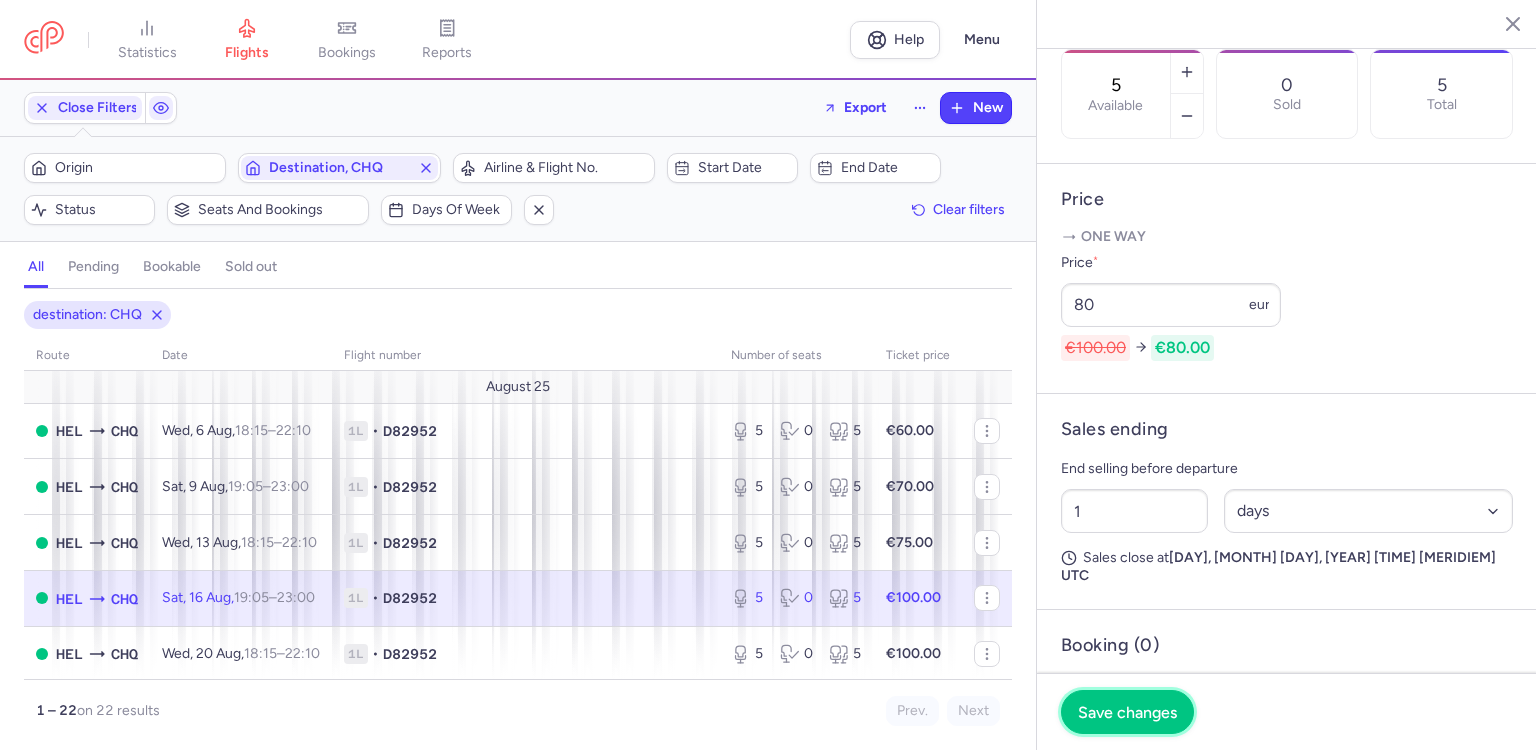 click on "Save changes" at bounding box center [1127, 712] 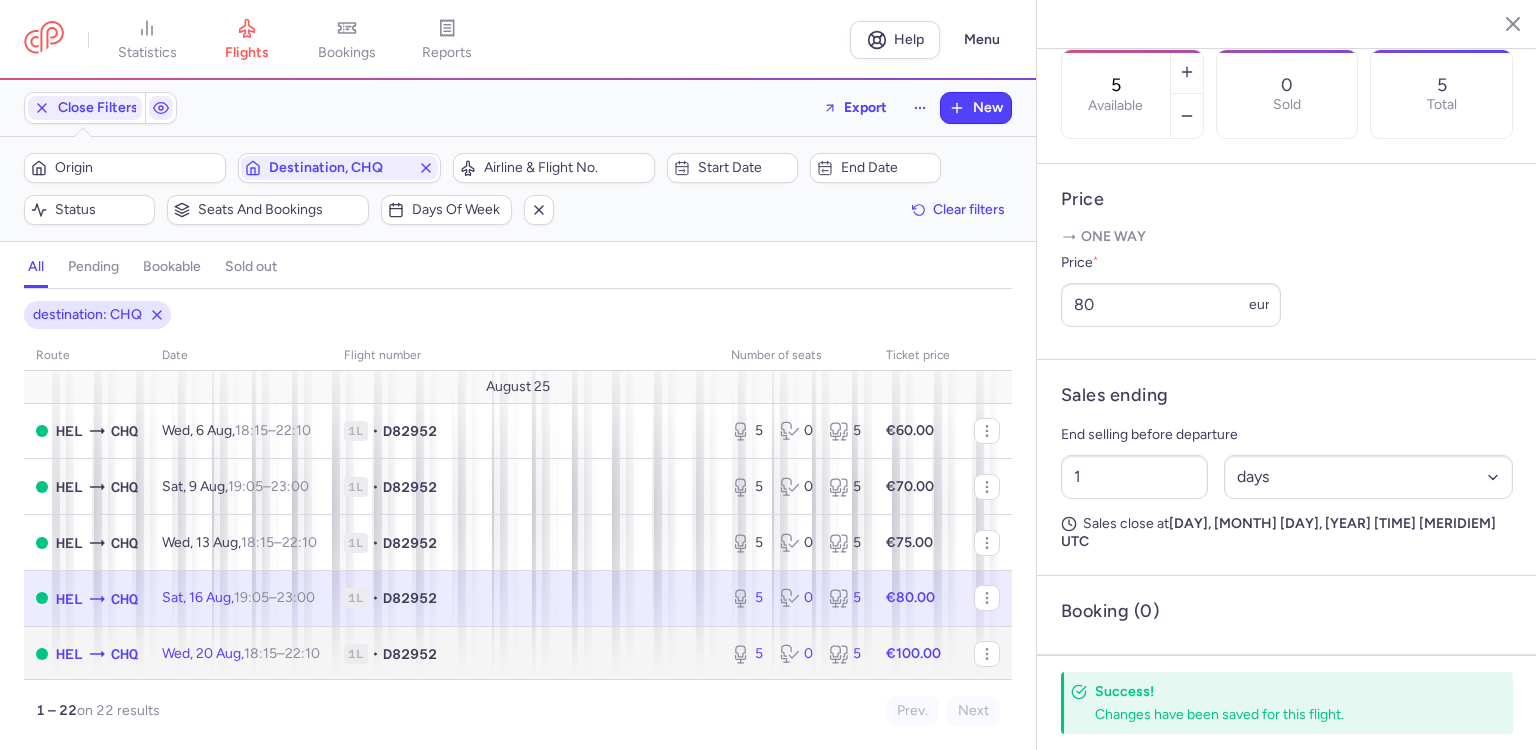 click on "1L • D82952" at bounding box center (525, 654) 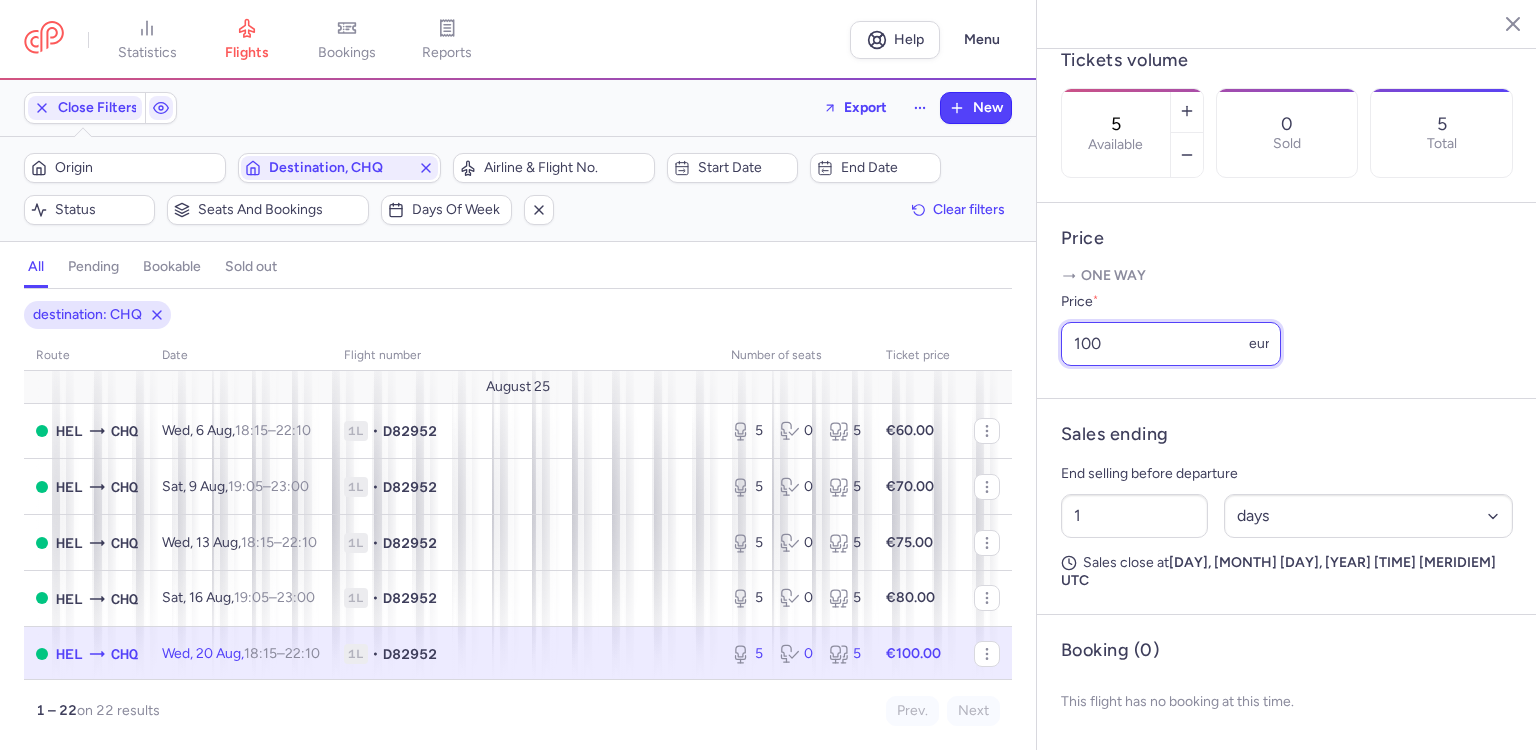 click on "100" at bounding box center [1171, 344] 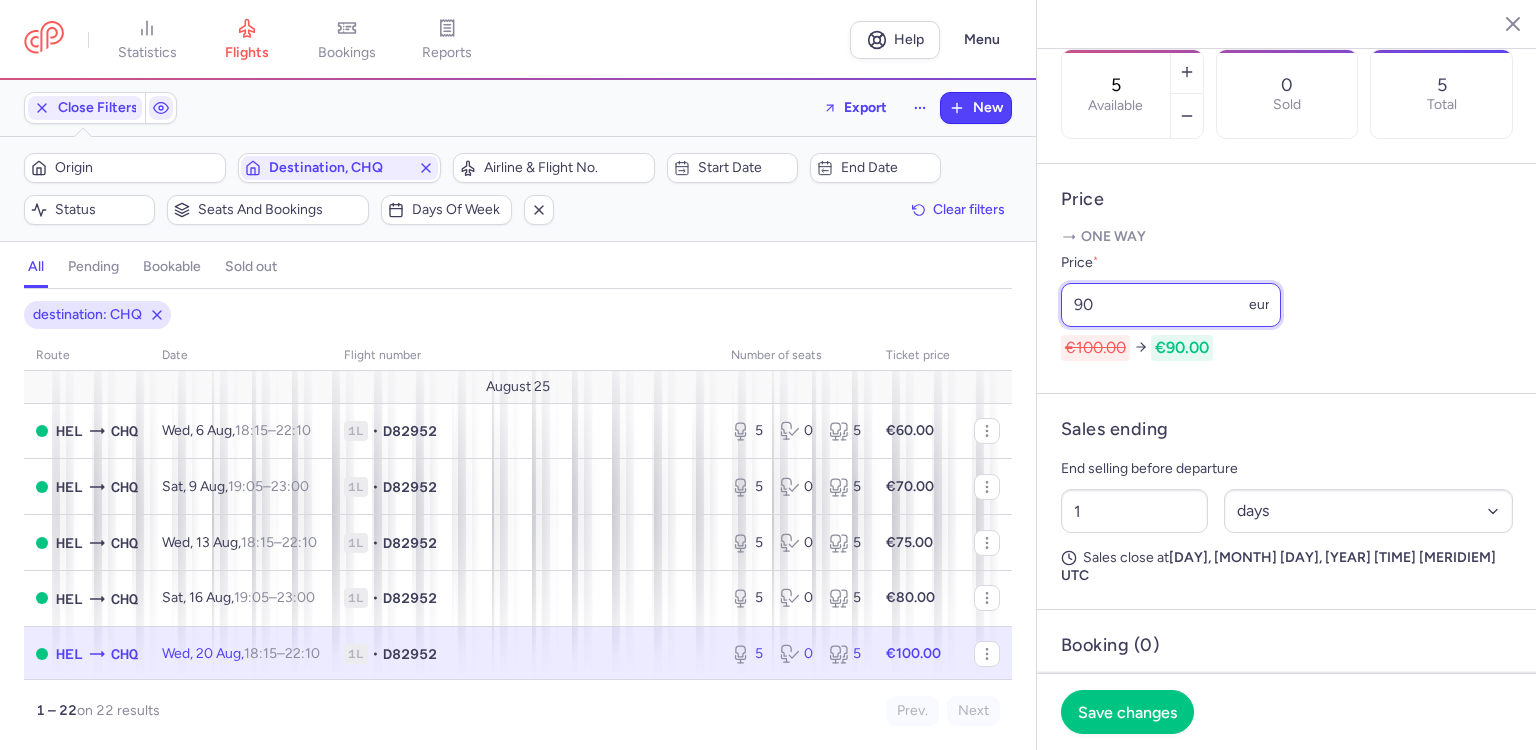 type on "90" 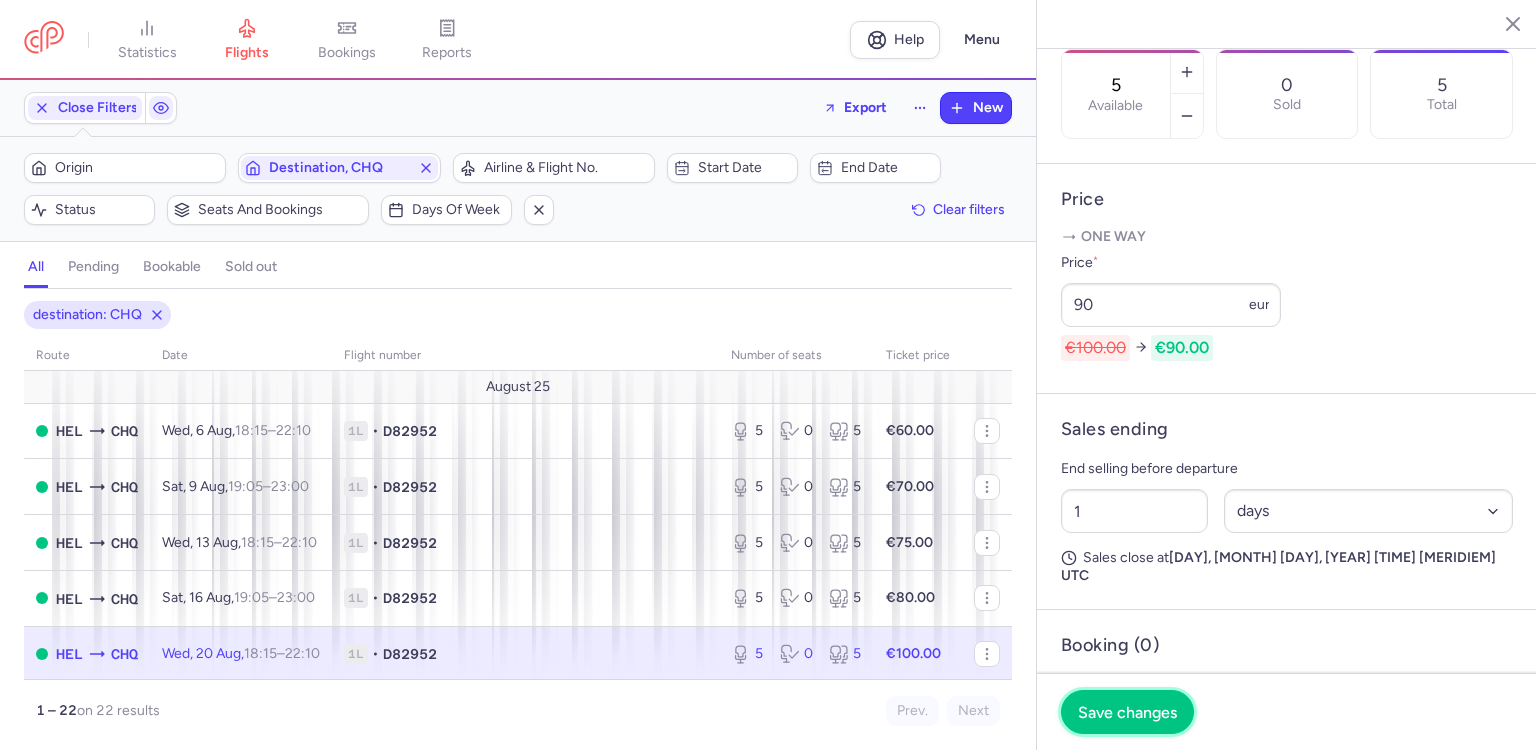 click on "Save changes" at bounding box center [1127, 712] 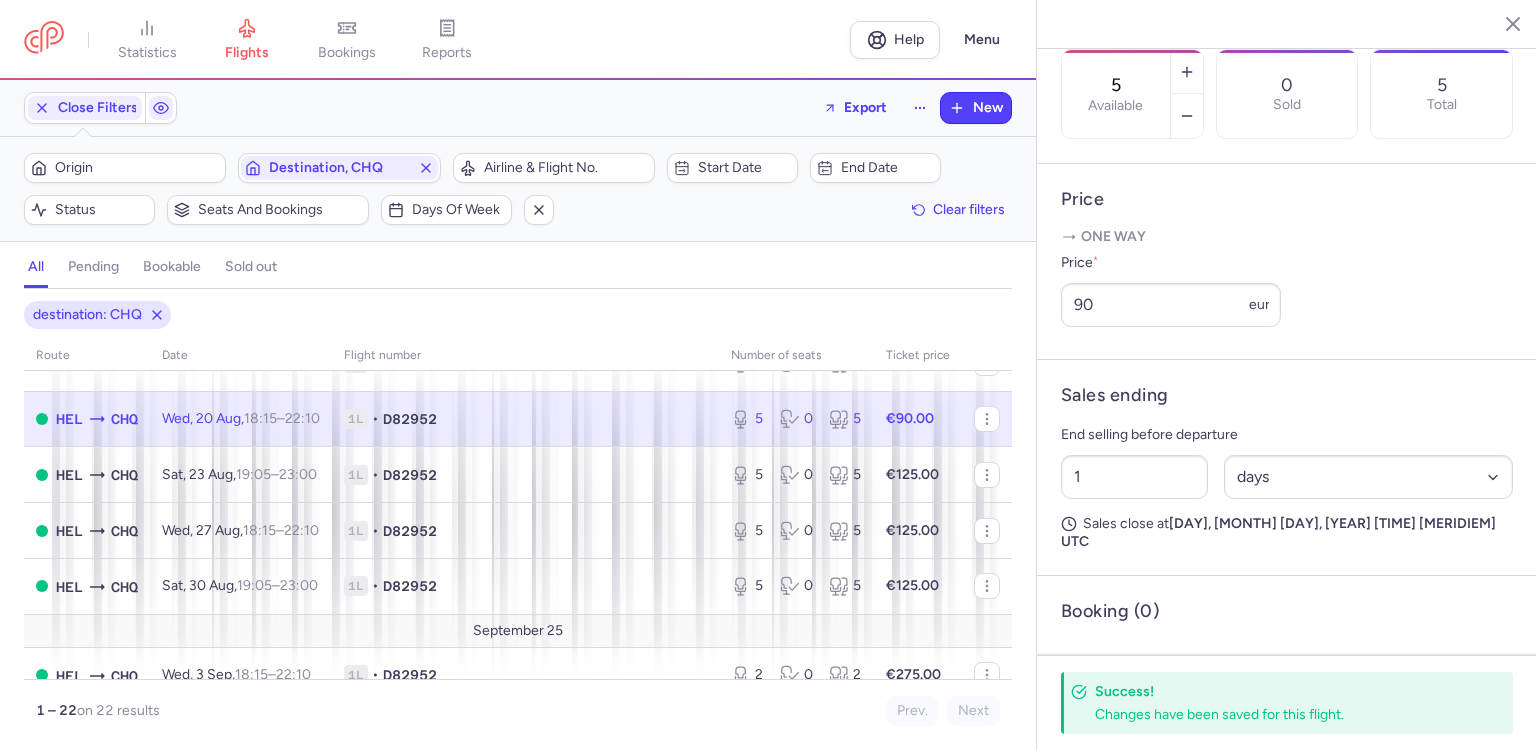 scroll, scrollTop: 236, scrollLeft: 0, axis: vertical 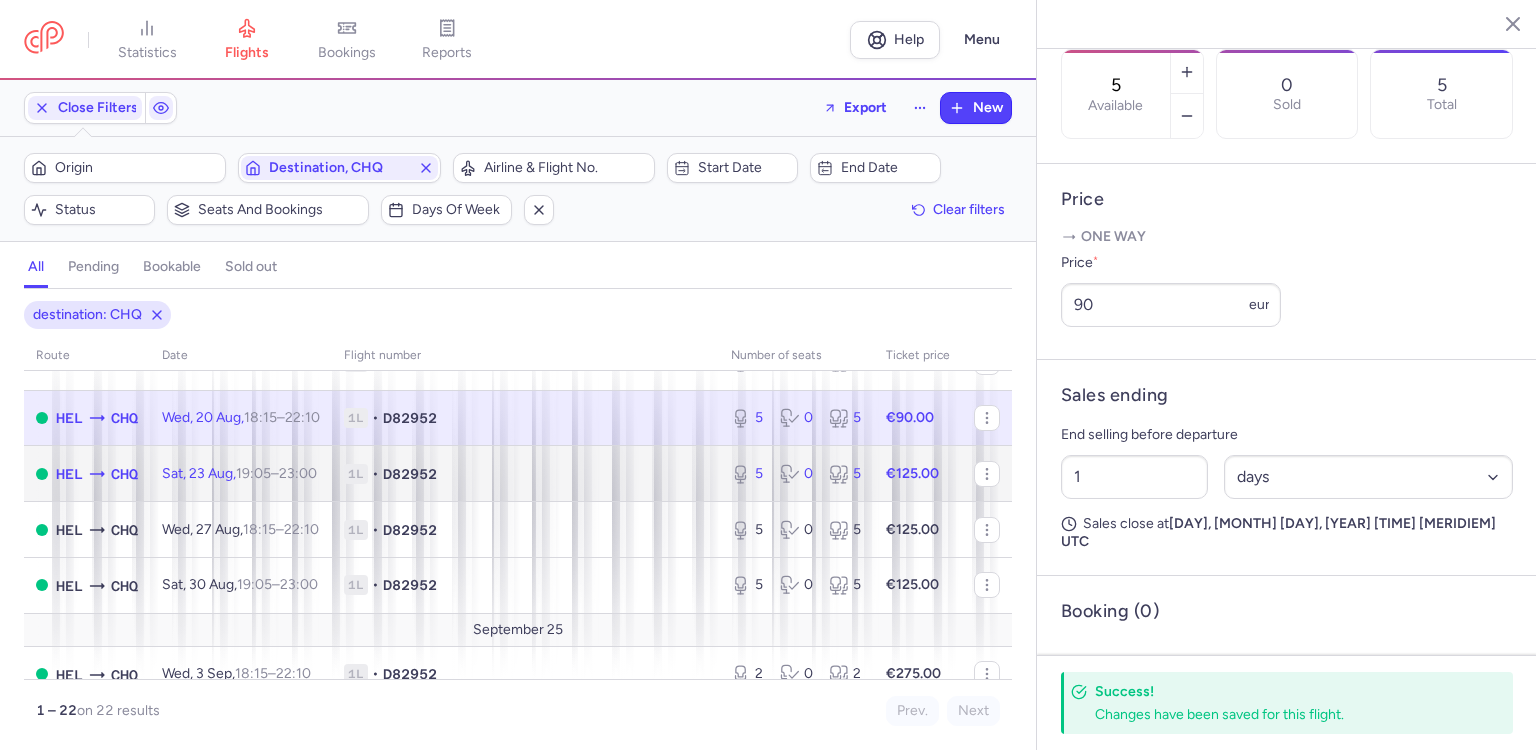 click on "1L • D82952" at bounding box center [525, 474] 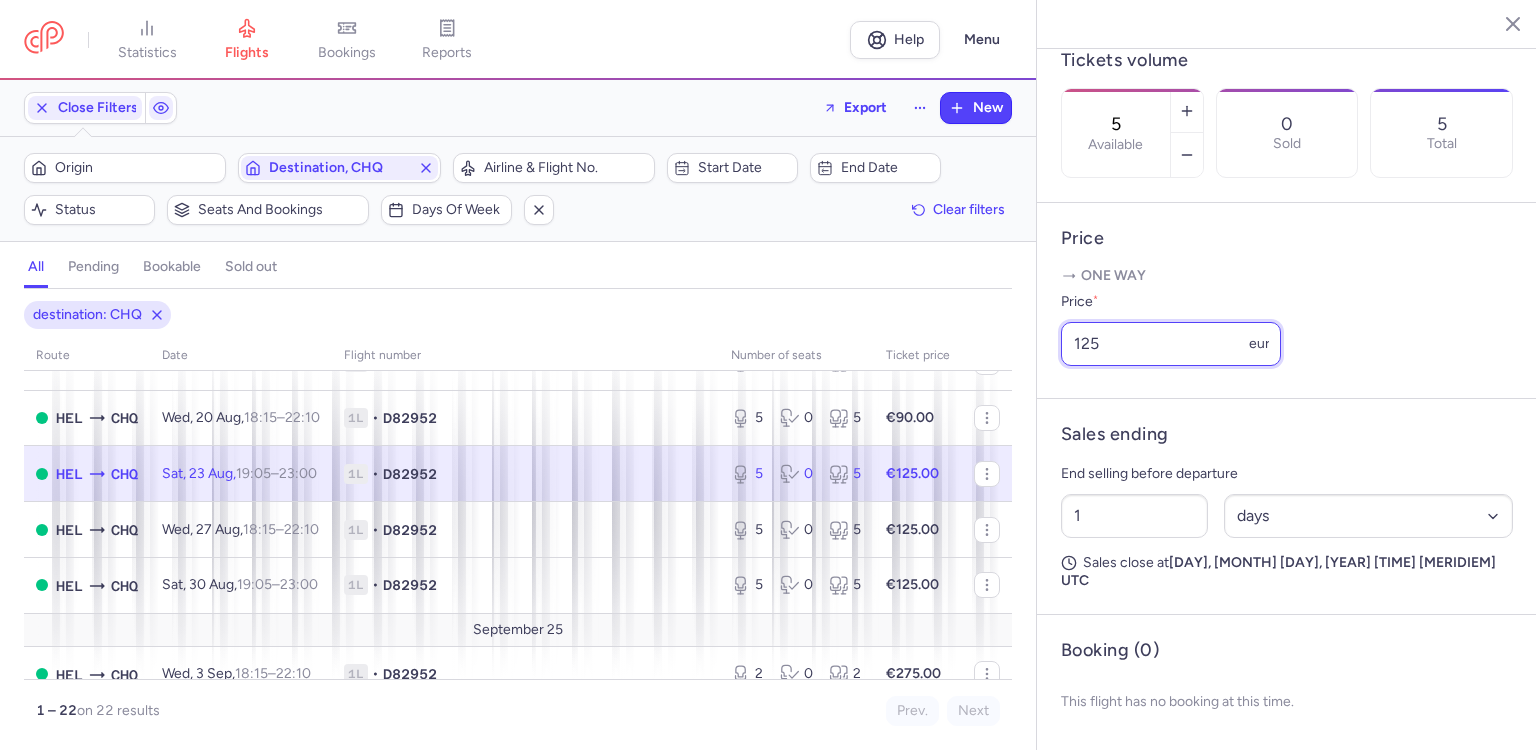 click on "125" at bounding box center (1171, 344) 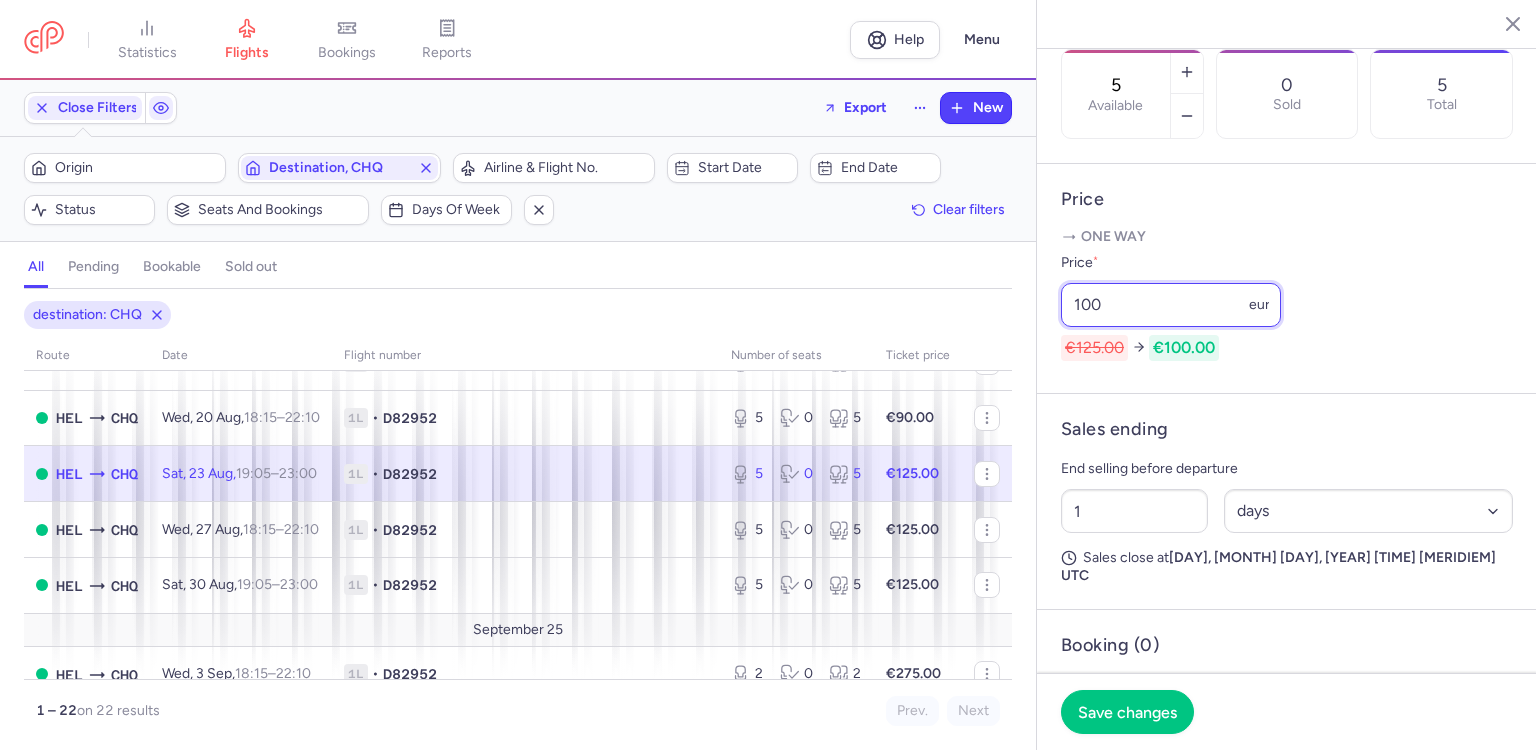 type on "100" 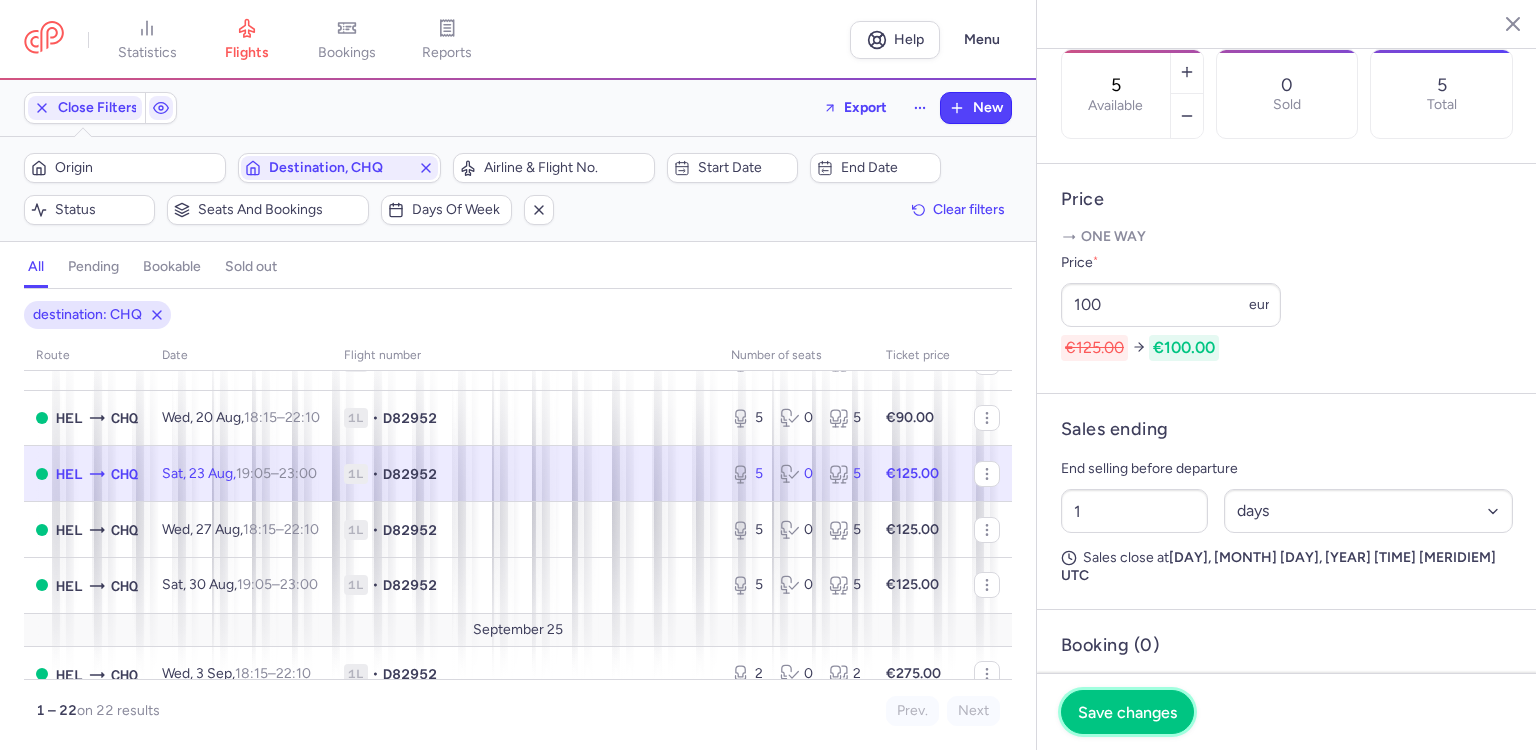 click on "Save changes" at bounding box center (1127, 712) 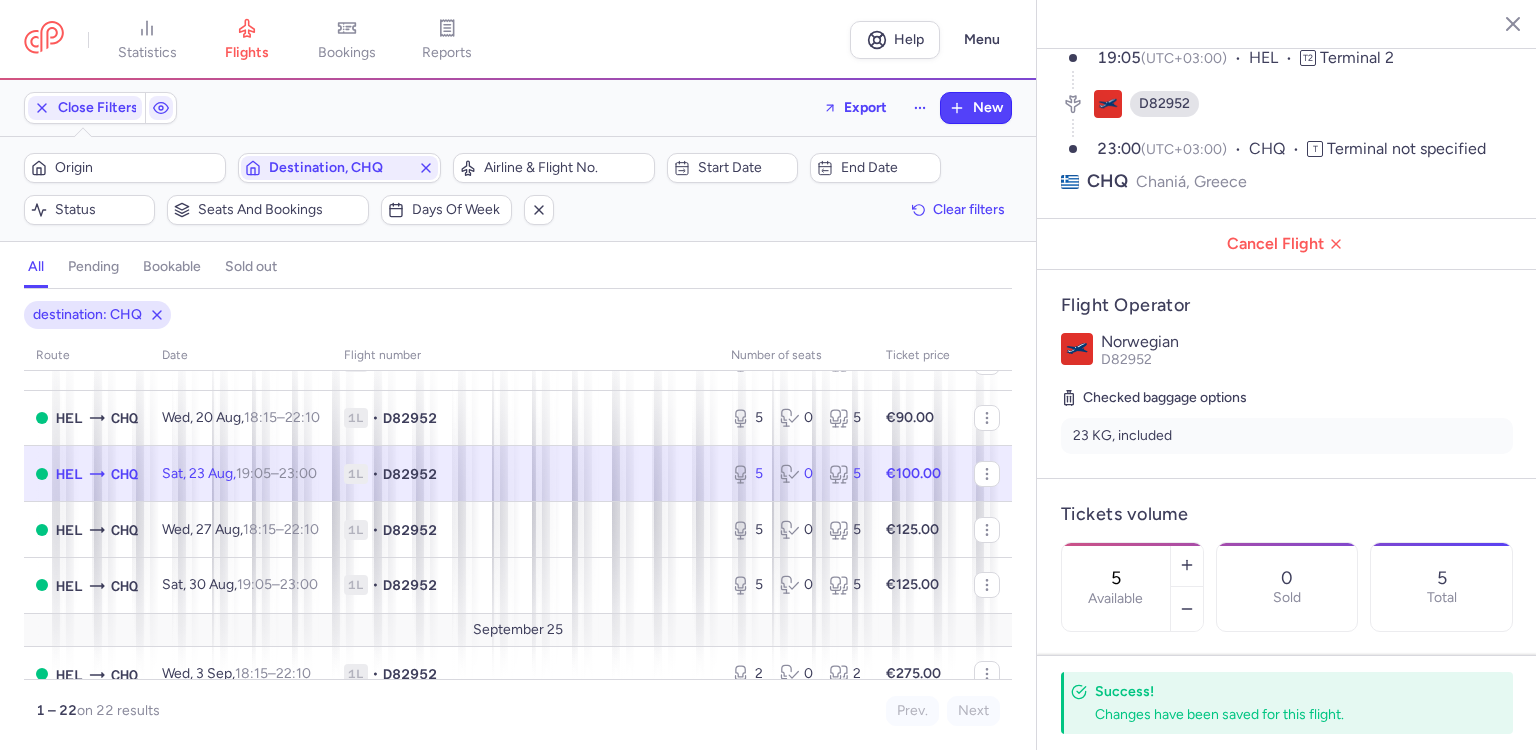 scroll, scrollTop: 136, scrollLeft: 0, axis: vertical 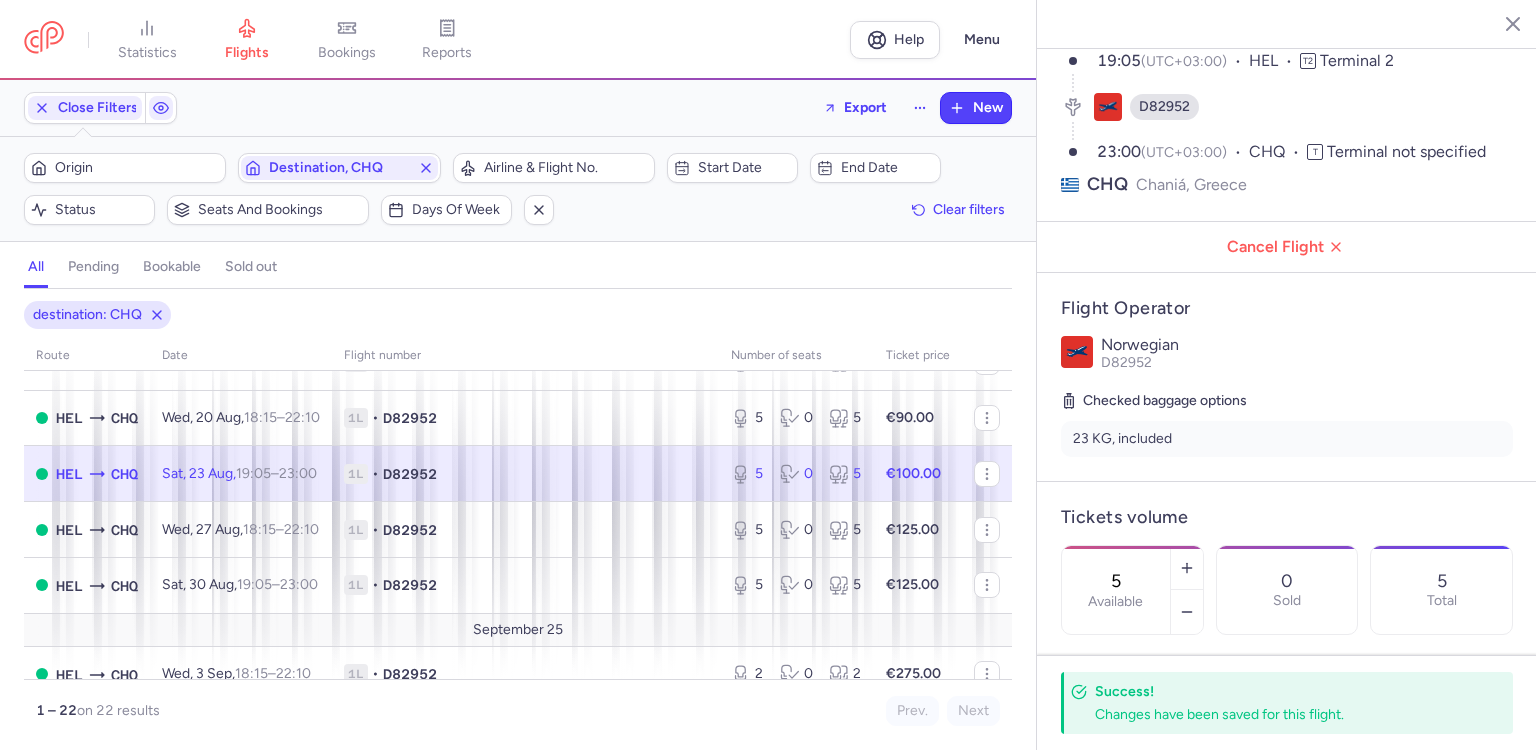 click 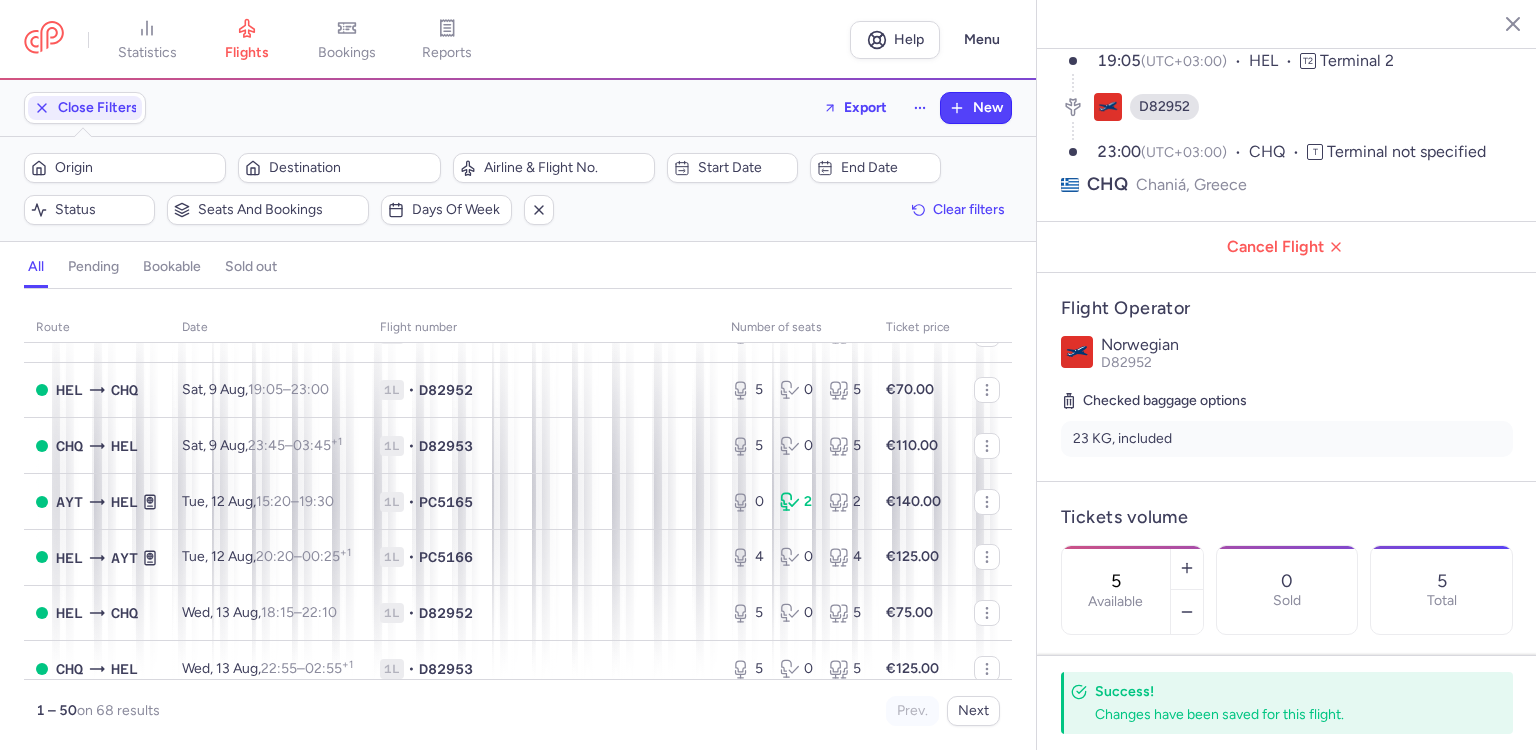 click on "Origin" at bounding box center (125, 168) 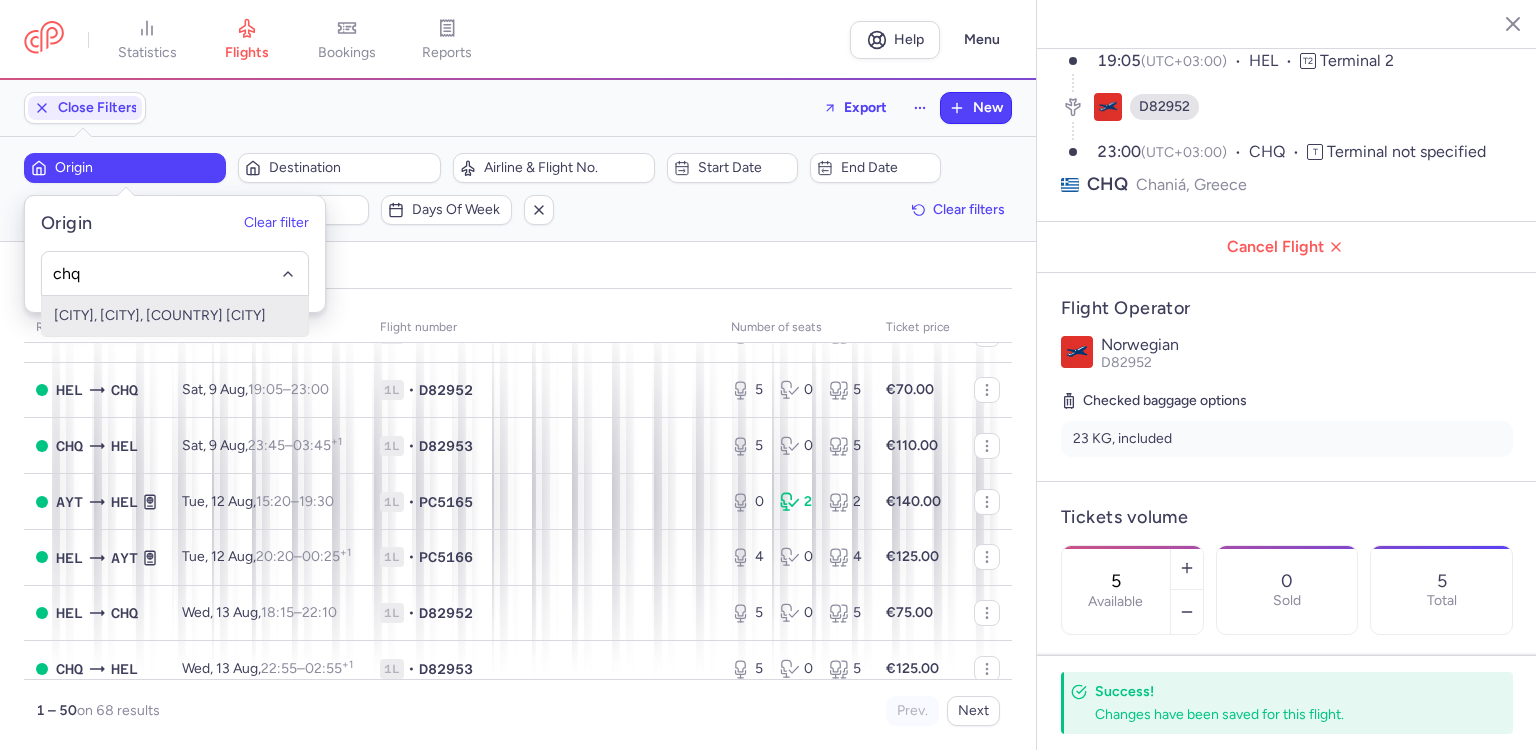click on "[CITY], [CITY], [COUNTRY] [CITY]" at bounding box center [175, 316] 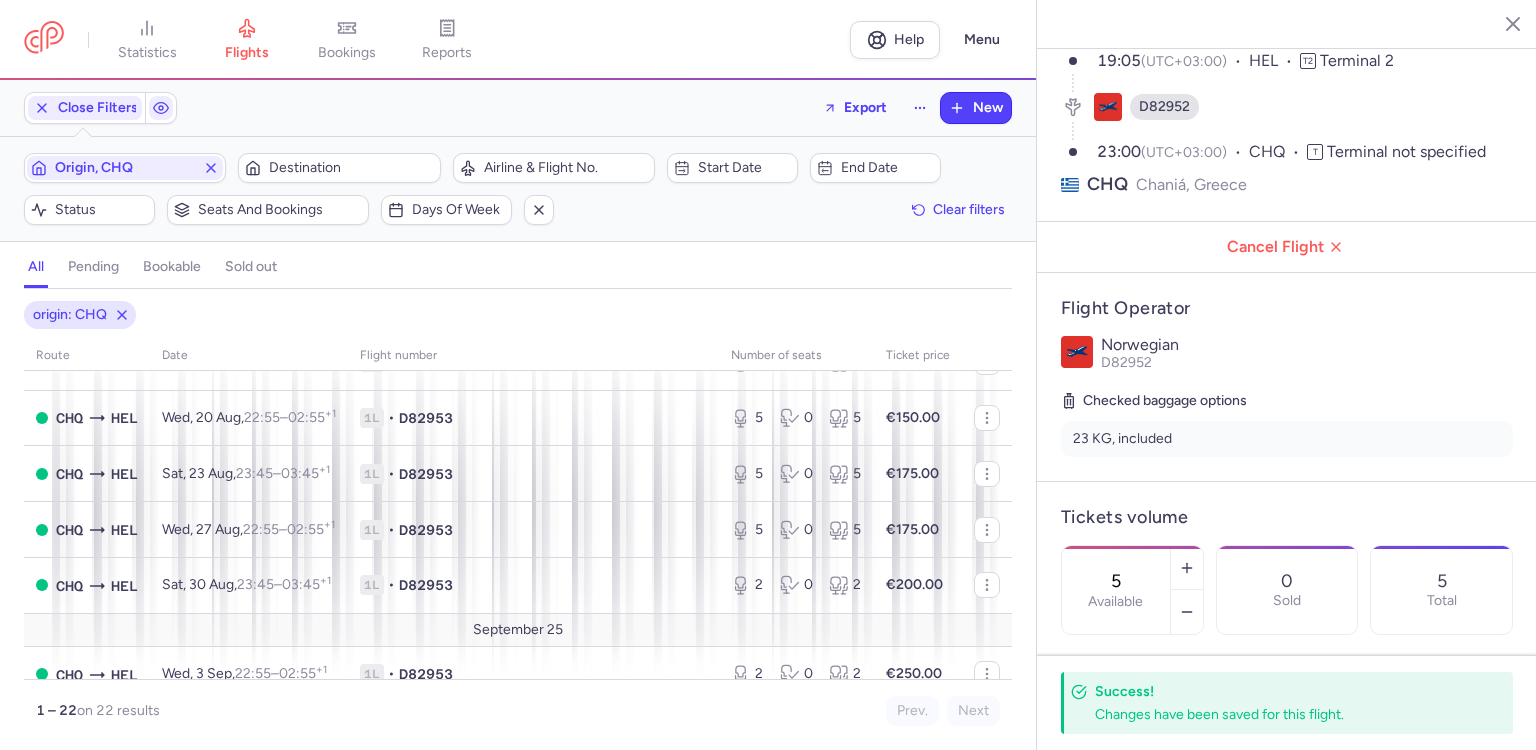 click 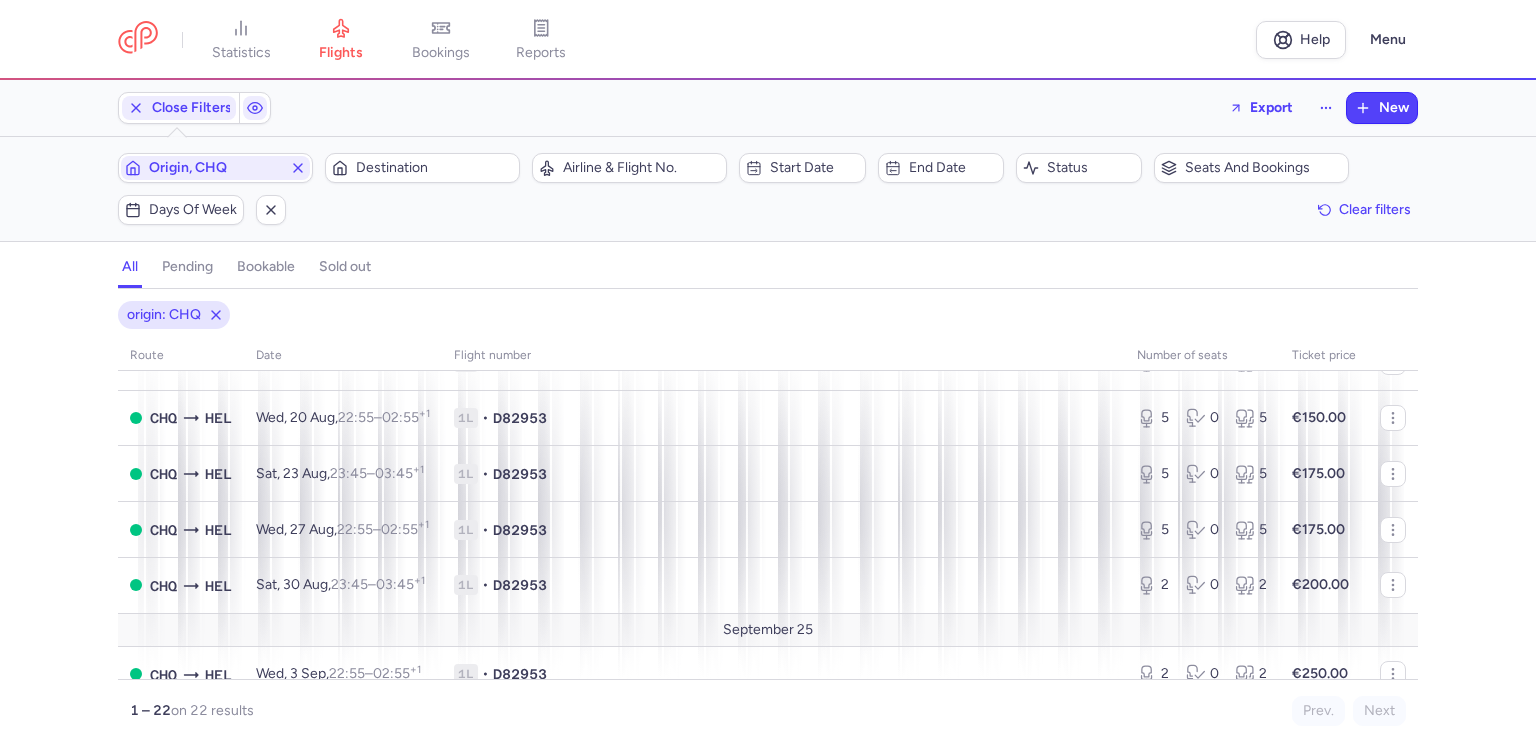 scroll, scrollTop: 0, scrollLeft: 0, axis: both 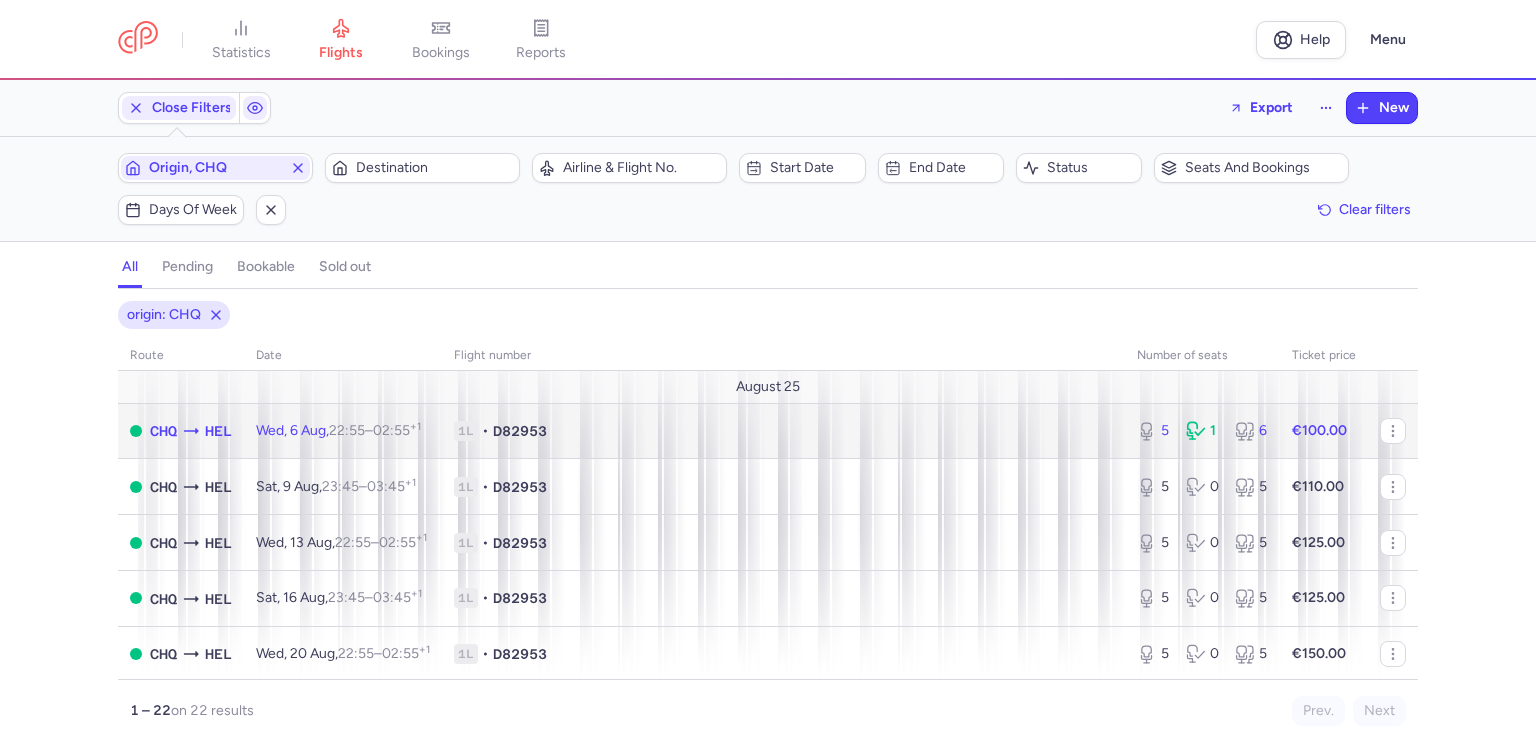 click on "1L • D82953" at bounding box center [783, 431] 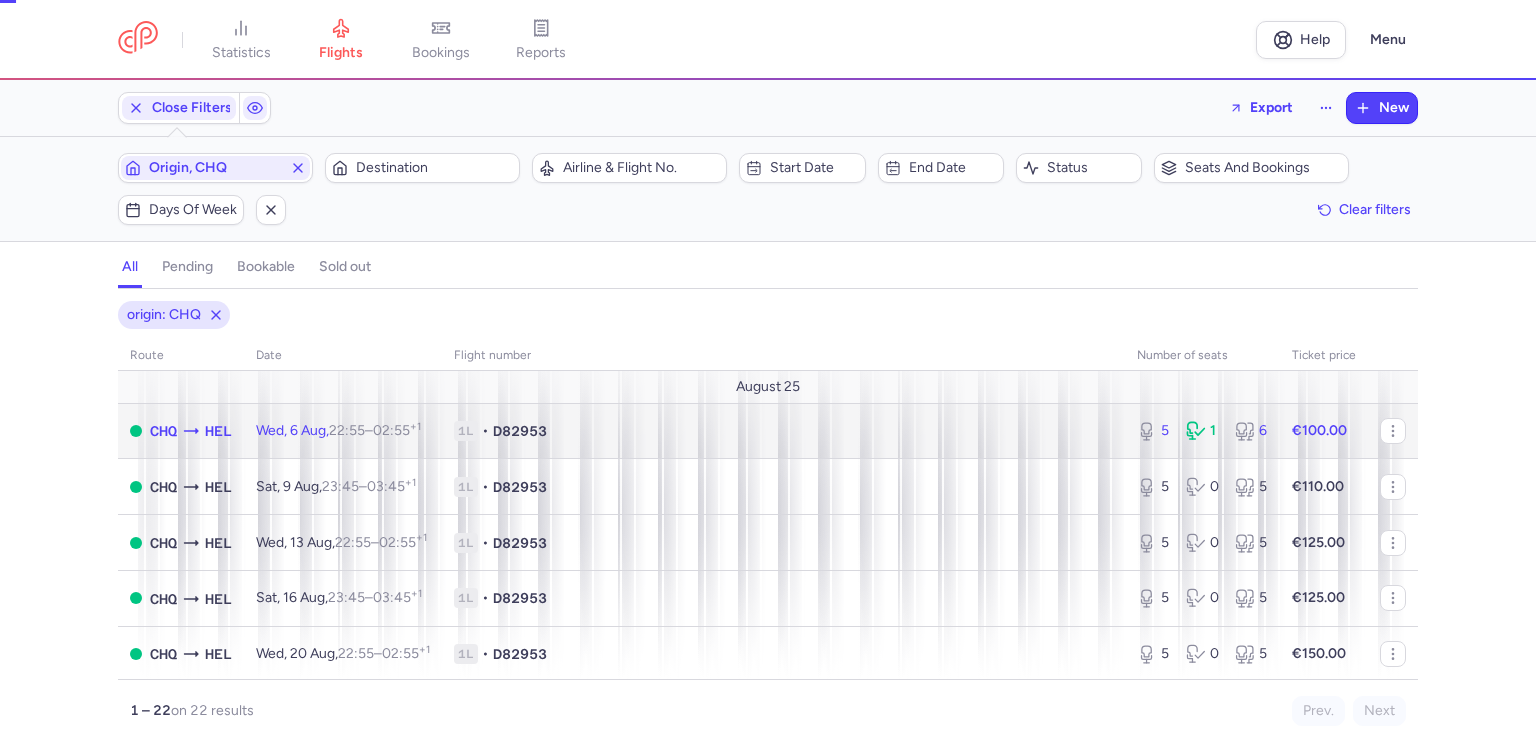 select on "hours" 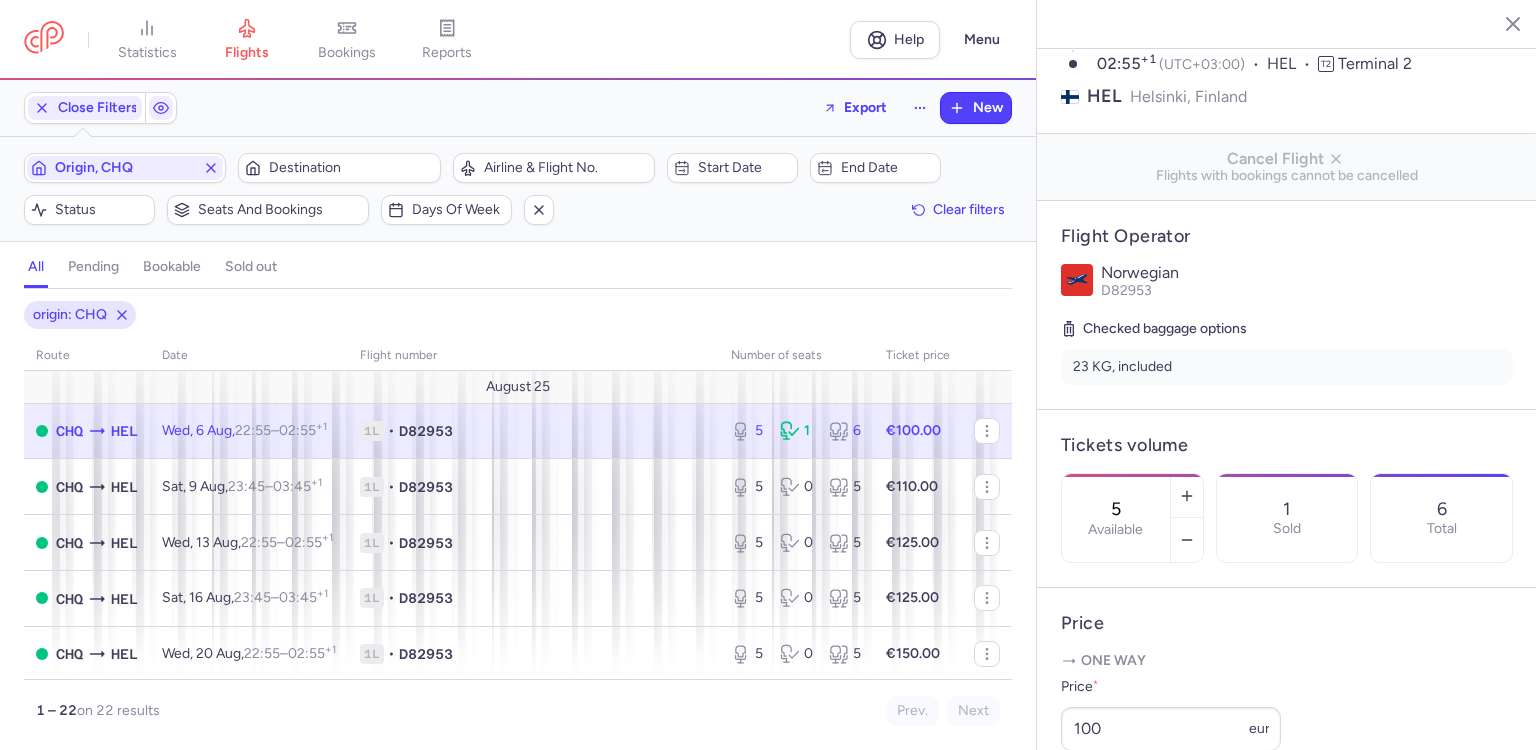 scroll, scrollTop: 380, scrollLeft: 0, axis: vertical 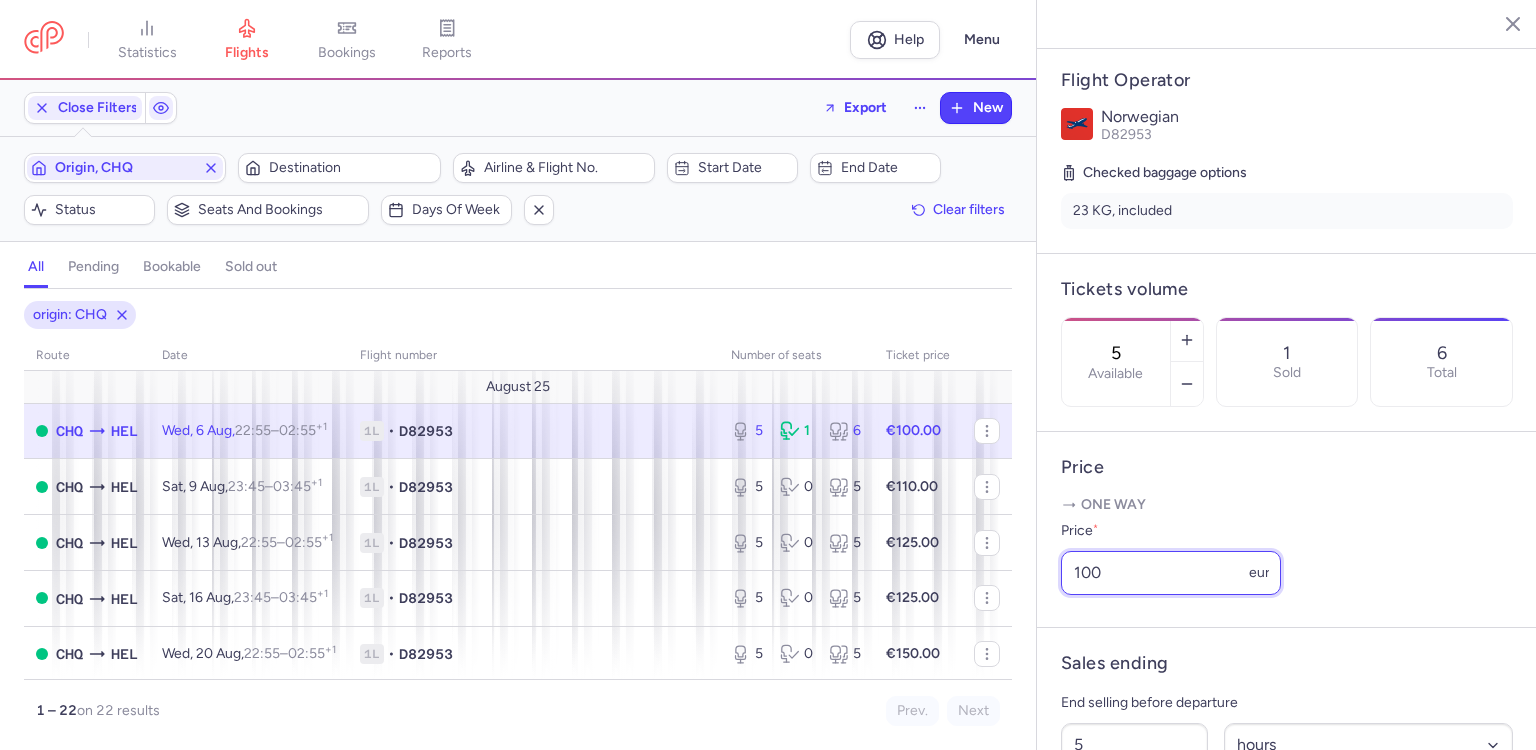 click on "100" at bounding box center [1171, 573] 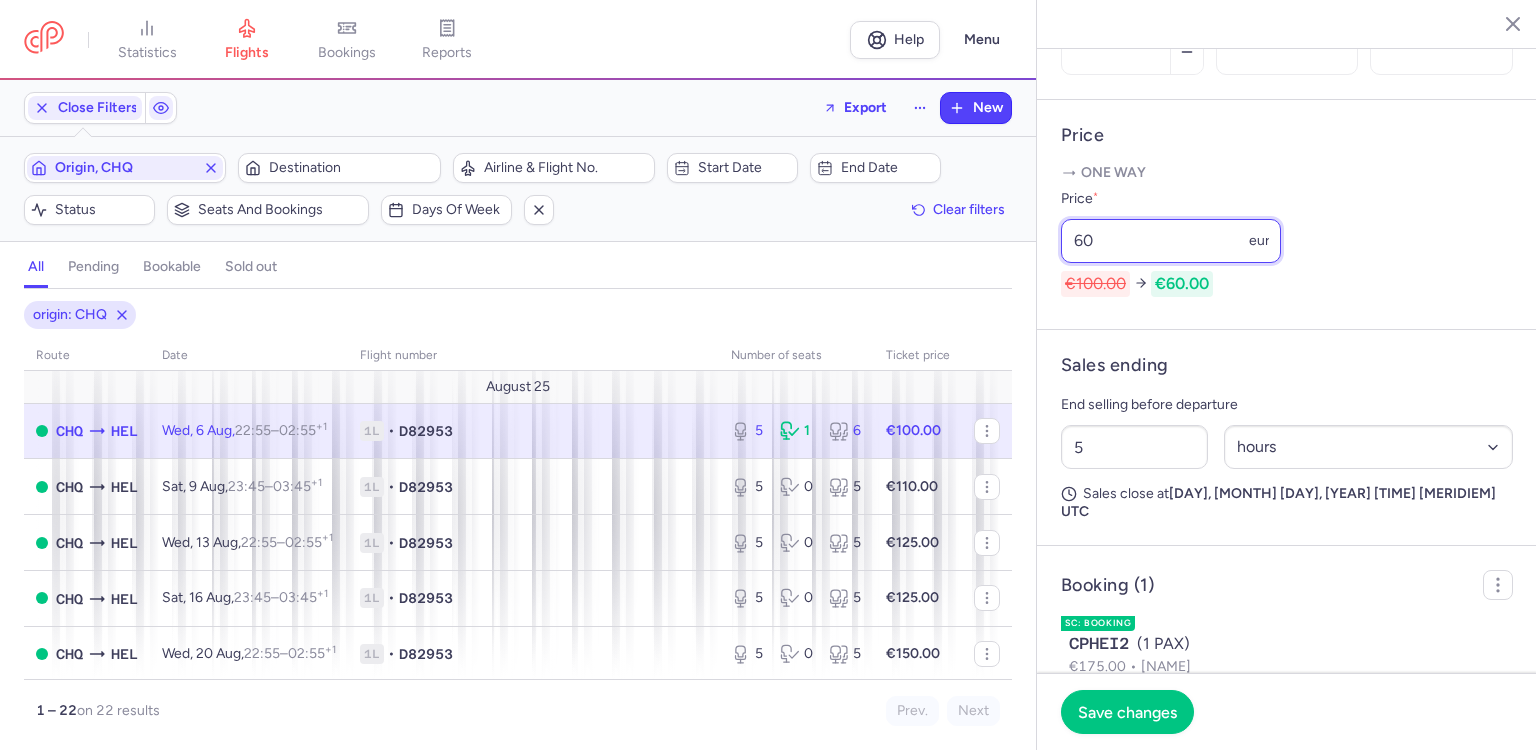 scroll, scrollTop: 712, scrollLeft: 0, axis: vertical 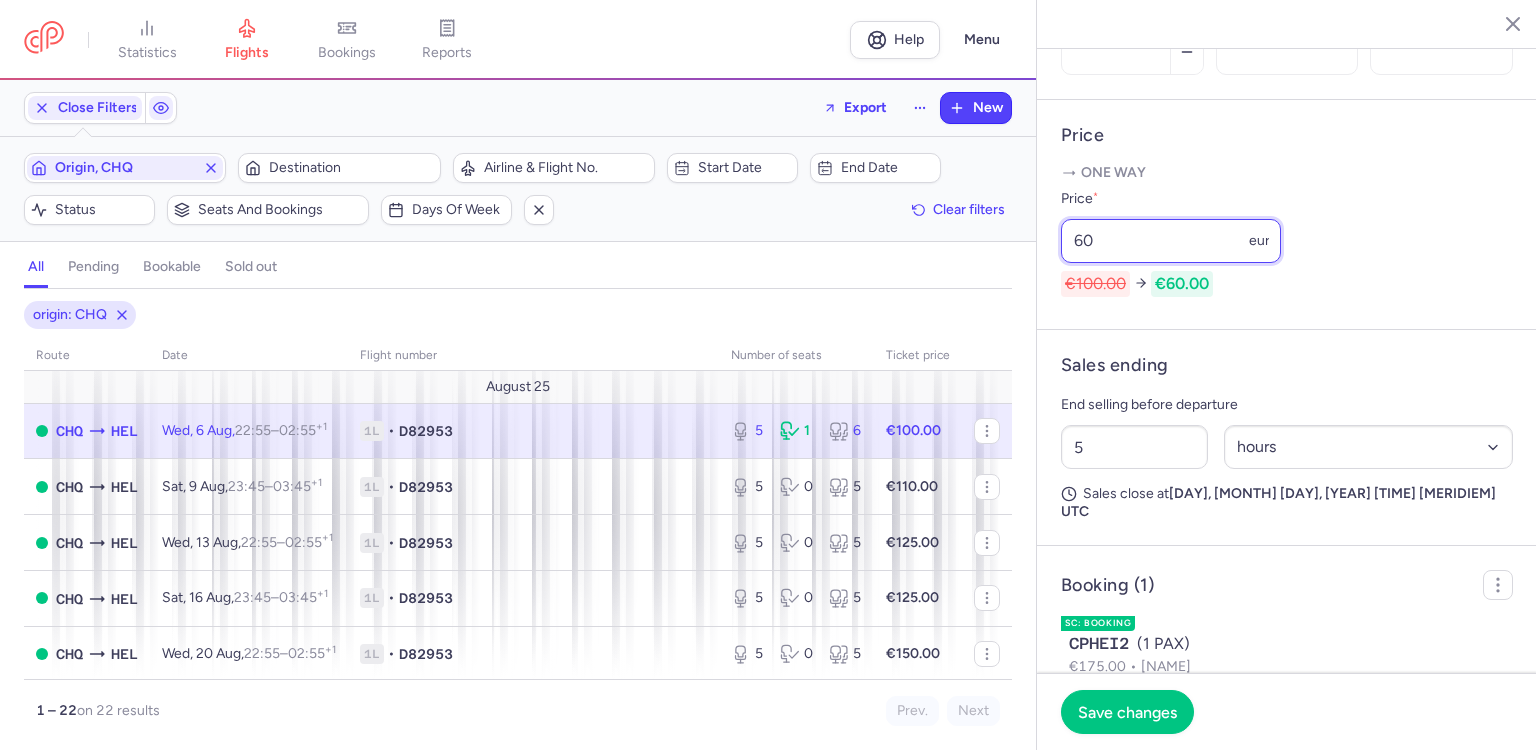 type on "60" 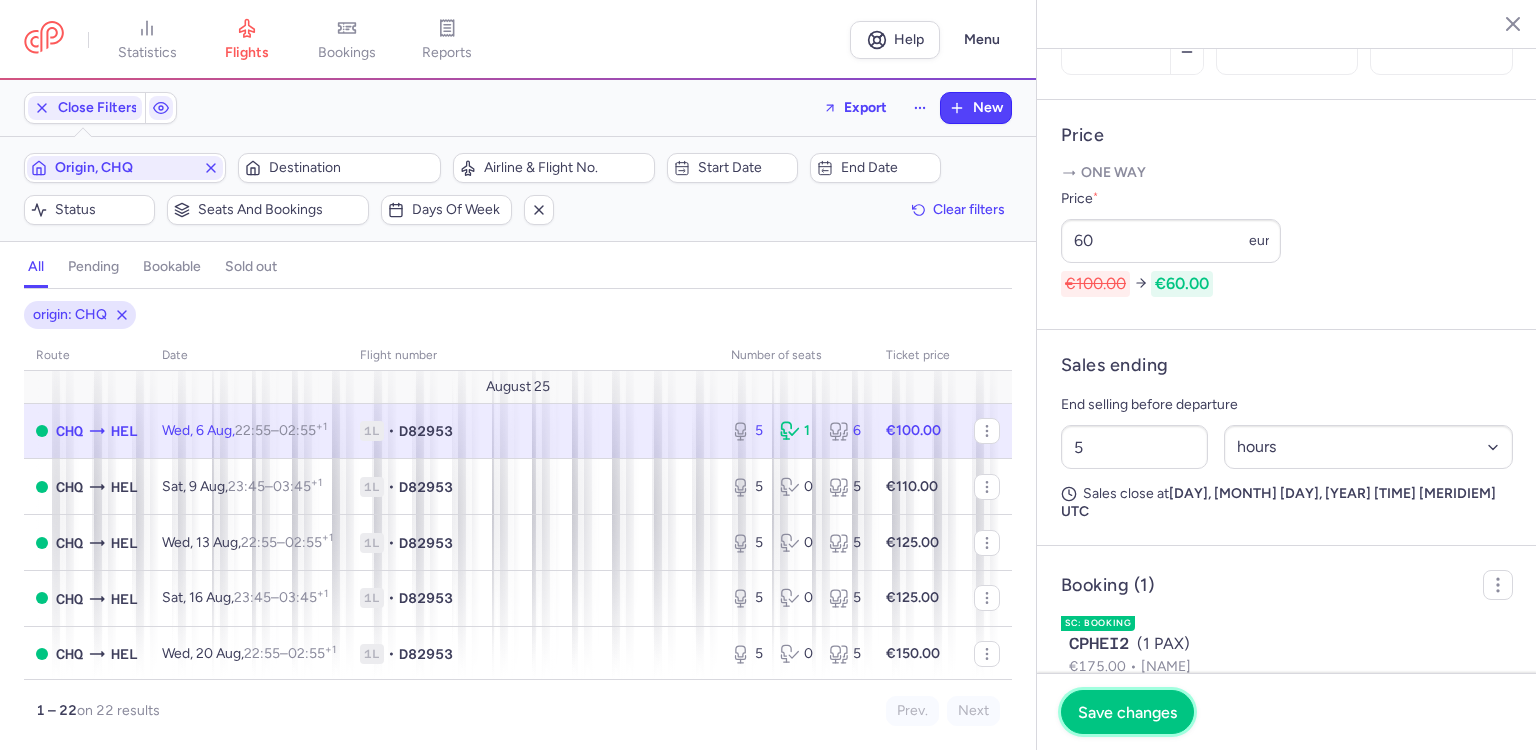 click on "Save changes" at bounding box center [1127, 712] 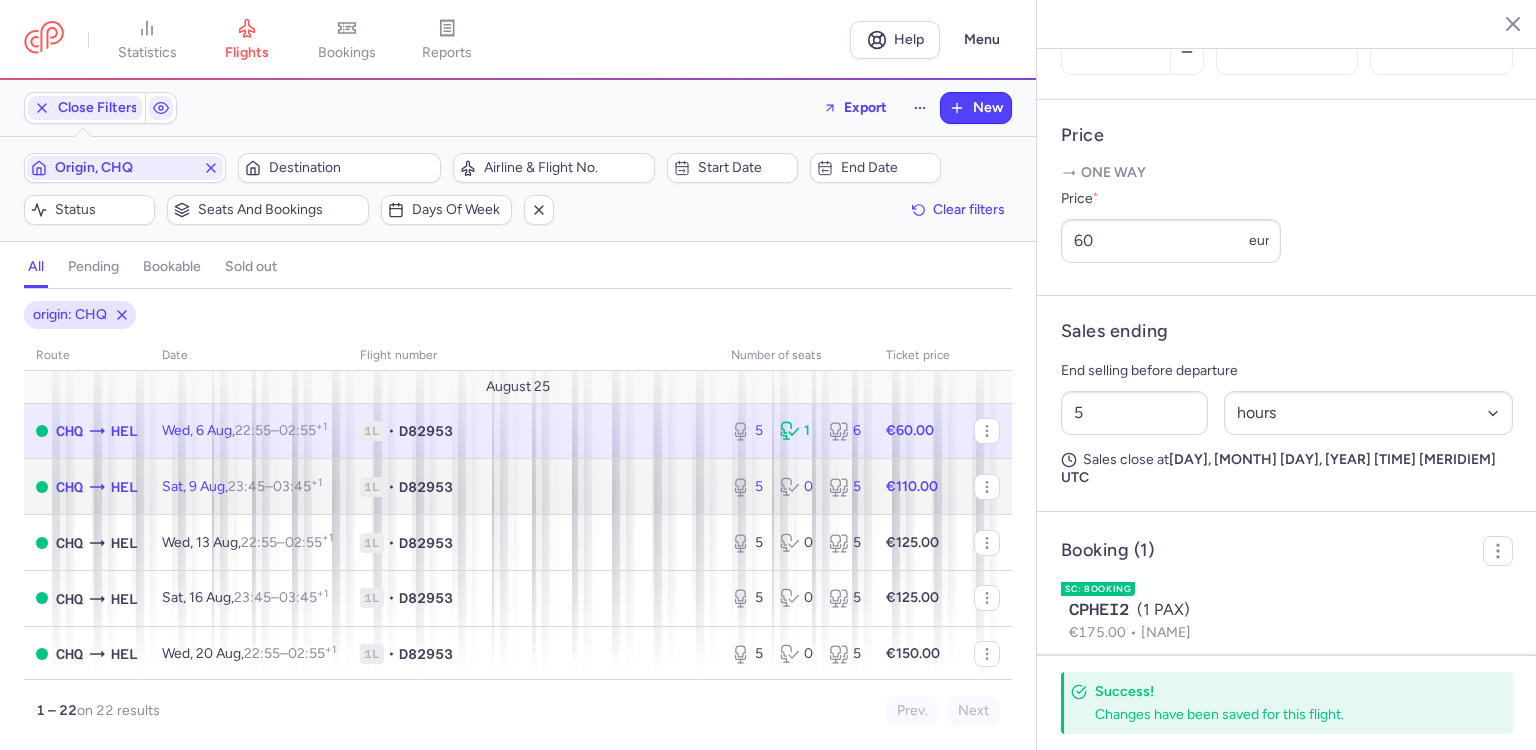 click on "1L • D82953" at bounding box center (533, 487) 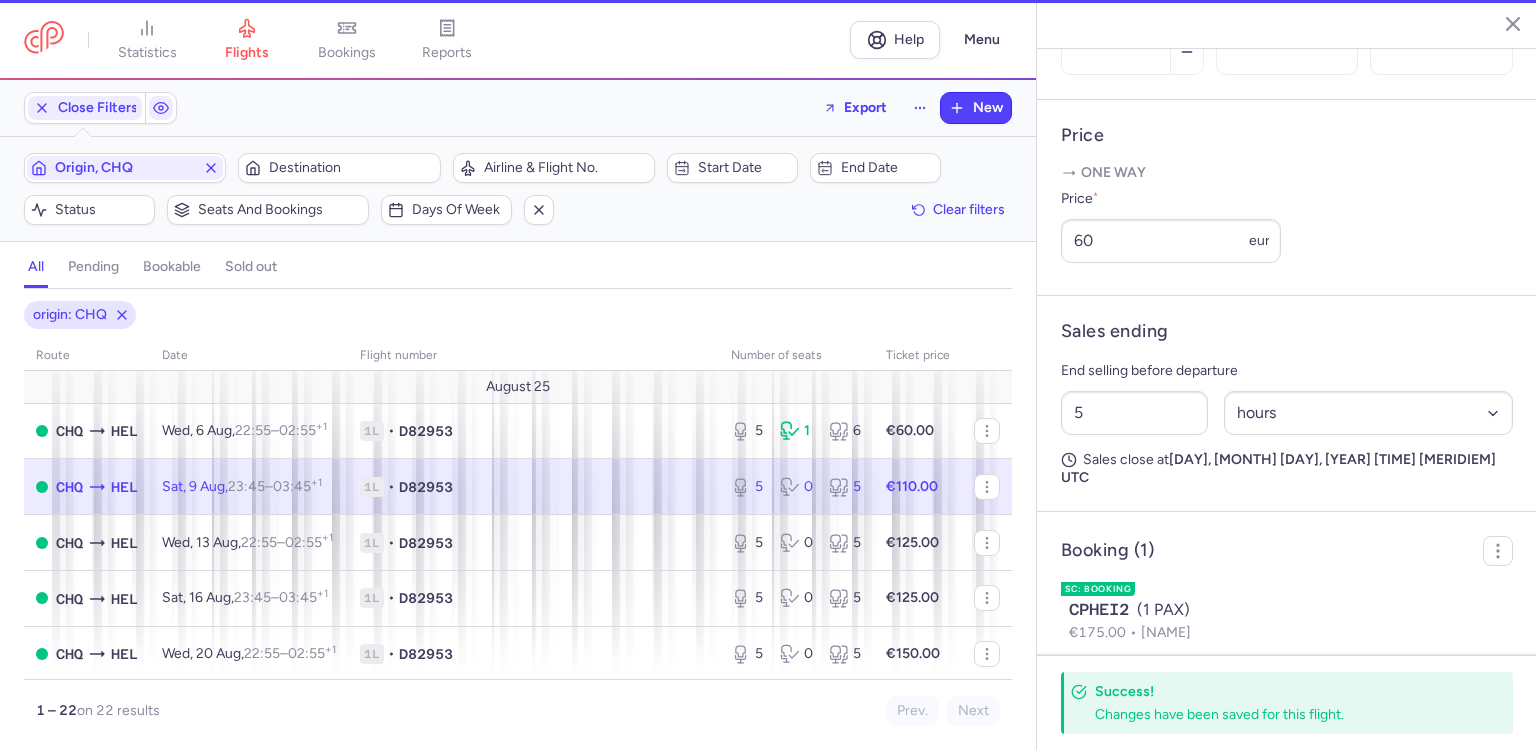 type on "1" 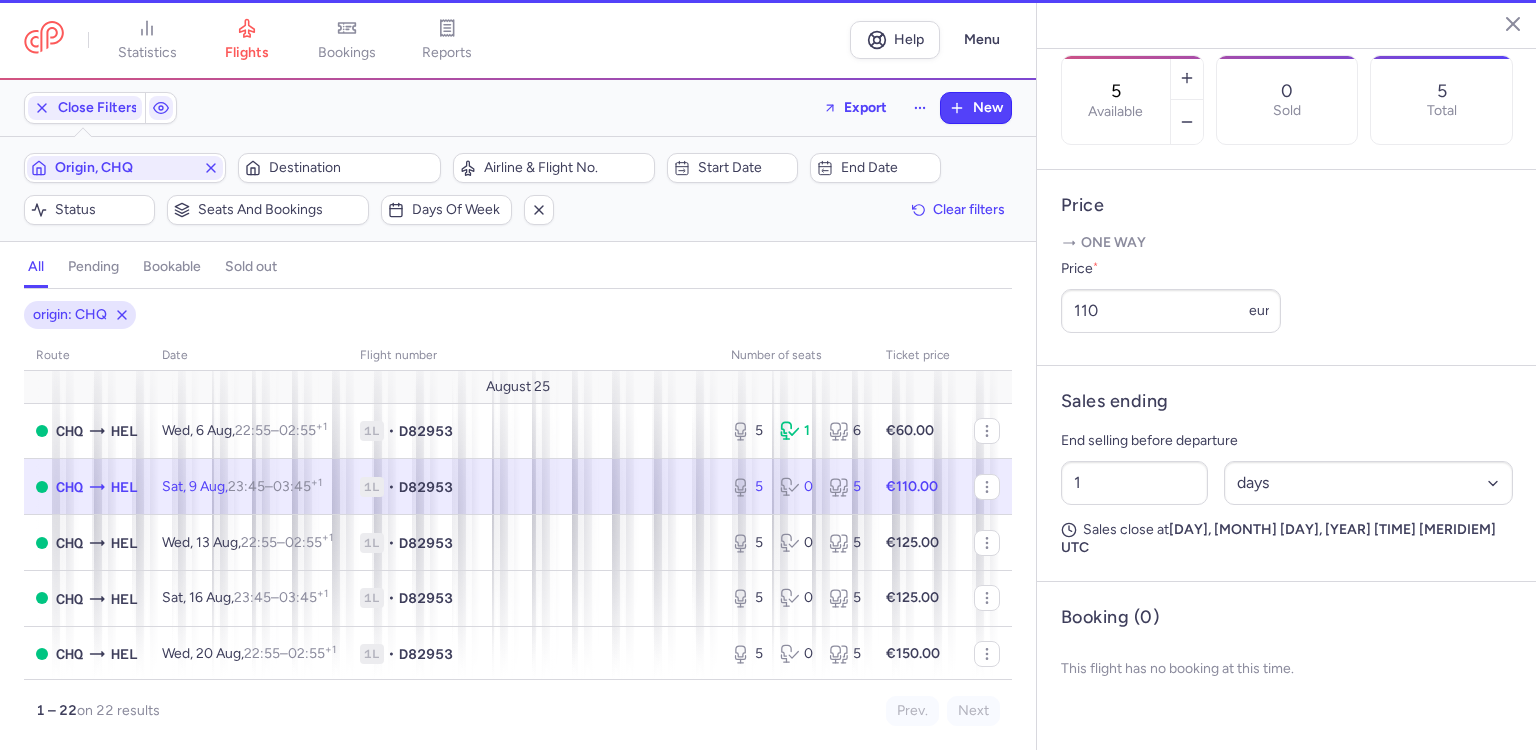 scroll, scrollTop: 677, scrollLeft: 0, axis: vertical 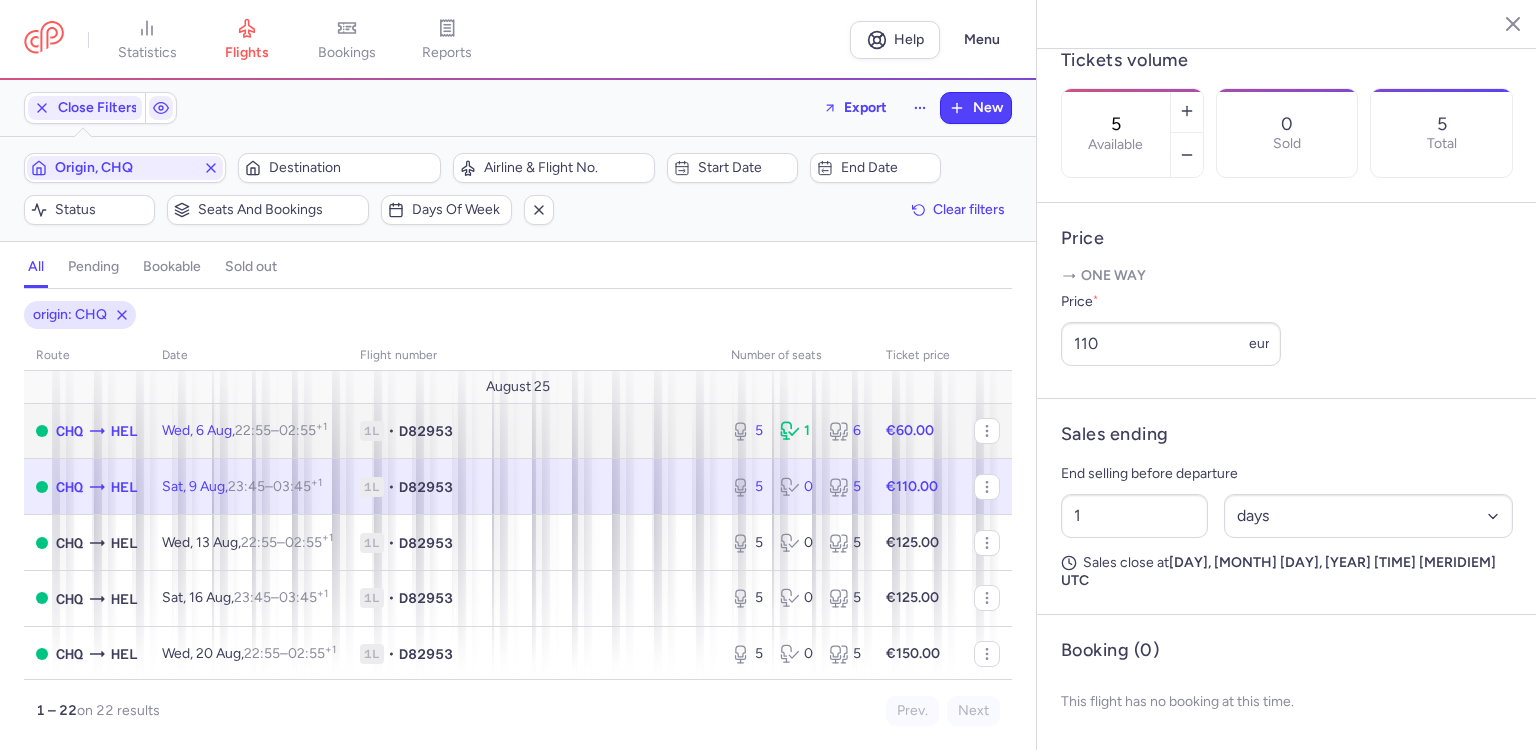 click on "1L • D82953" at bounding box center [533, 431] 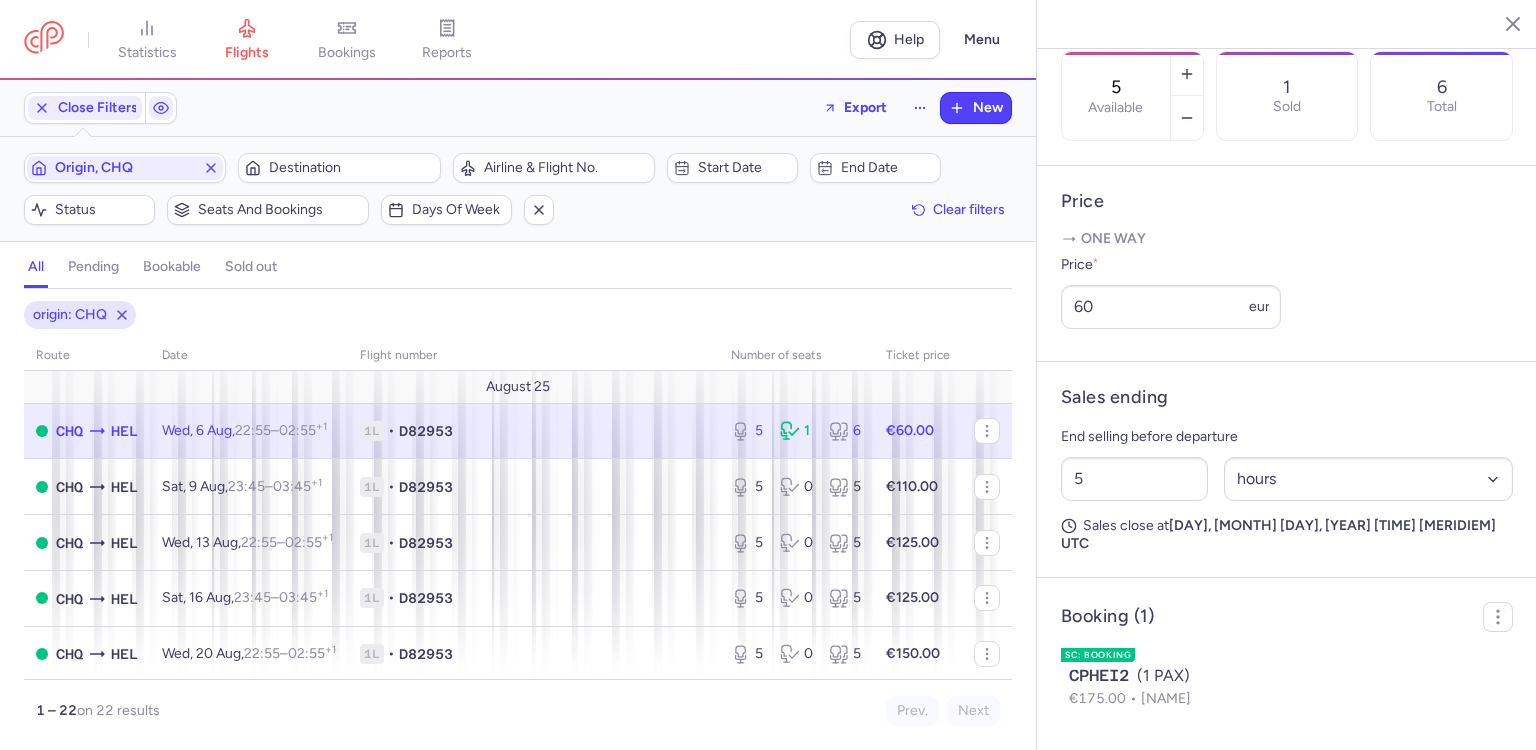 scroll, scrollTop: 694, scrollLeft: 0, axis: vertical 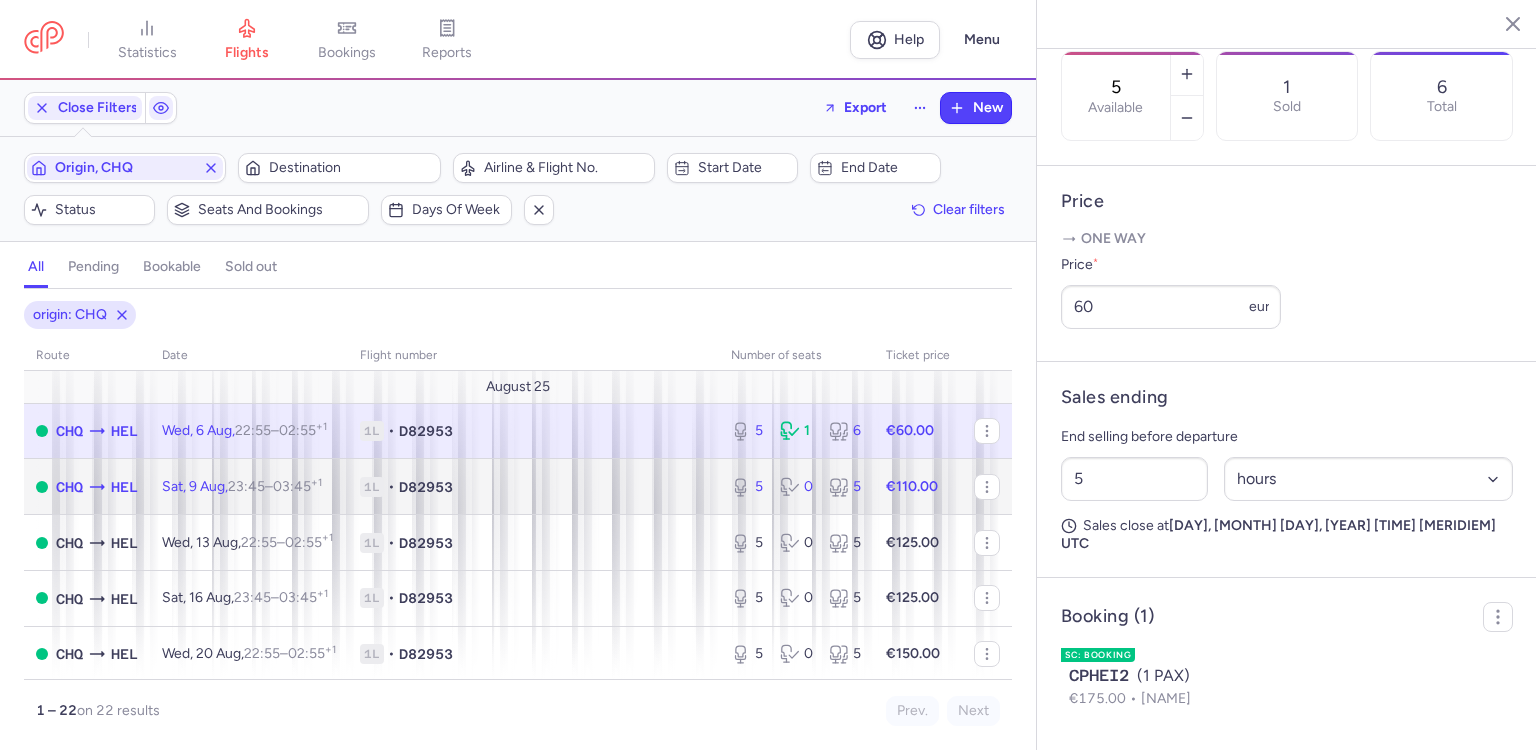 click on "1L • D82953" at bounding box center (533, 487) 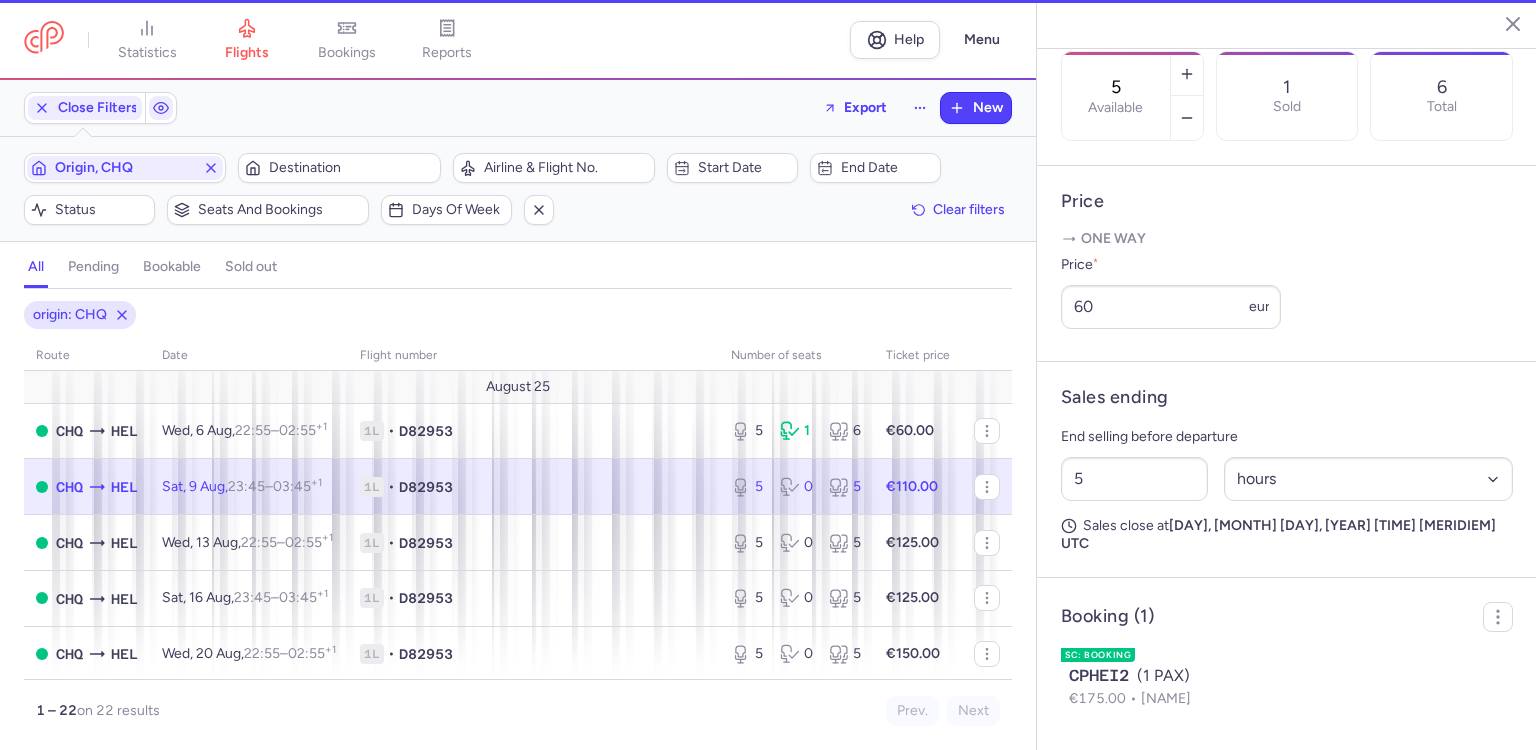type on "1" 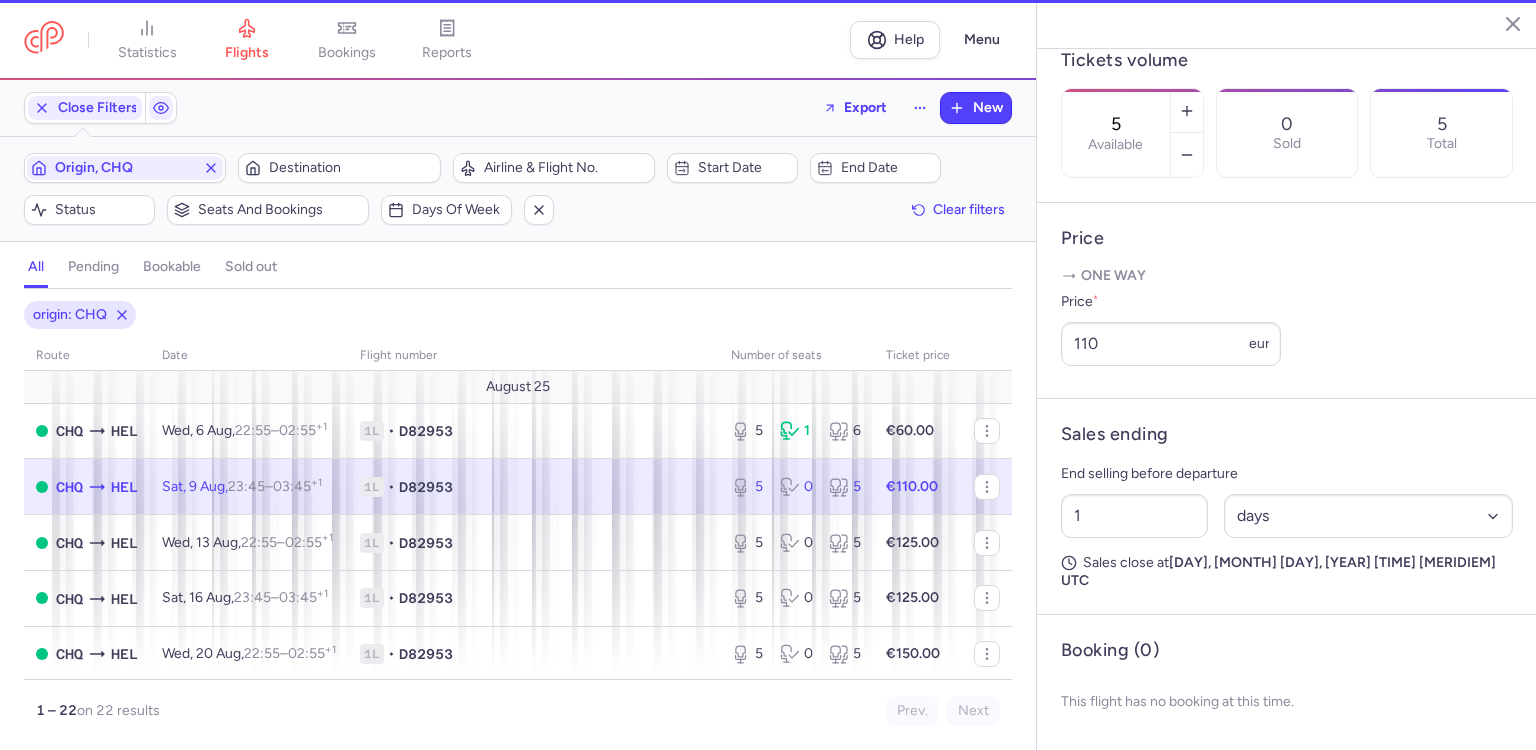 scroll, scrollTop: 677, scrollLeft: 0, axis: vertical 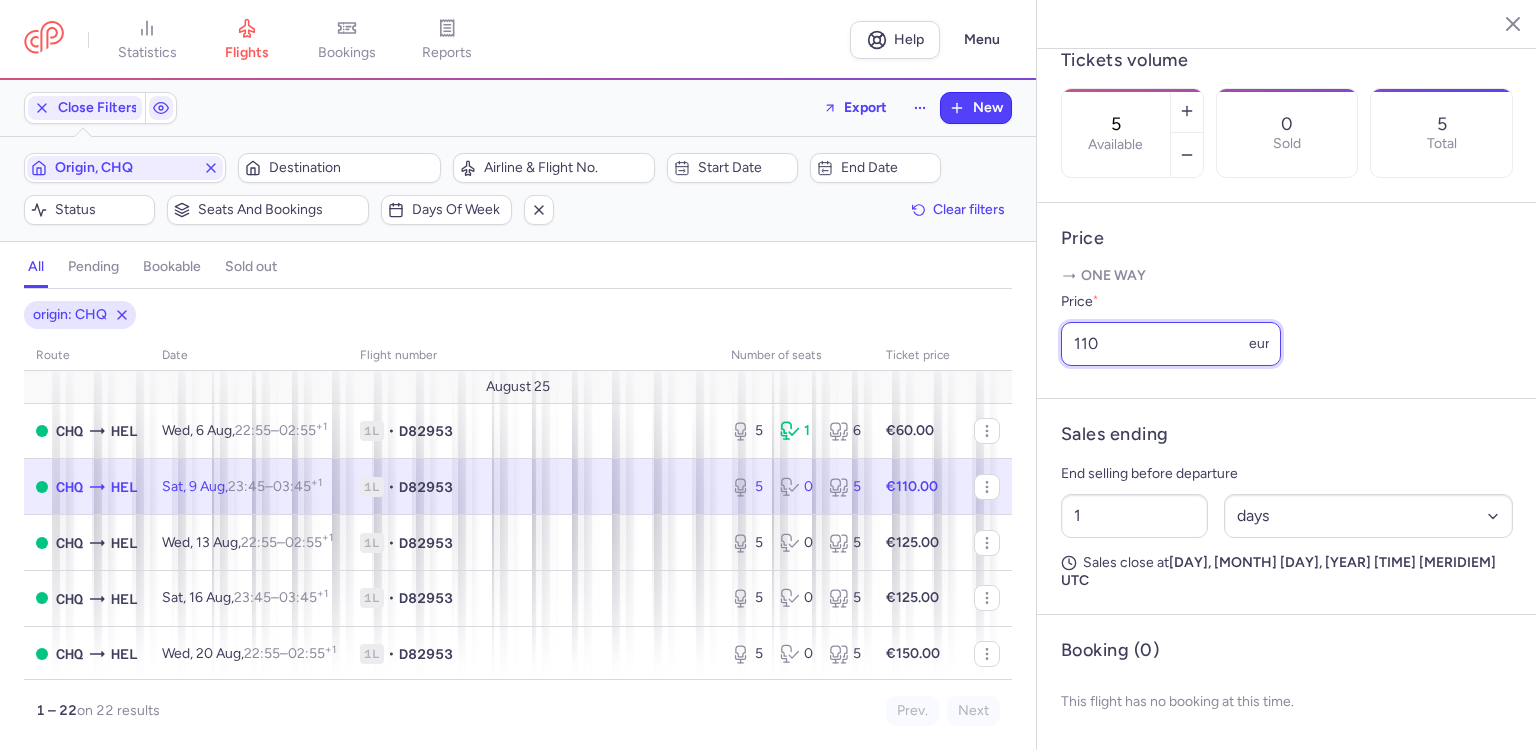 click on "110" at bounding box center [1171, 344] 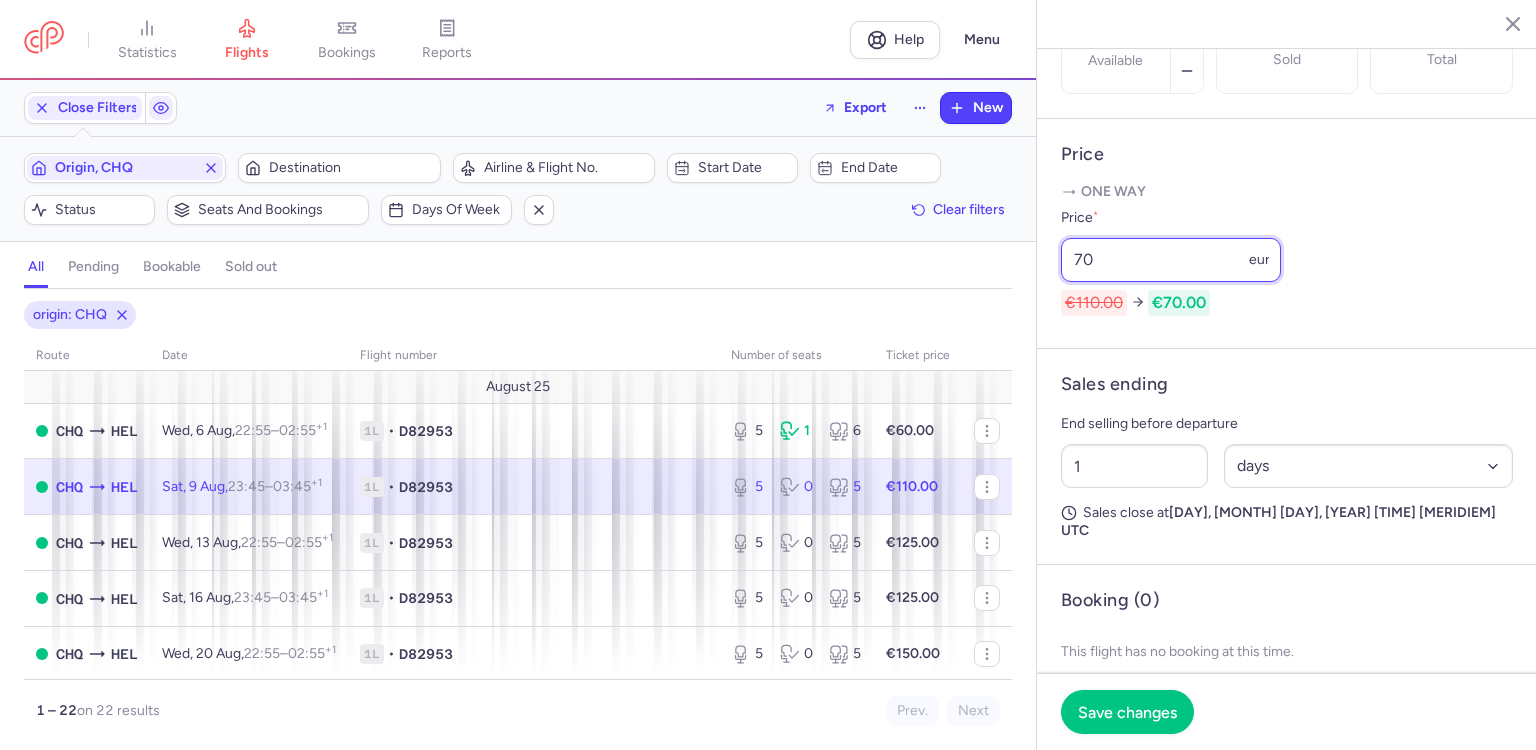 type on "70" 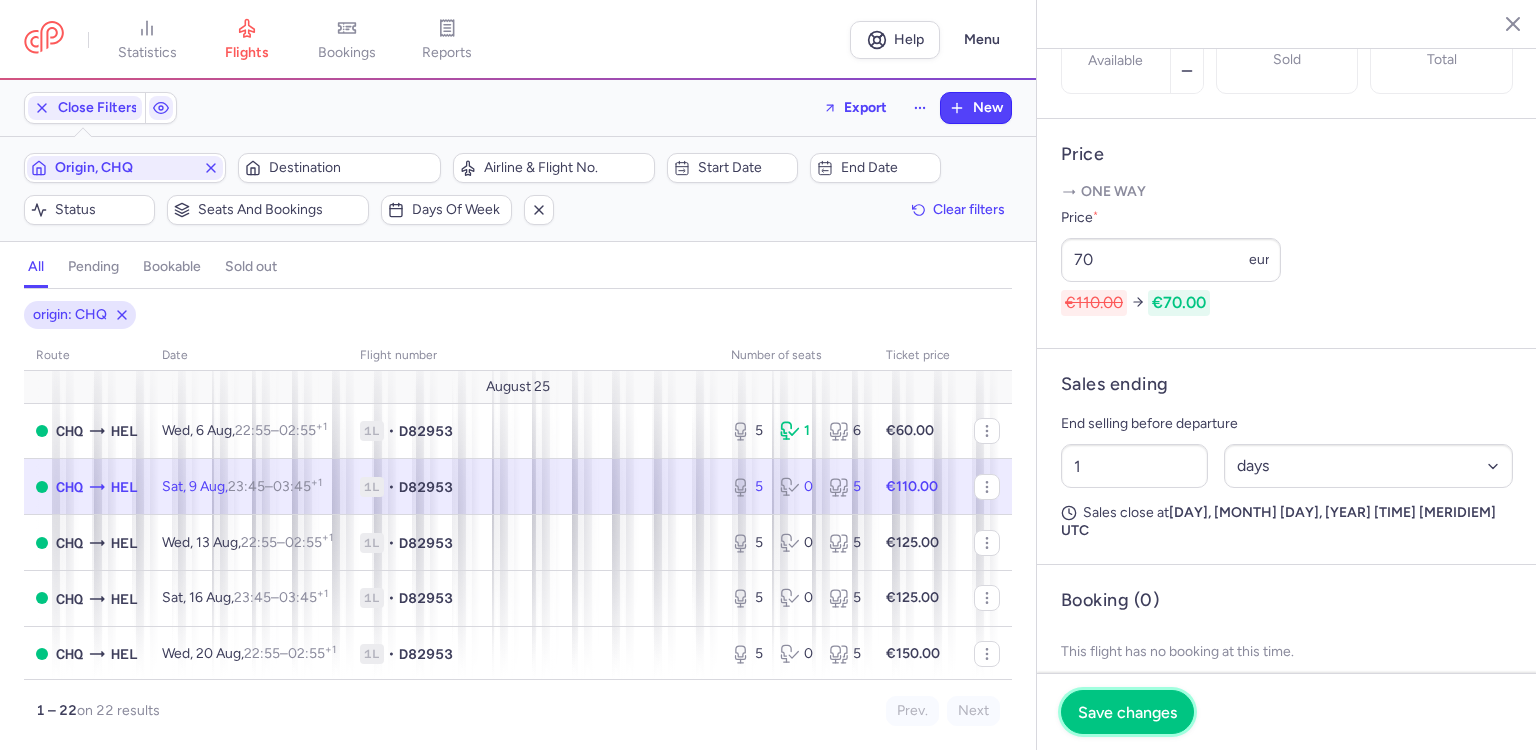 click on "Save changes" at bounding box center [1127, 712] 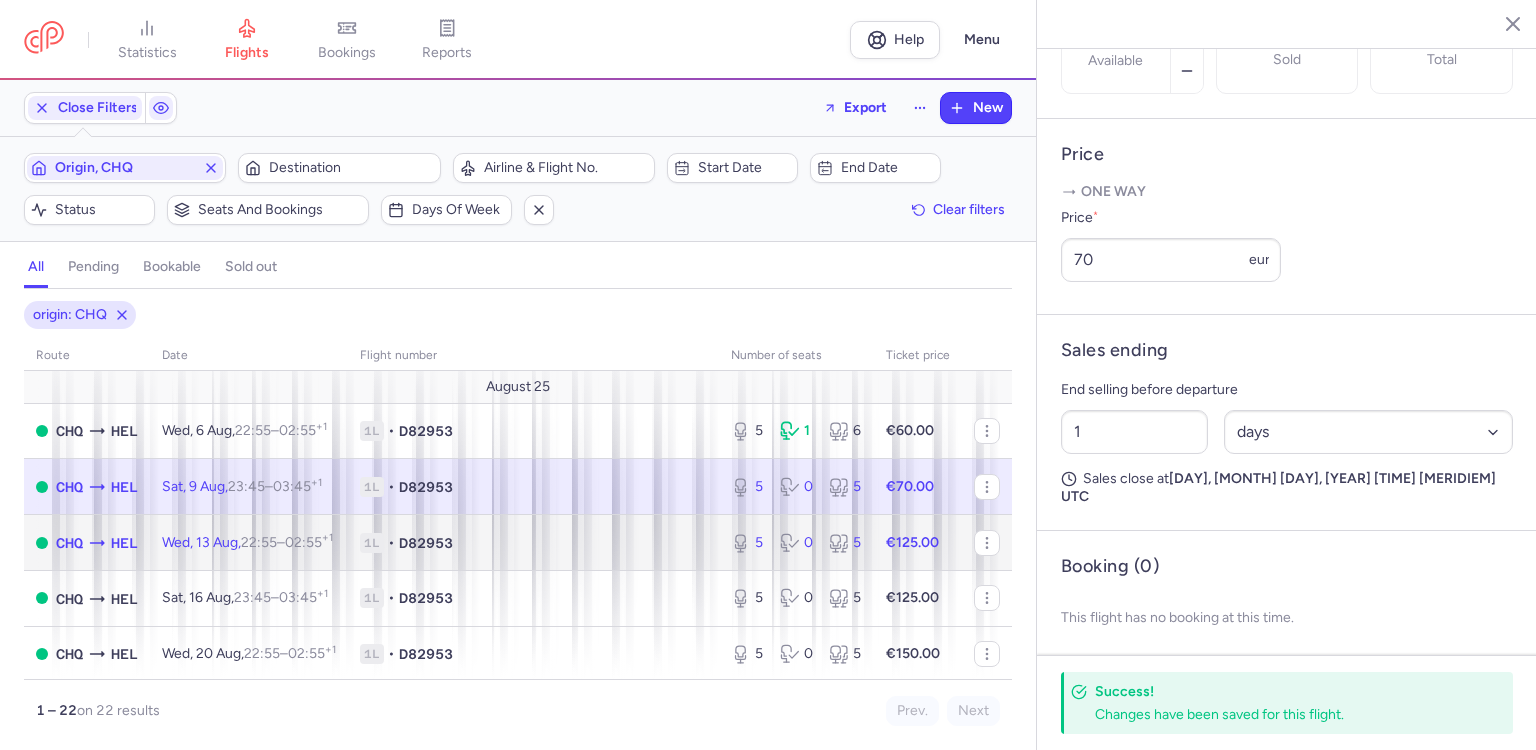 click on "1L • D82953" at bounding box center (533, 543) 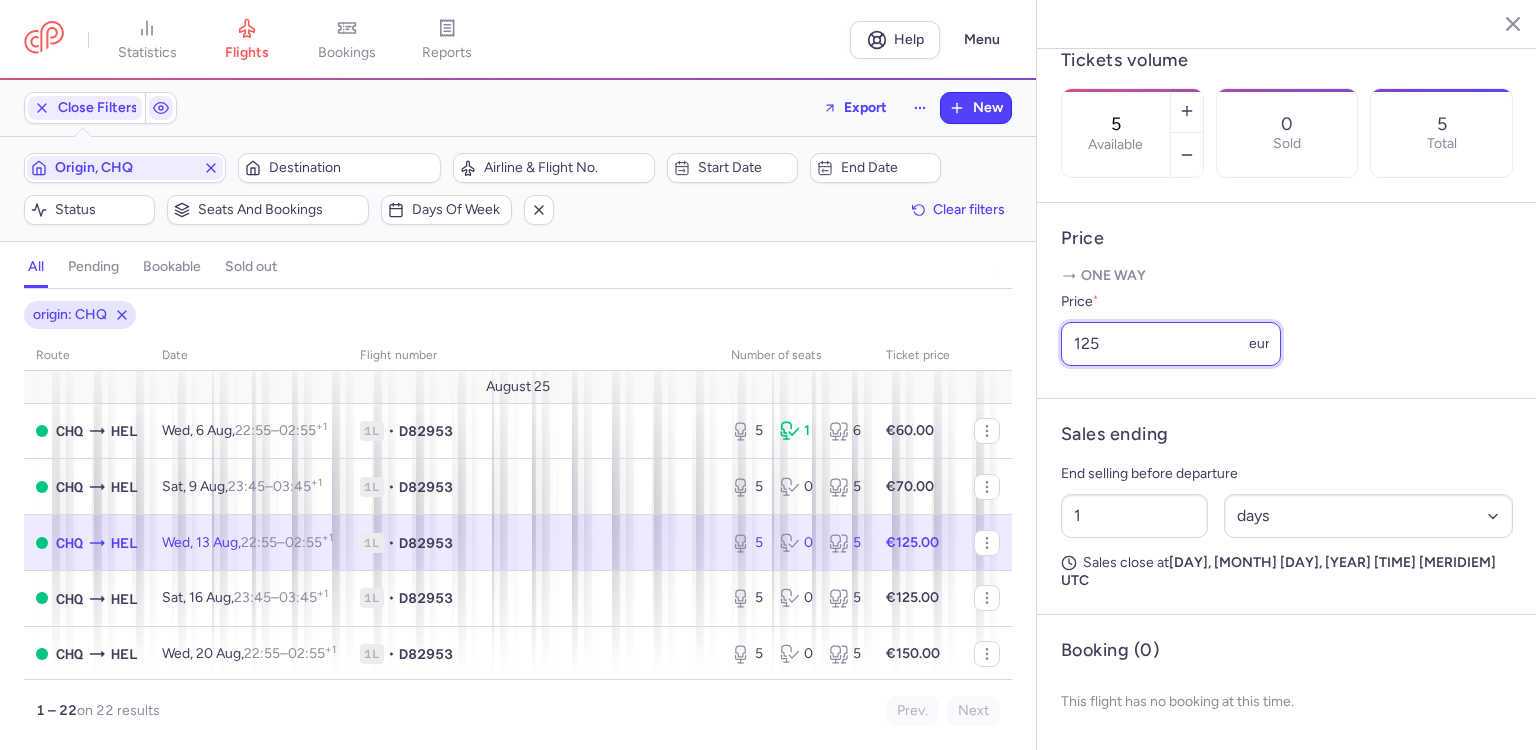 click on "125" at bounding box center [1171, 344] 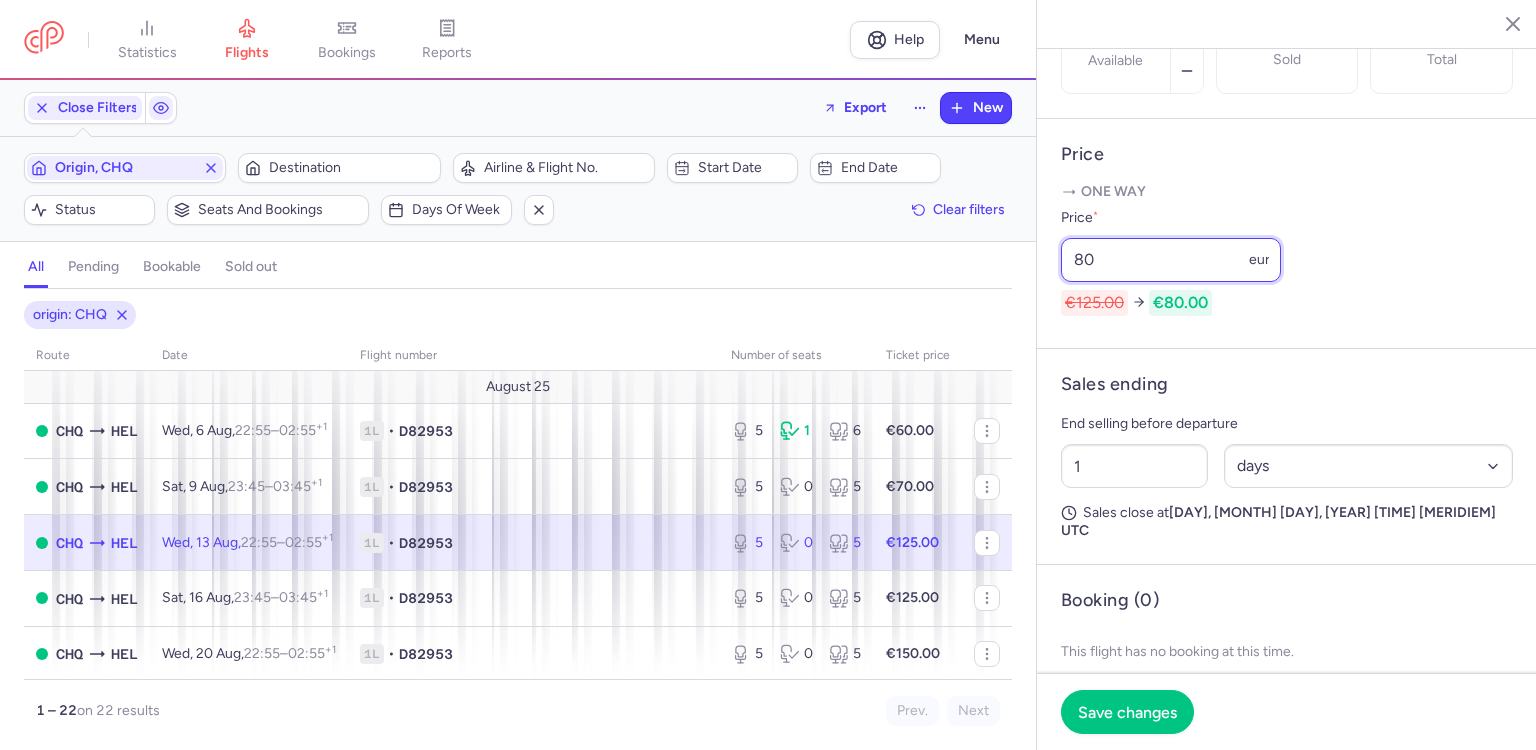 type on "80" 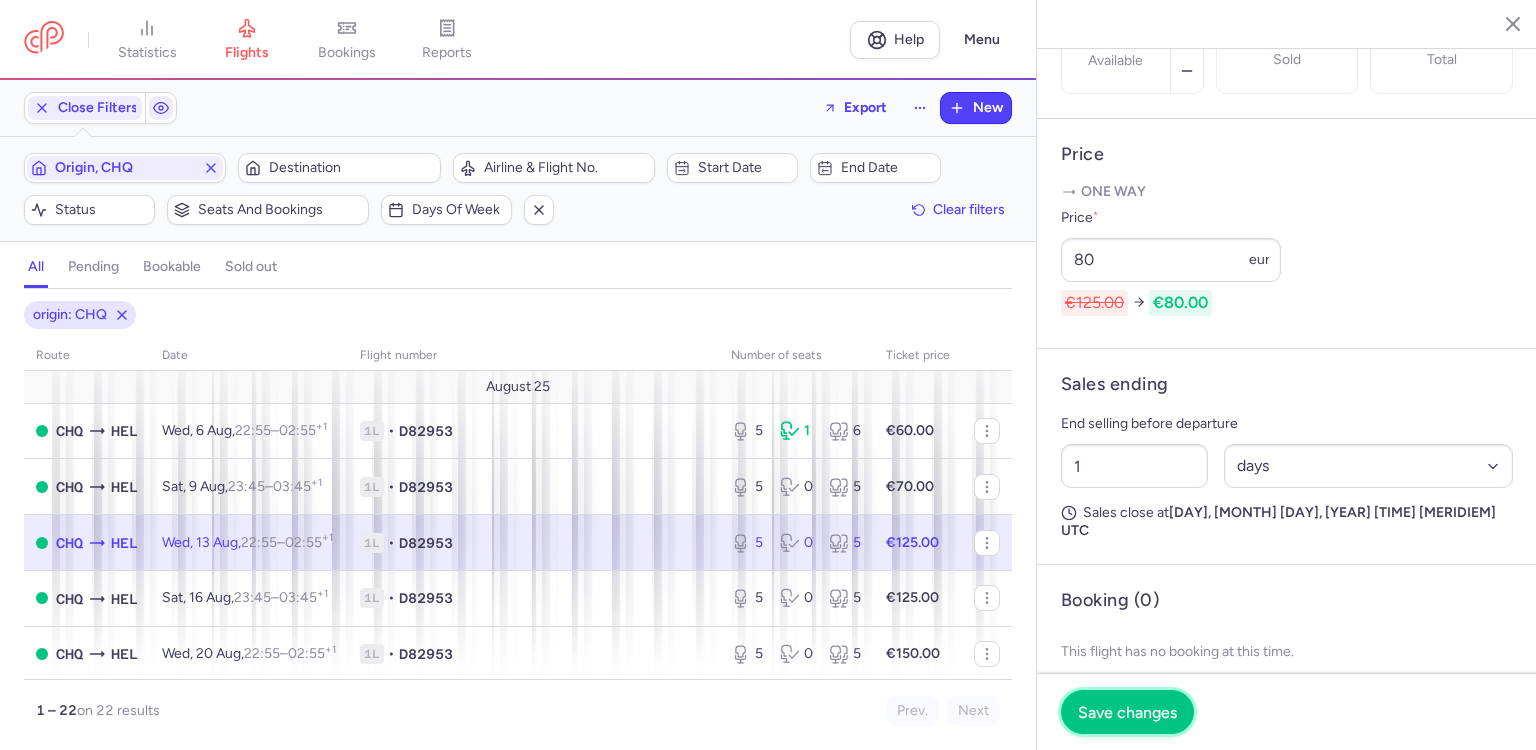 click on "Save changes" at bounding box center [1127, 712] 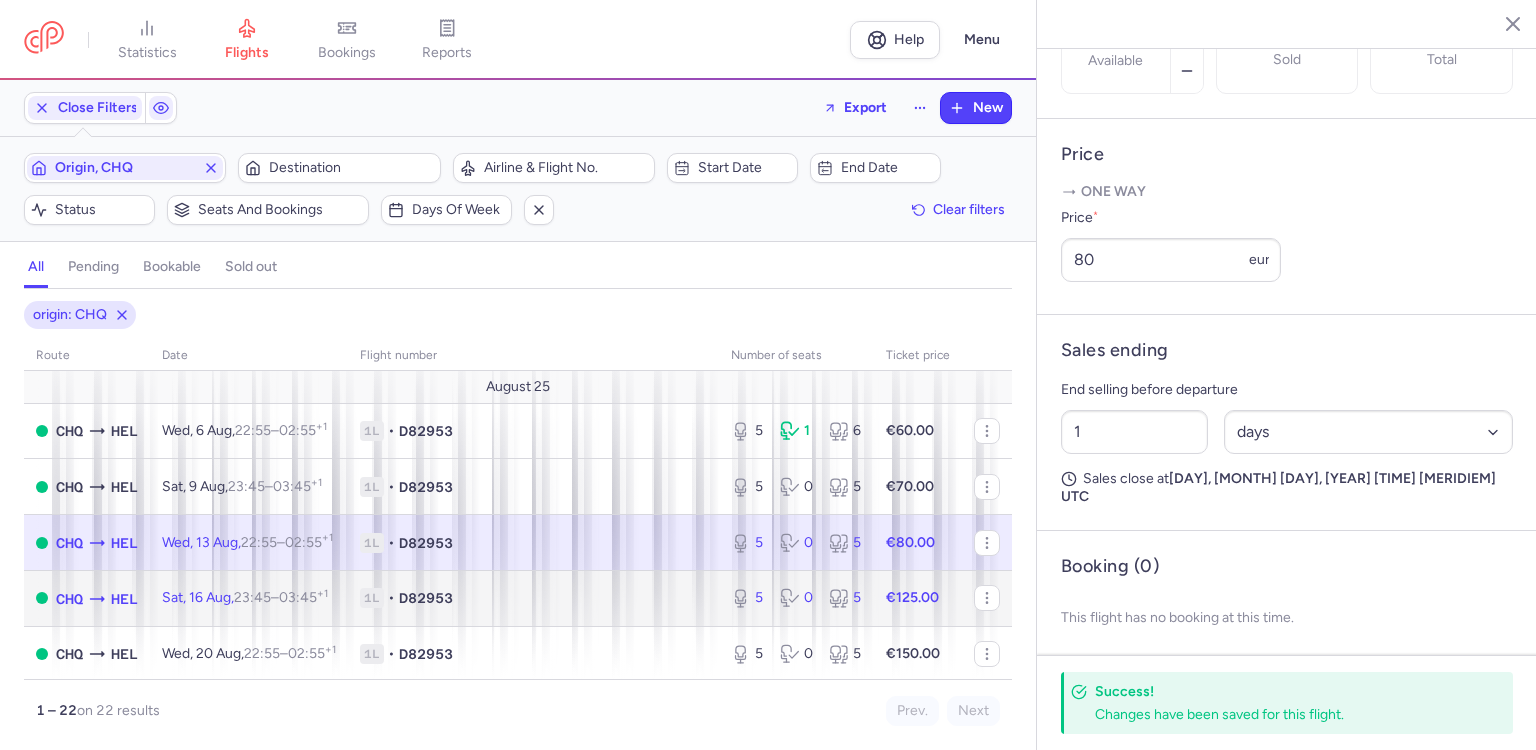 click on "1L • D82953" at bounding box center (533, 598) 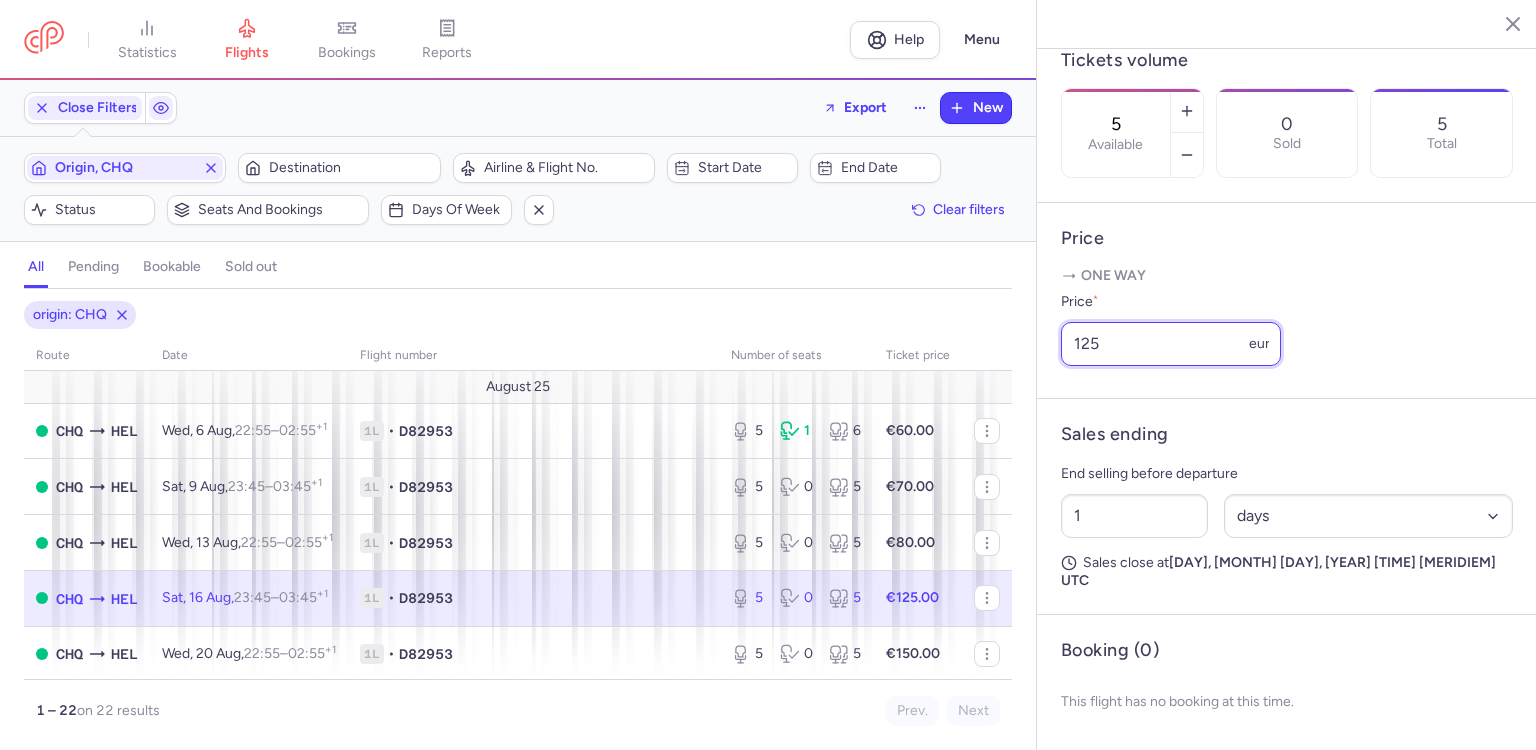 click on "125" at bounding box center [1171, 344] 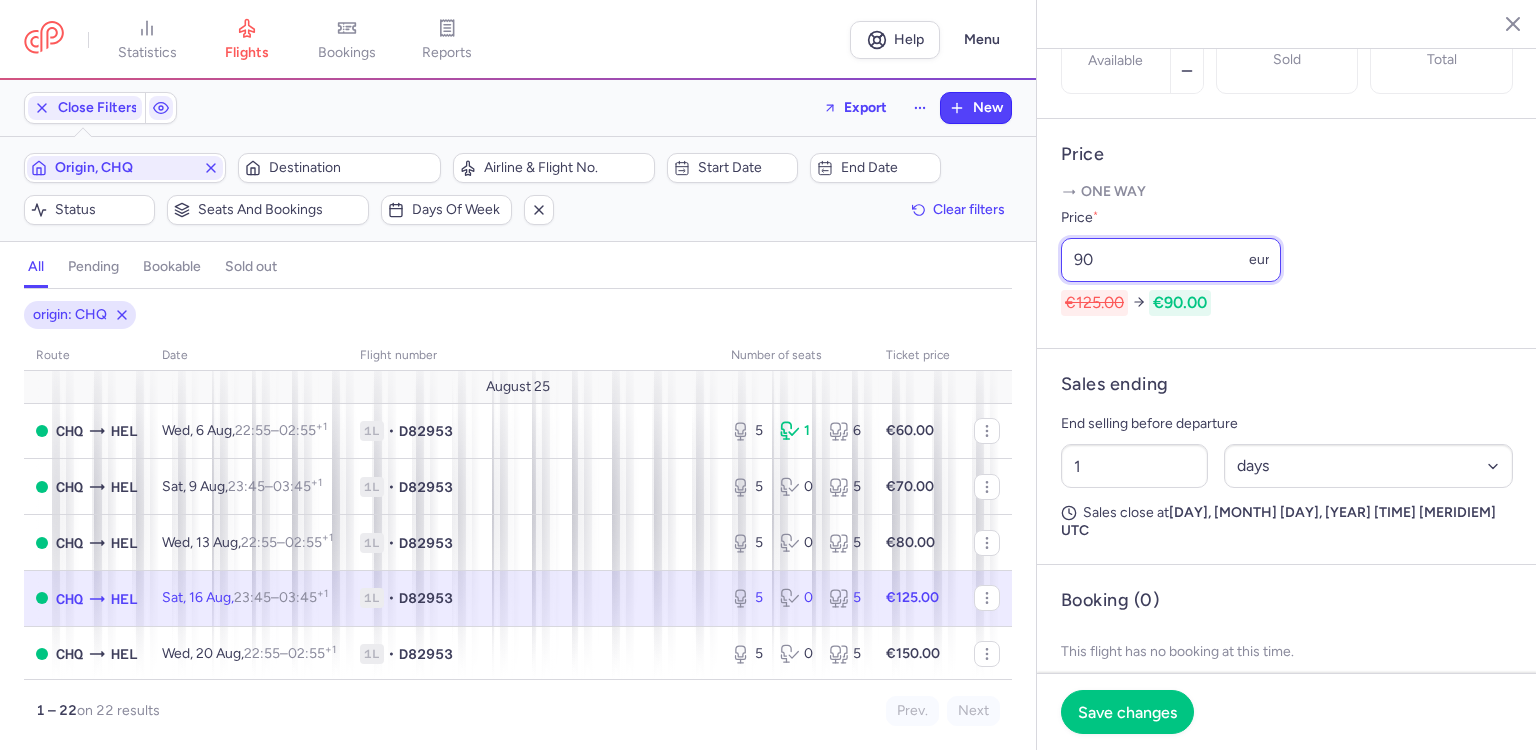 type on "90" 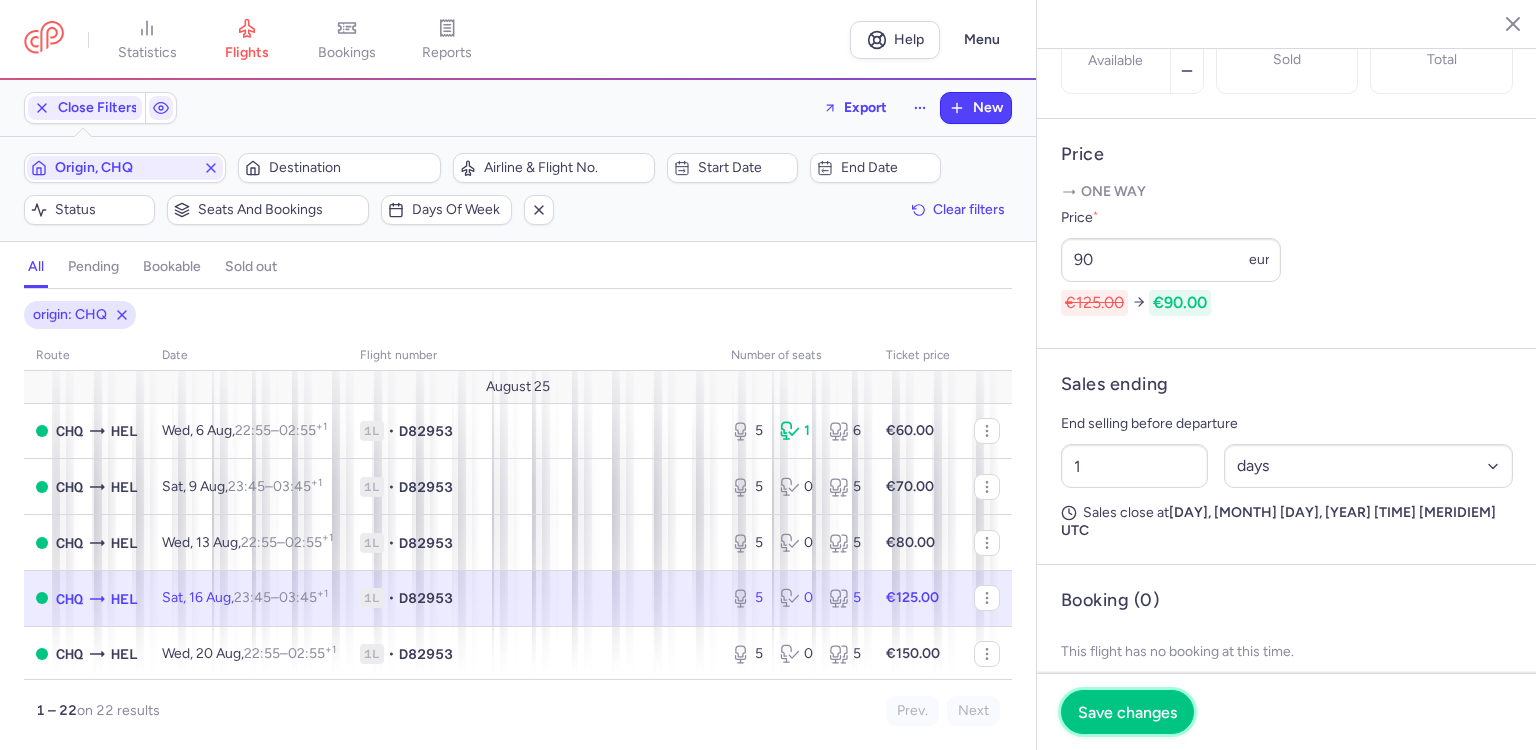 click on "Save changes" at bounding box center (1127, 712) 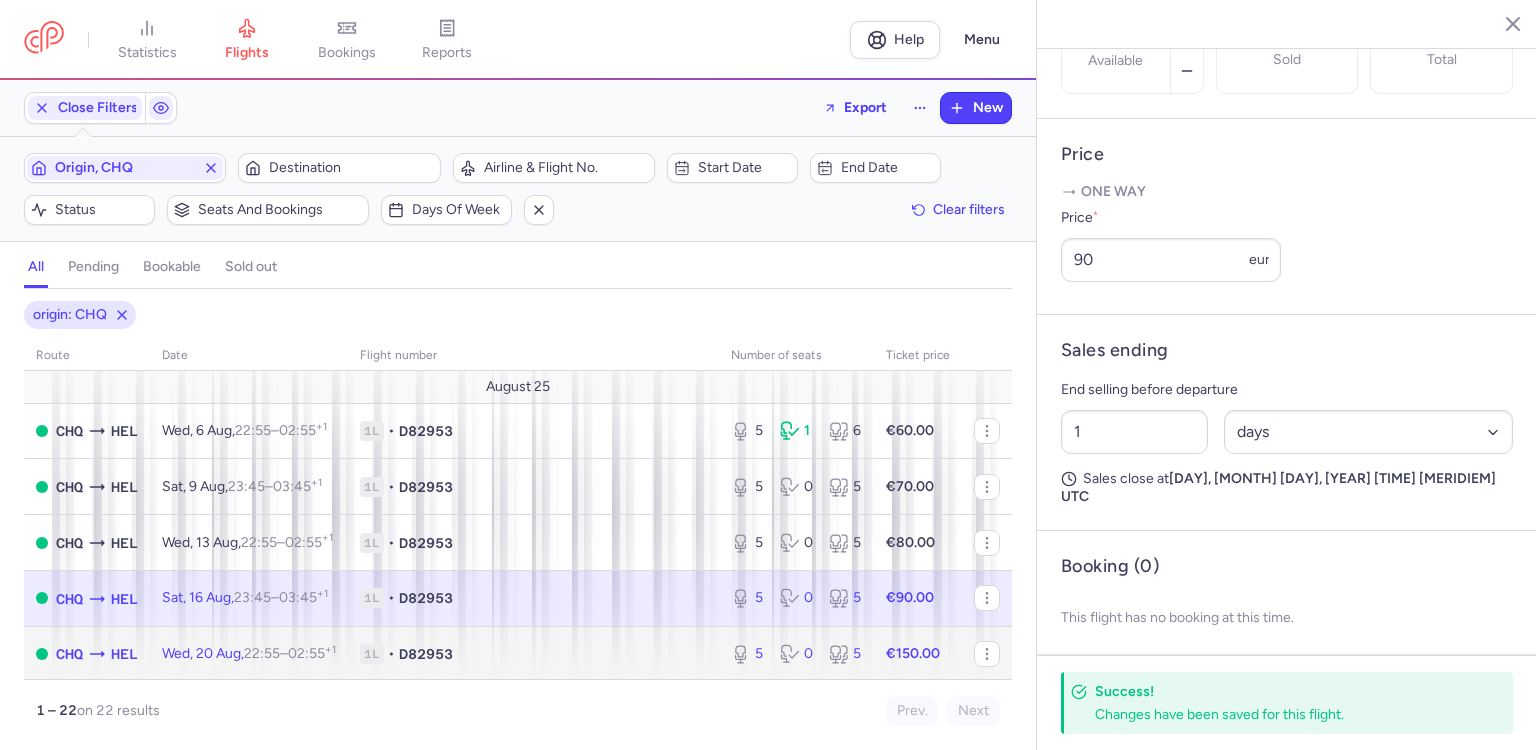 click on "1L • D82953" at bounding box center [533, 654] 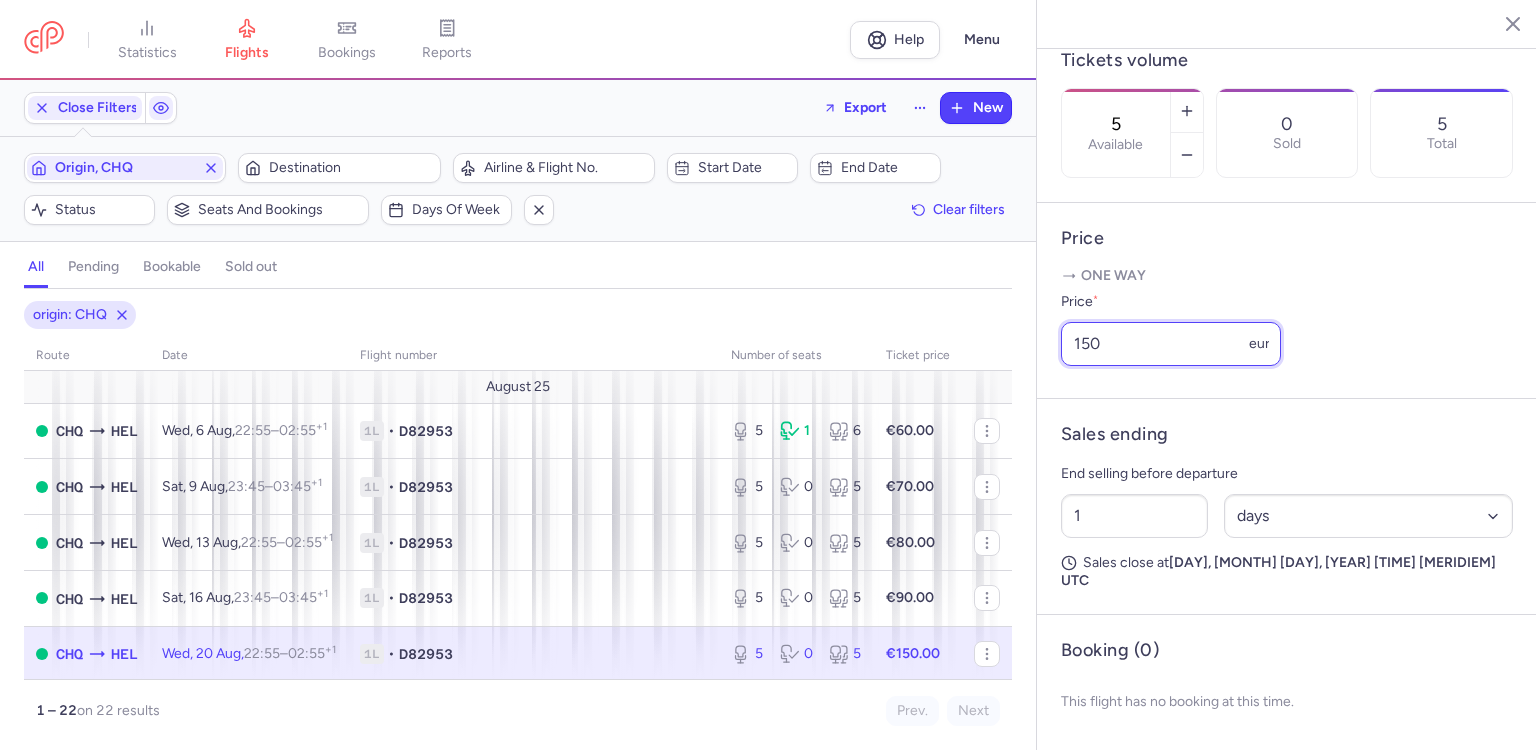 click on "150" at bounding box center [1171, 344] 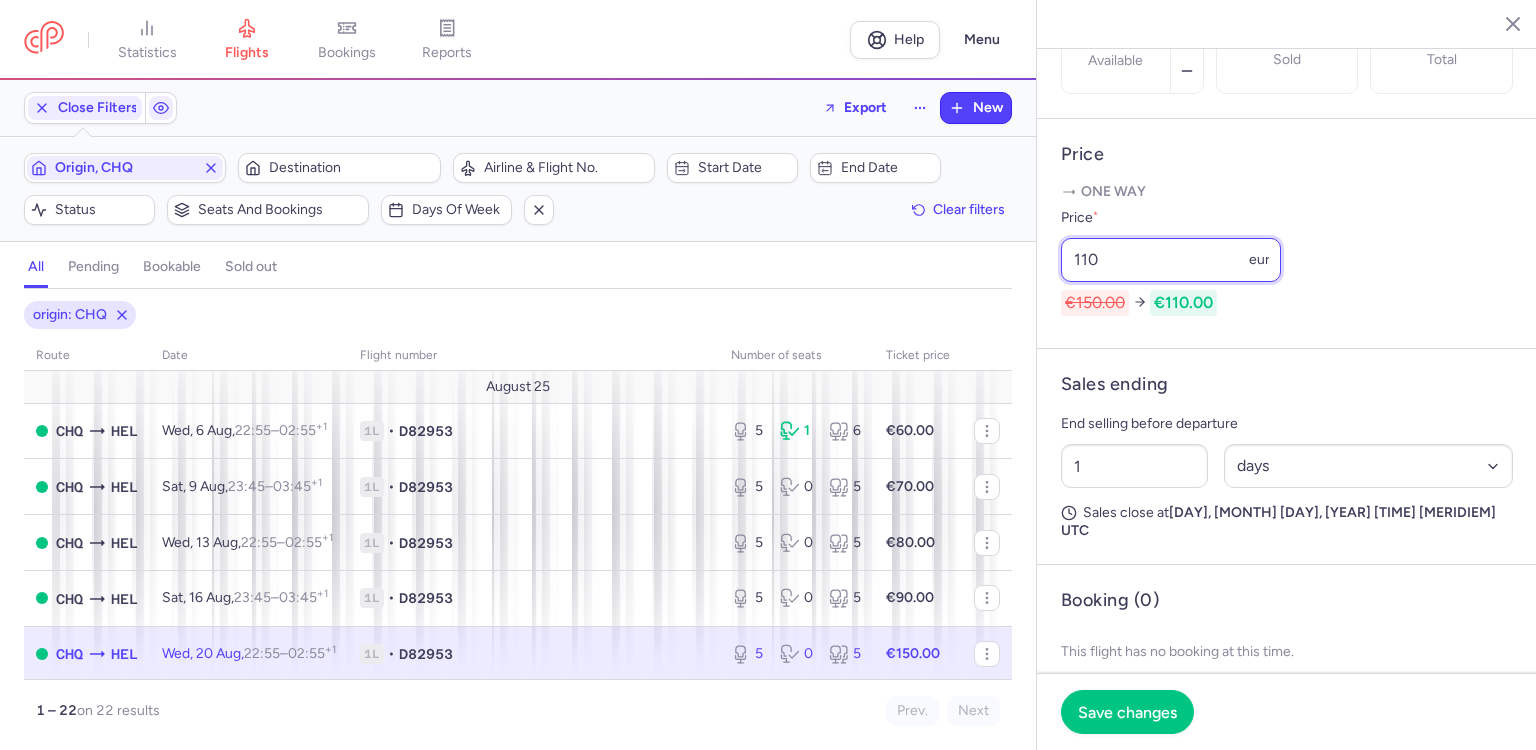 type on "110" 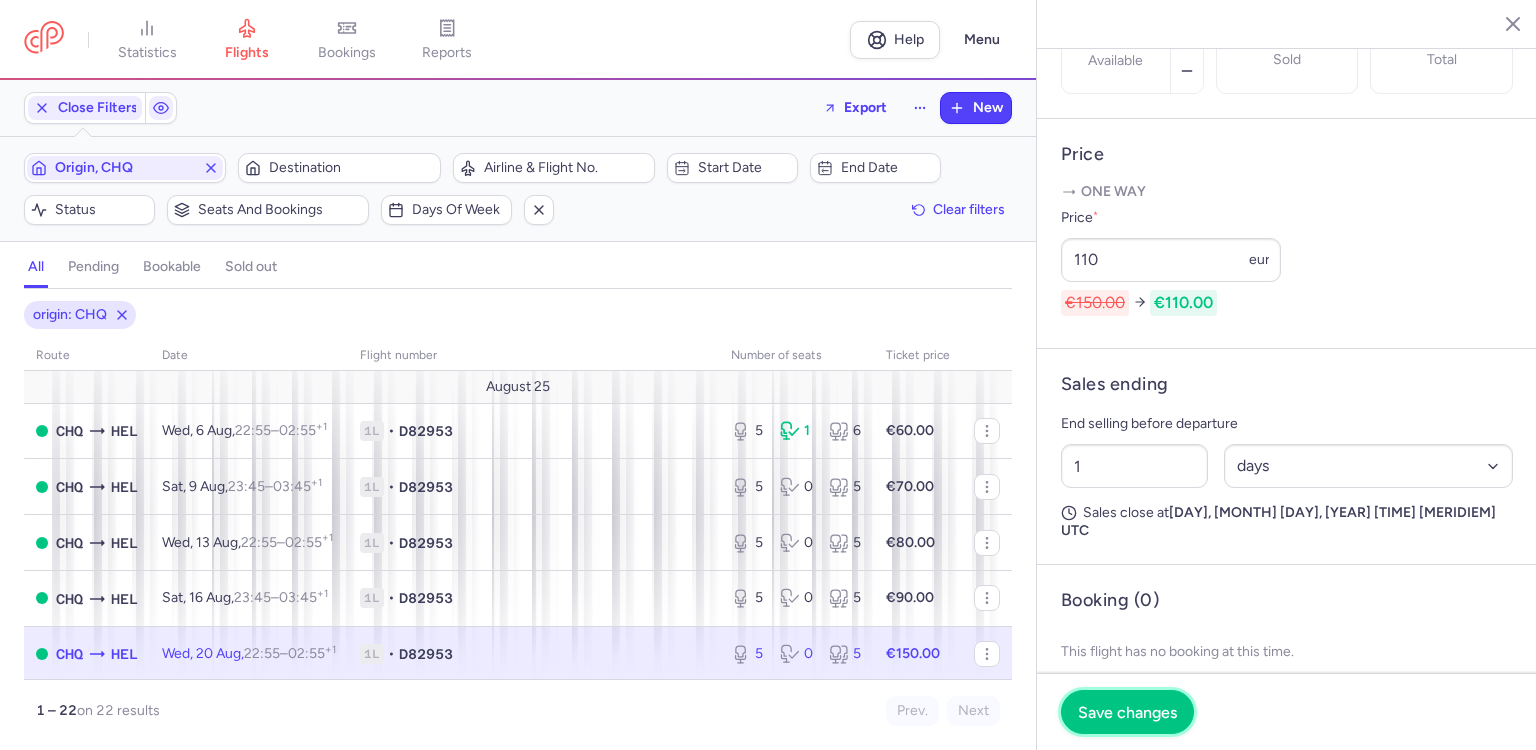 click on "Save changes" at bounding box center (1127, 712) 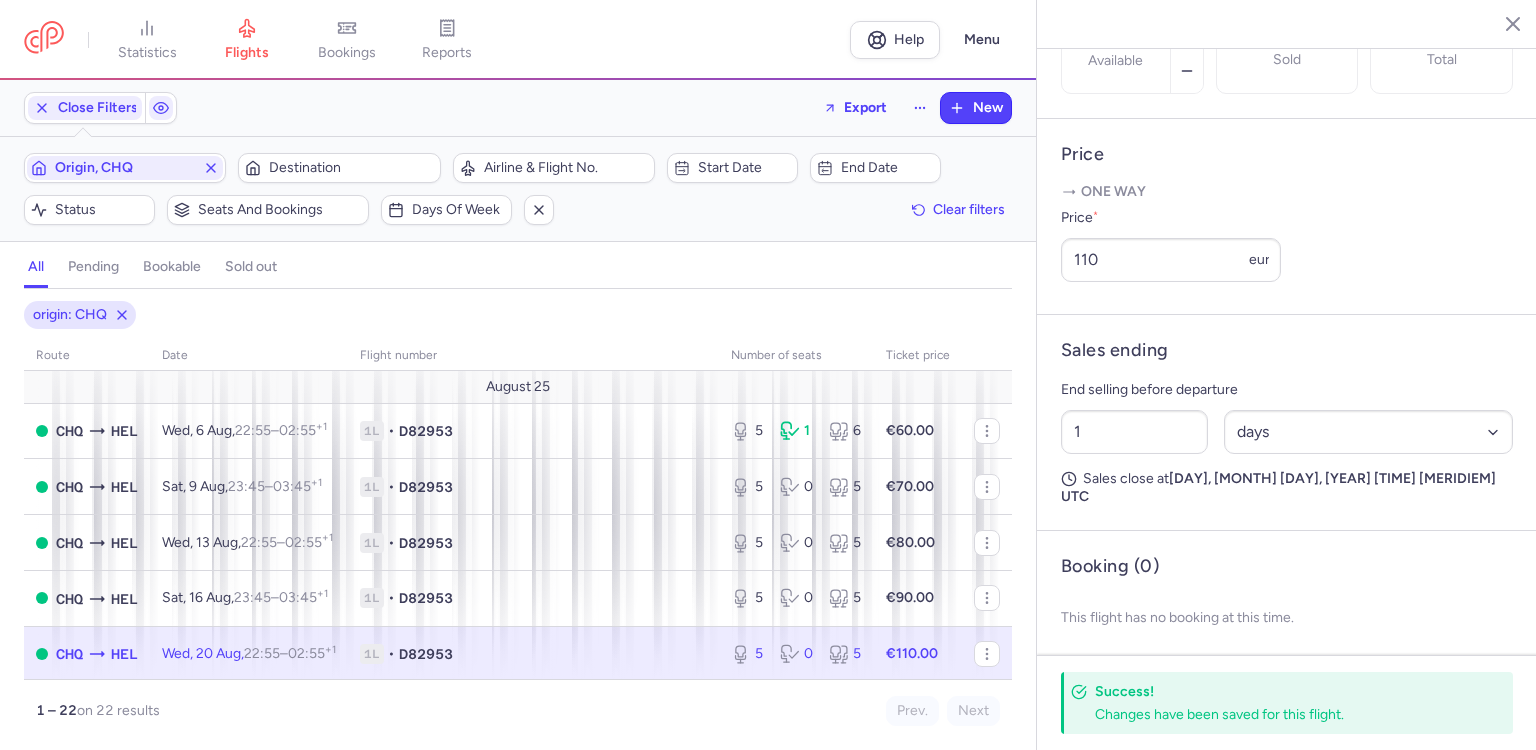 scroll, scrollTop: 204, scrollLeft: 0, axis: vertical 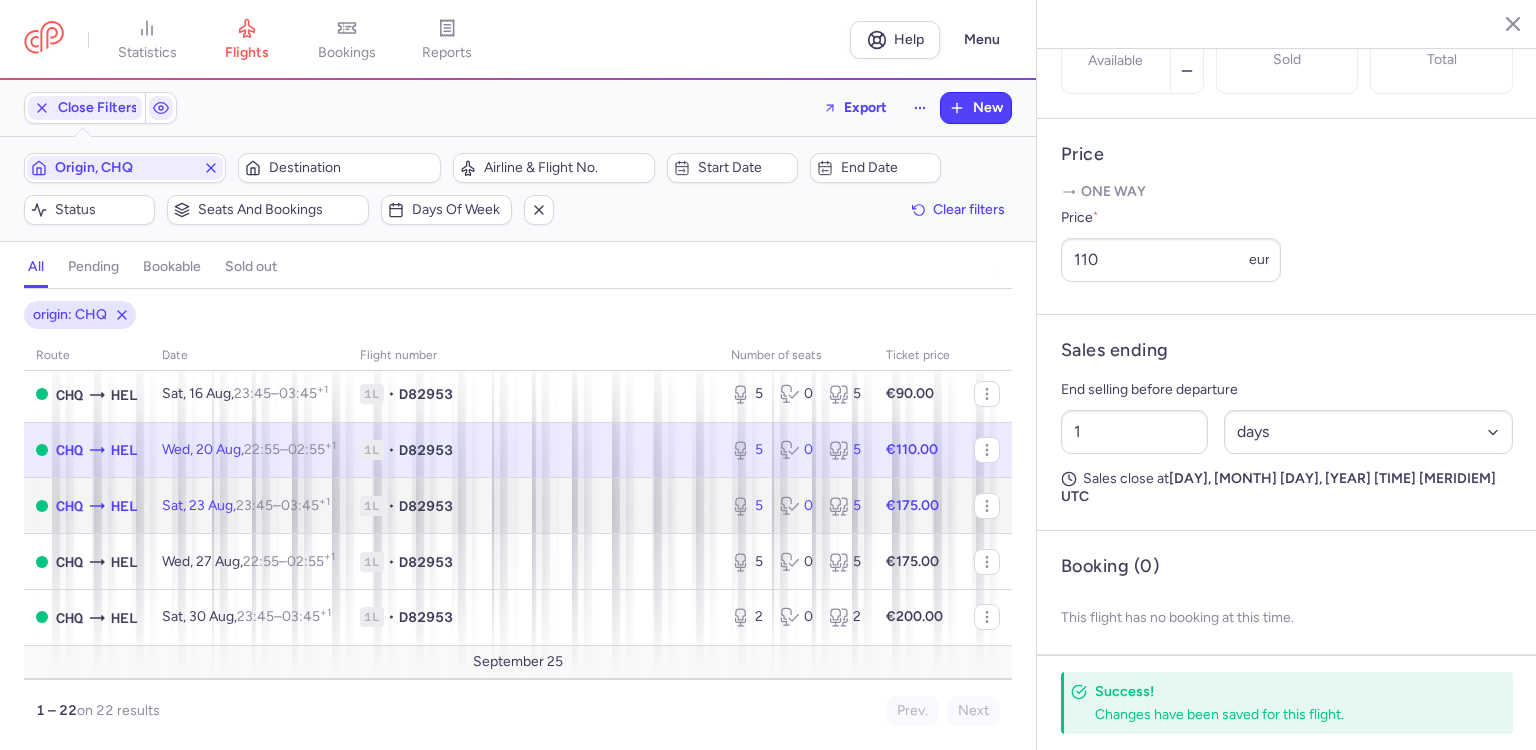 click on "1L • D82953" at bounding box center [533, 506] 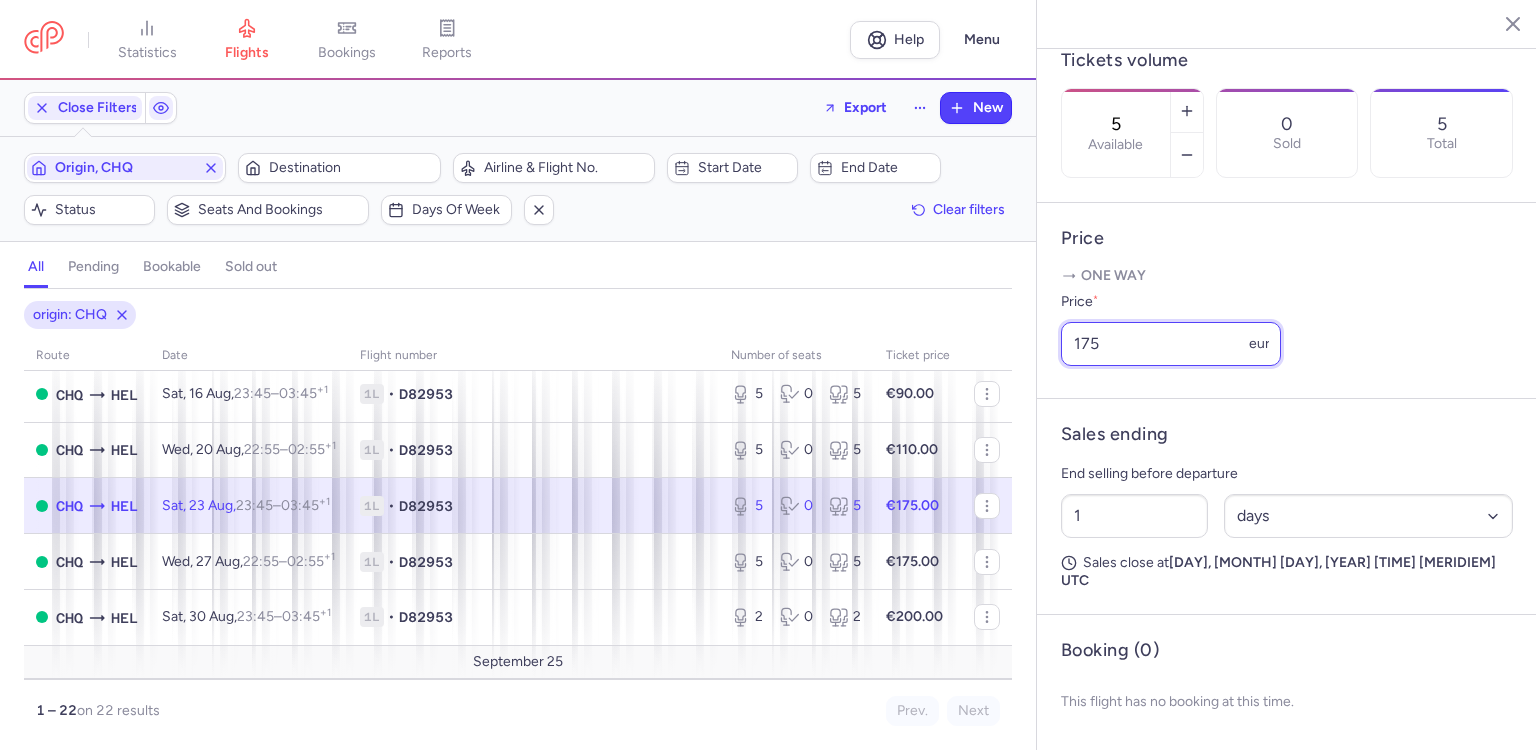 click on "175" at bounding box center [1171, 344] 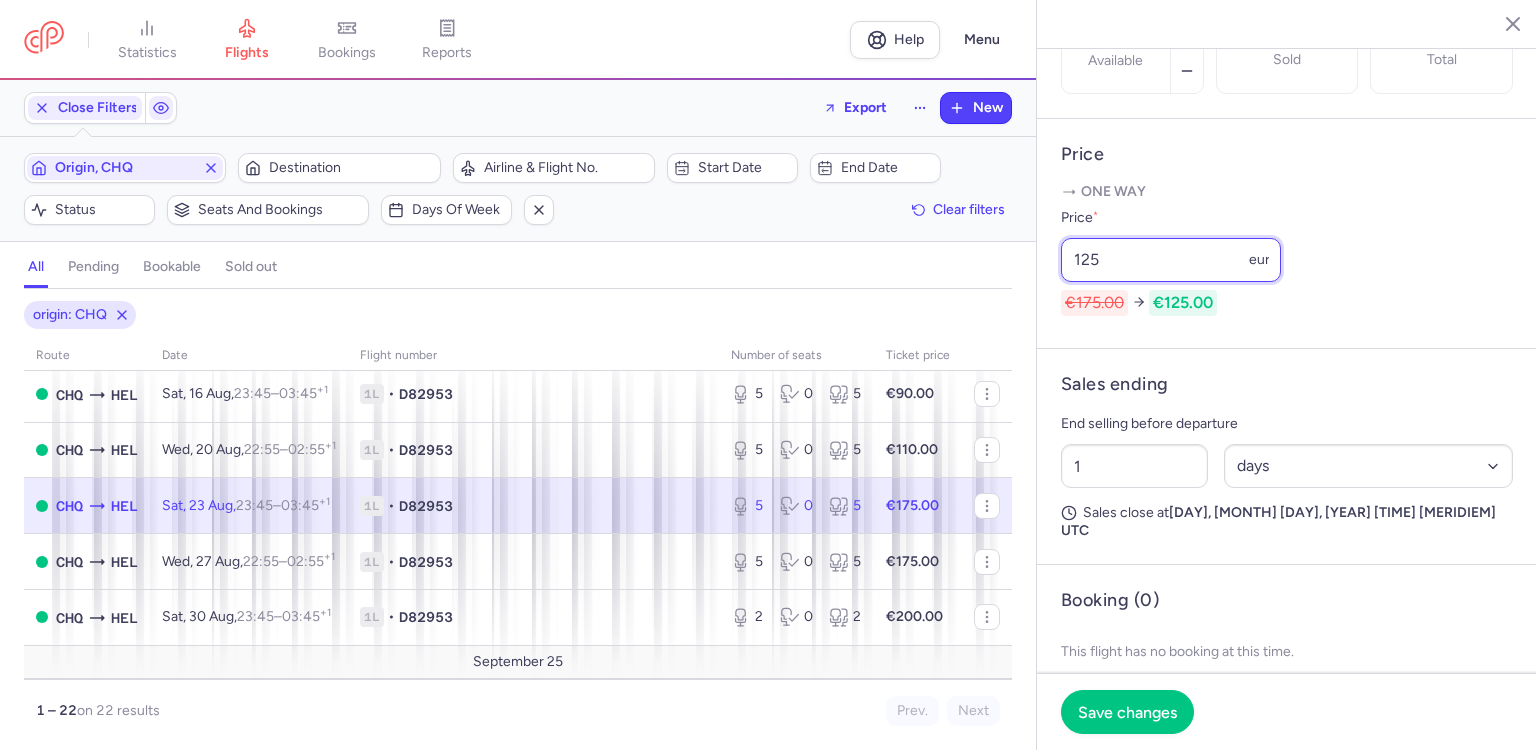 type on "125" 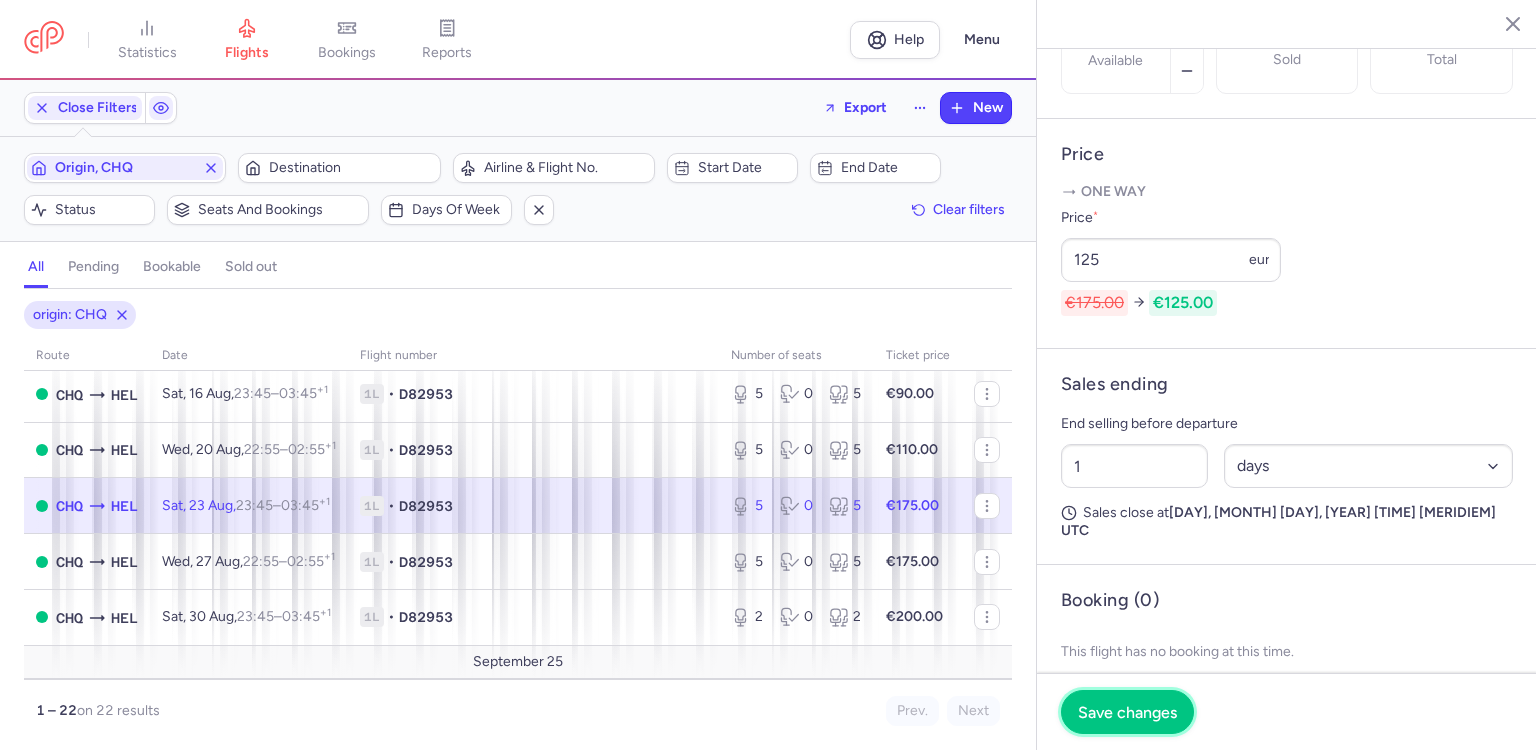 click on "Save changes" at bounding box center (1127, 712) 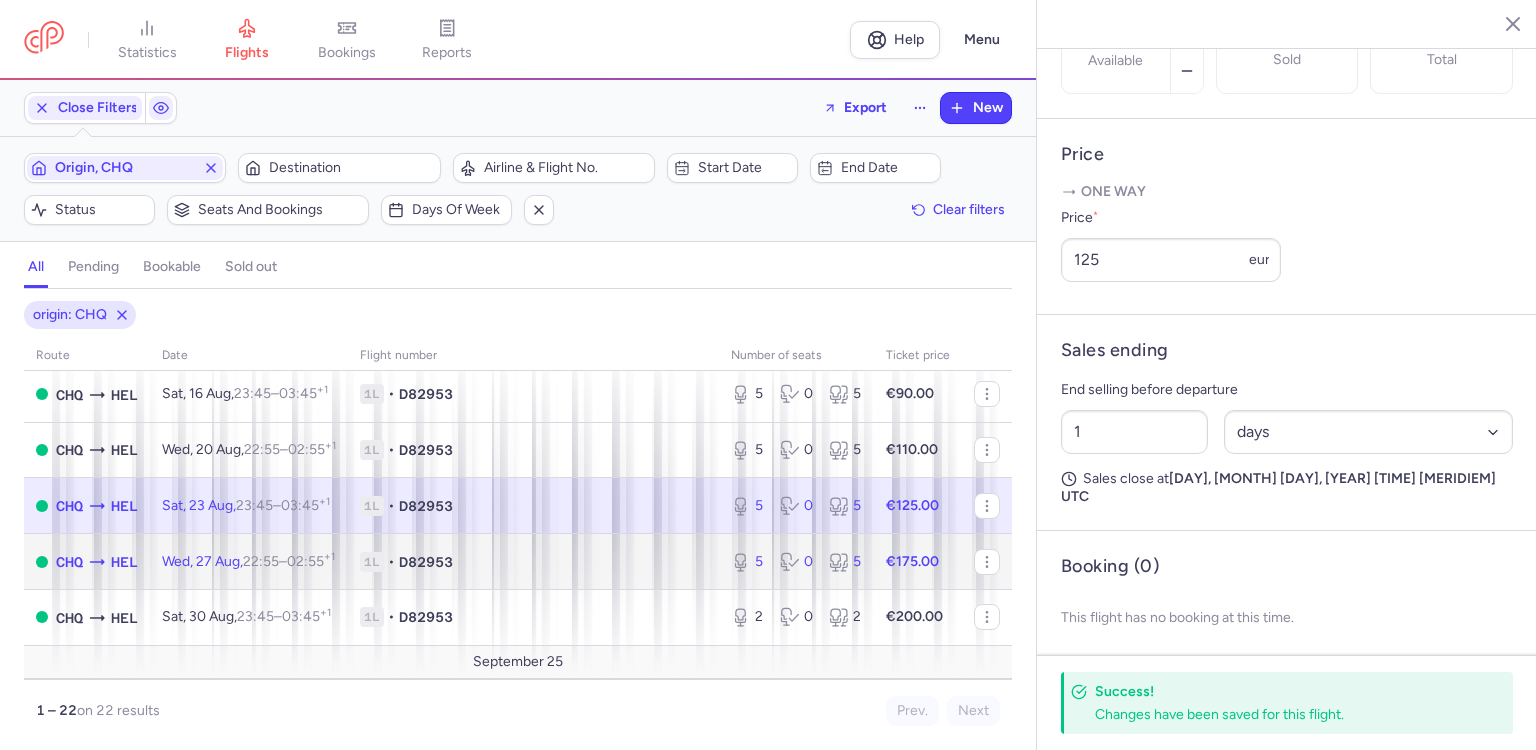 click on "1L • D82953" at bounding box center (533, 562) 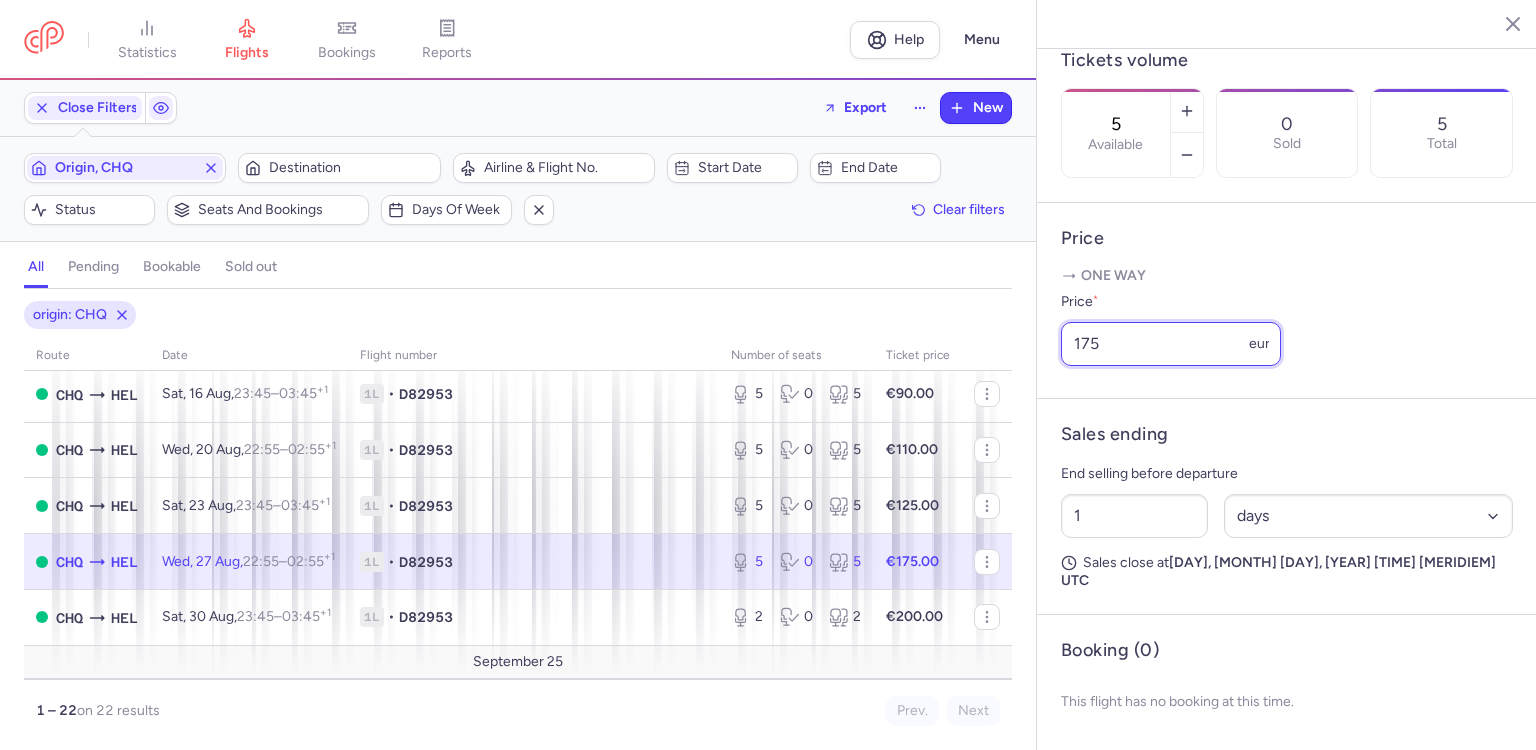 click on "175" at bounding box center (1171, 344) 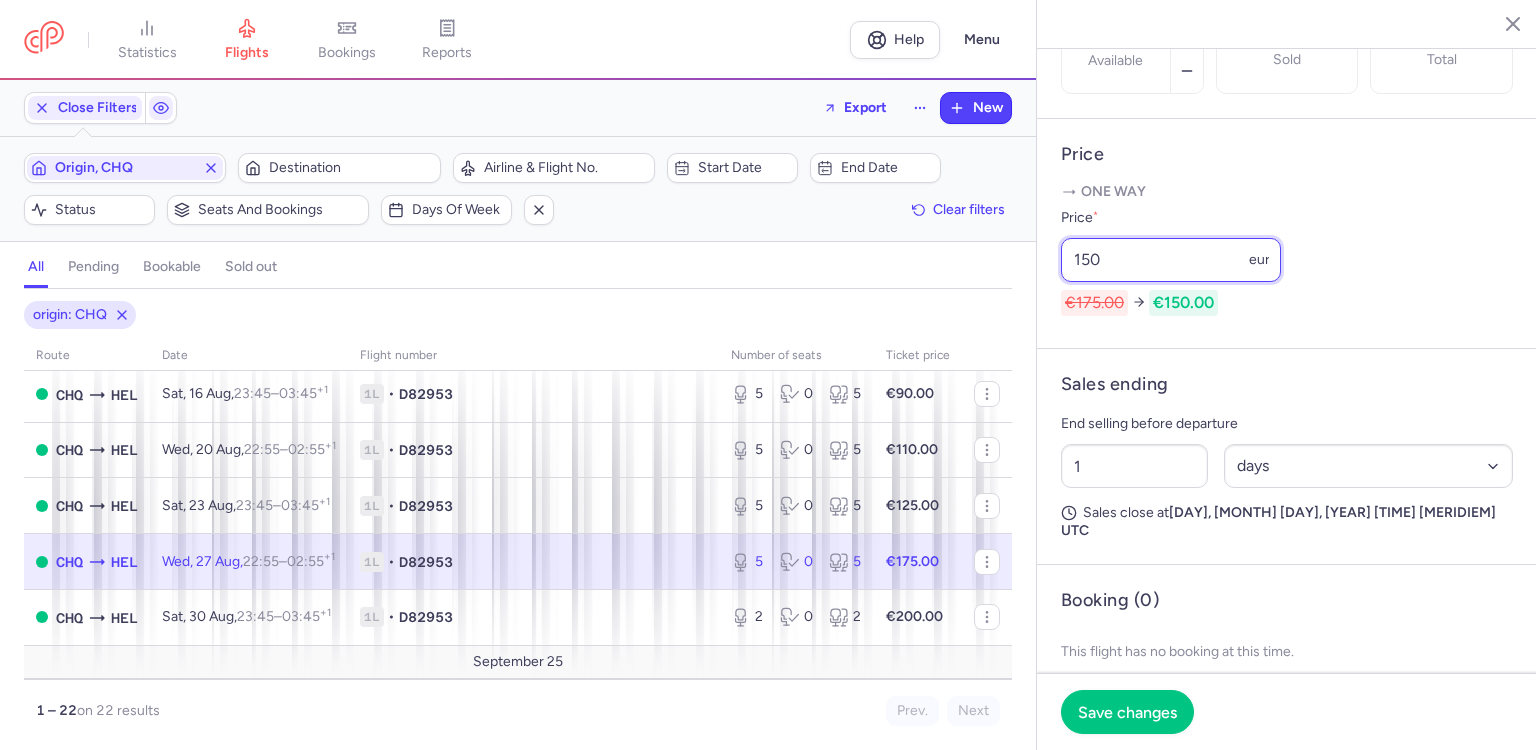 type on "150" 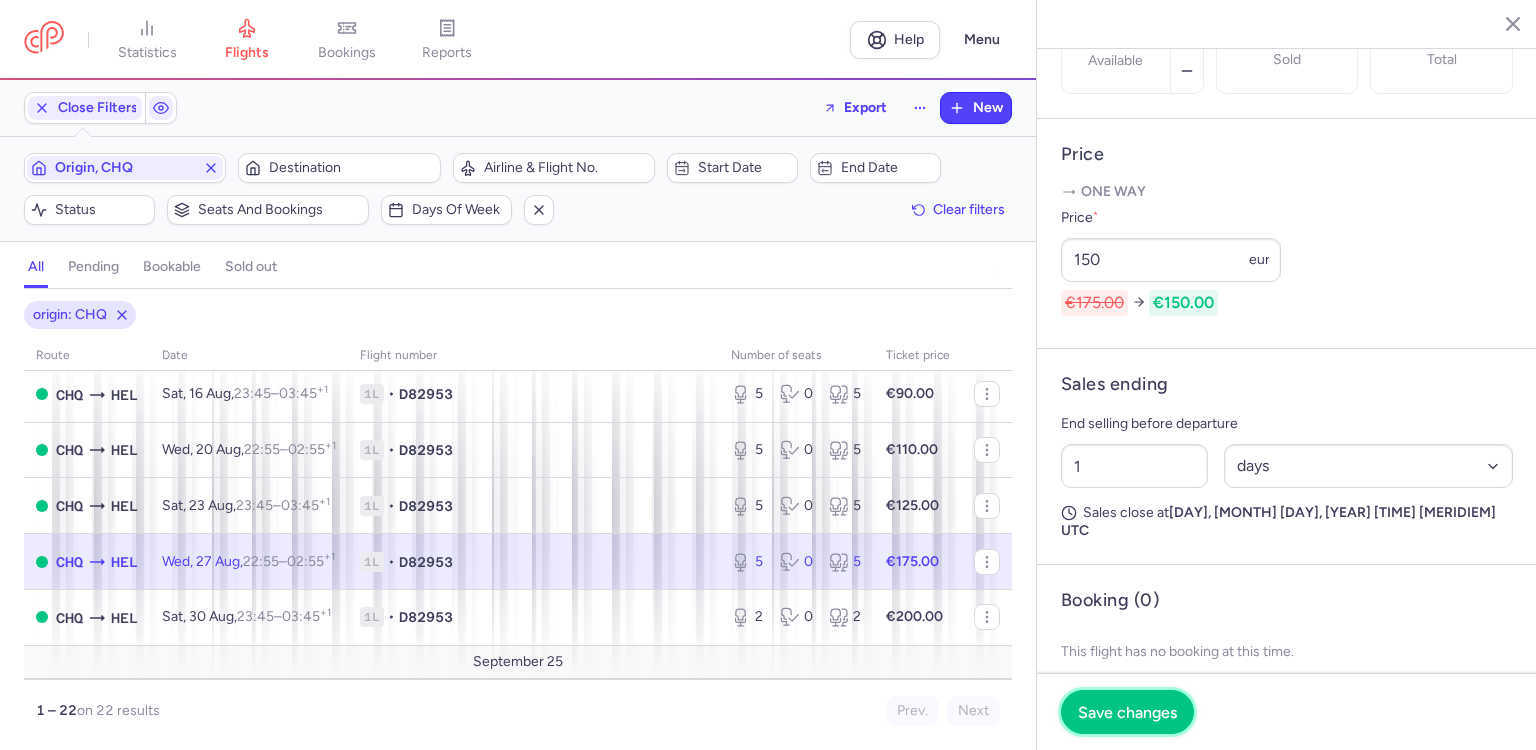click on "Save changes" at bounding box center [1127, 712] 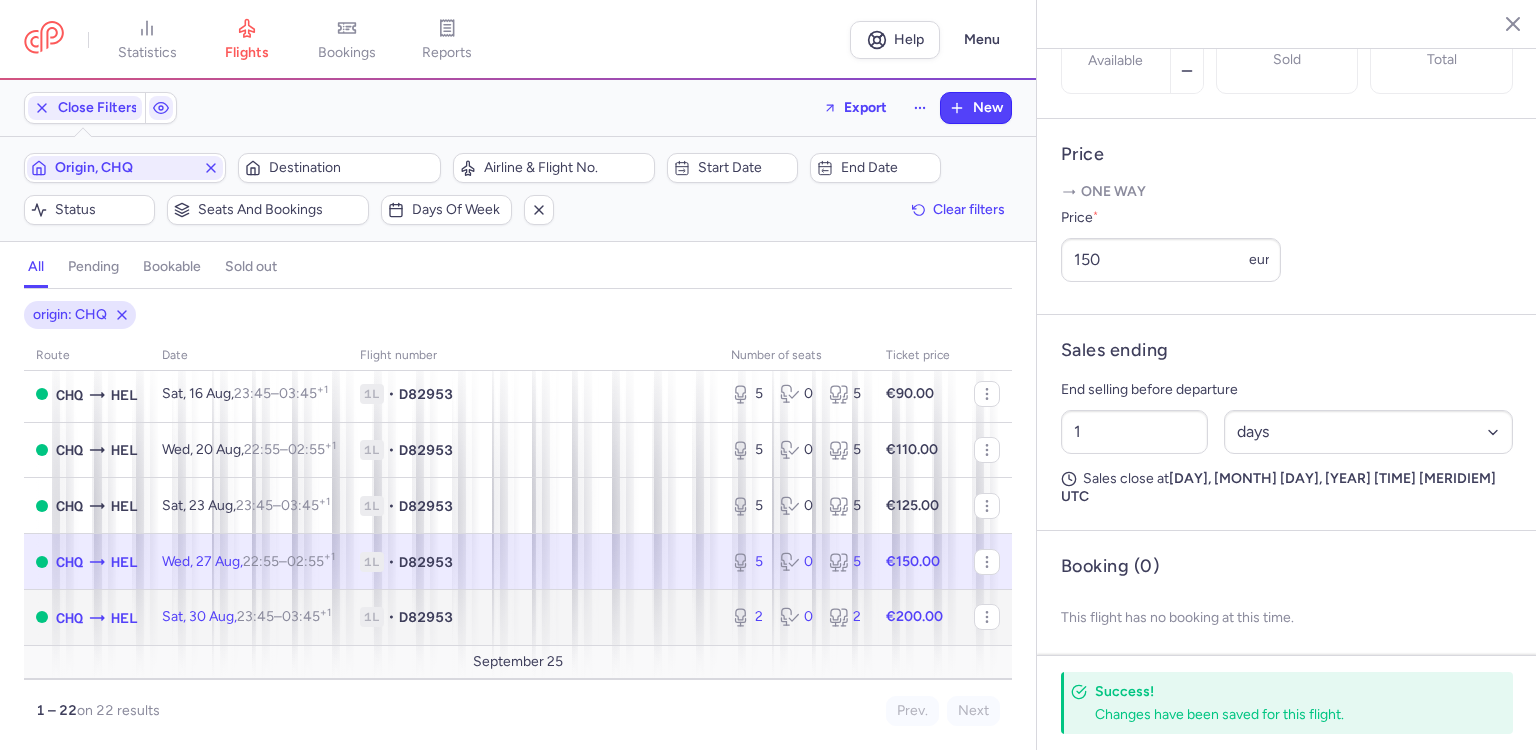 click on "1L • D82953" at bounding box center [533, 617] 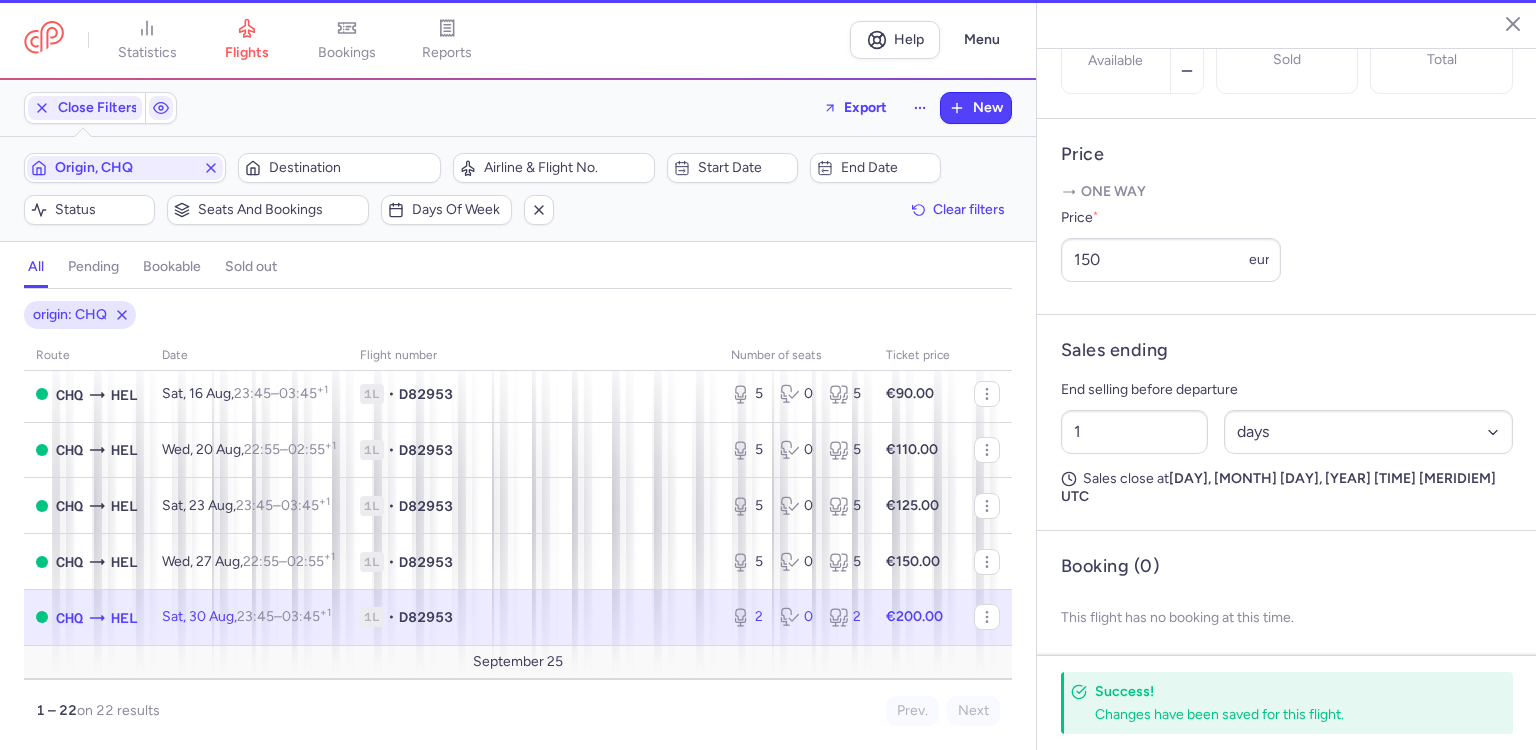 type on "2" 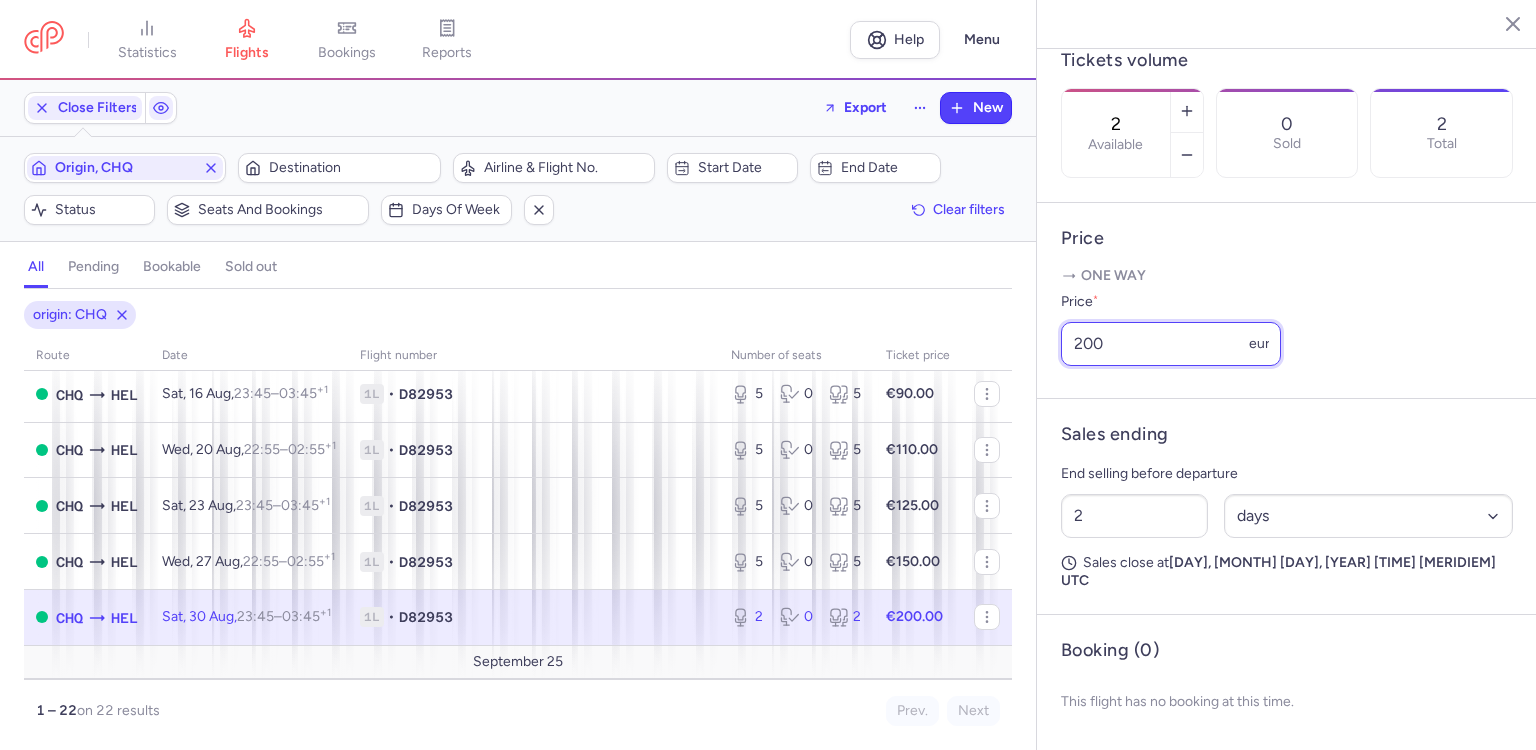 click on "200" at bounding box center (1171, 344) 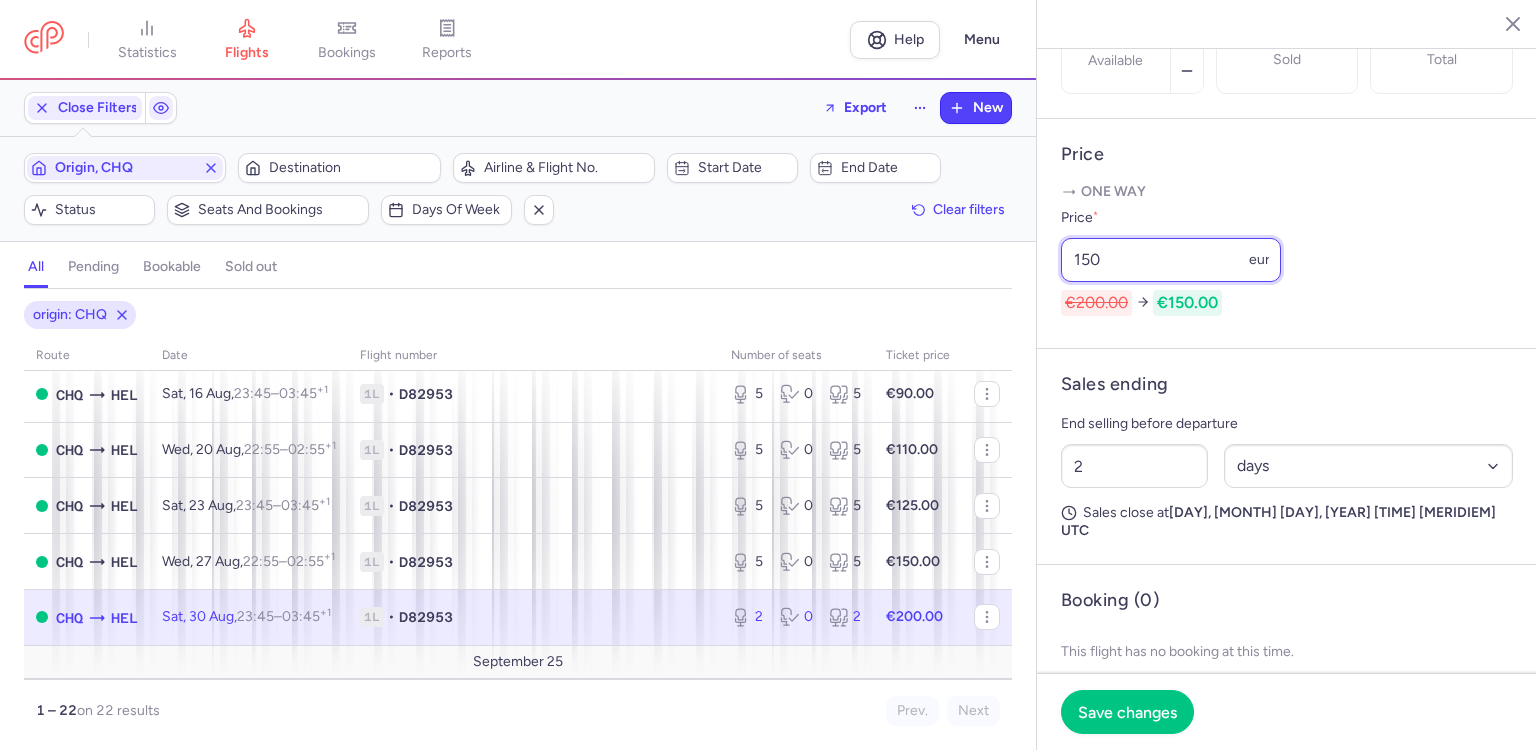 type on "150" 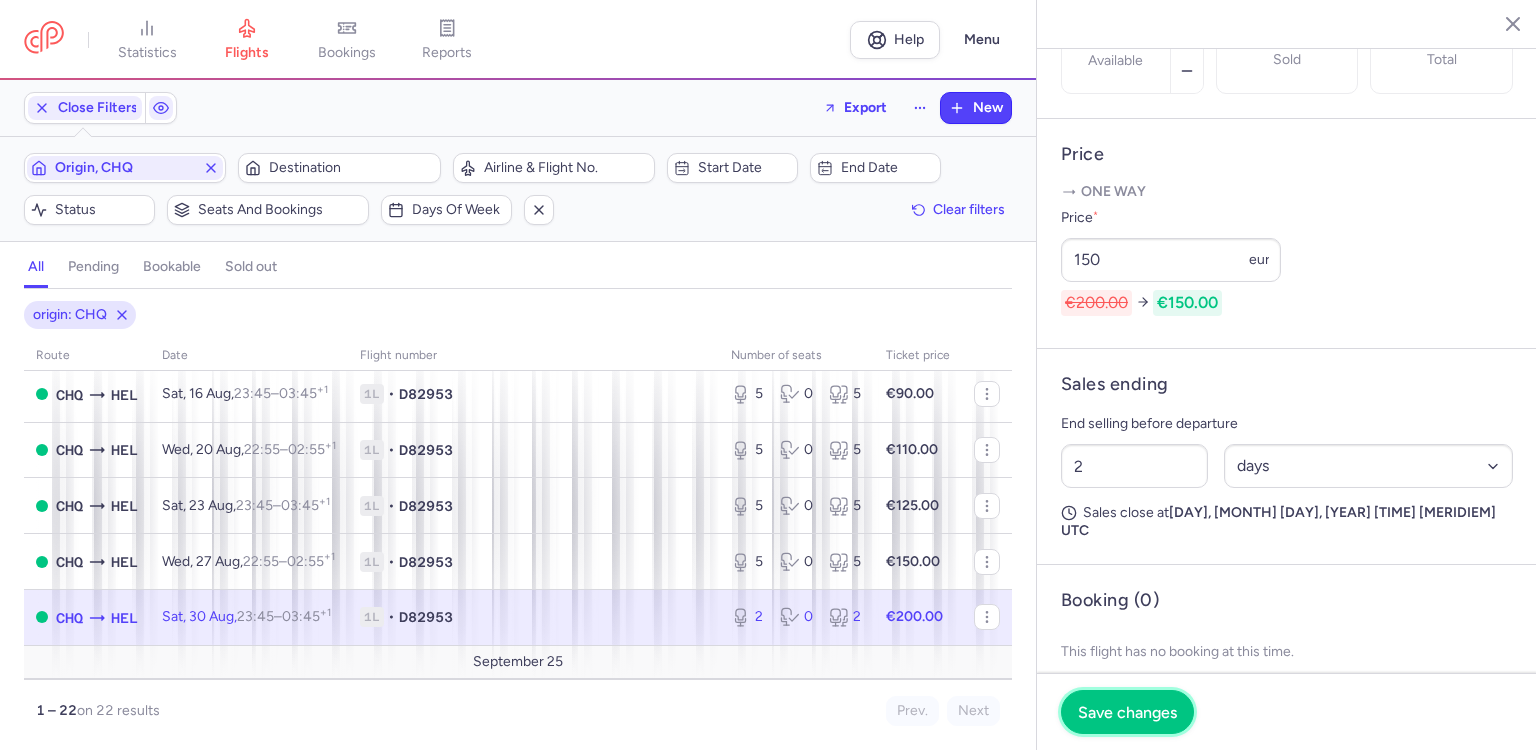 click on "Save changes" at bounding box center [1127, 712] 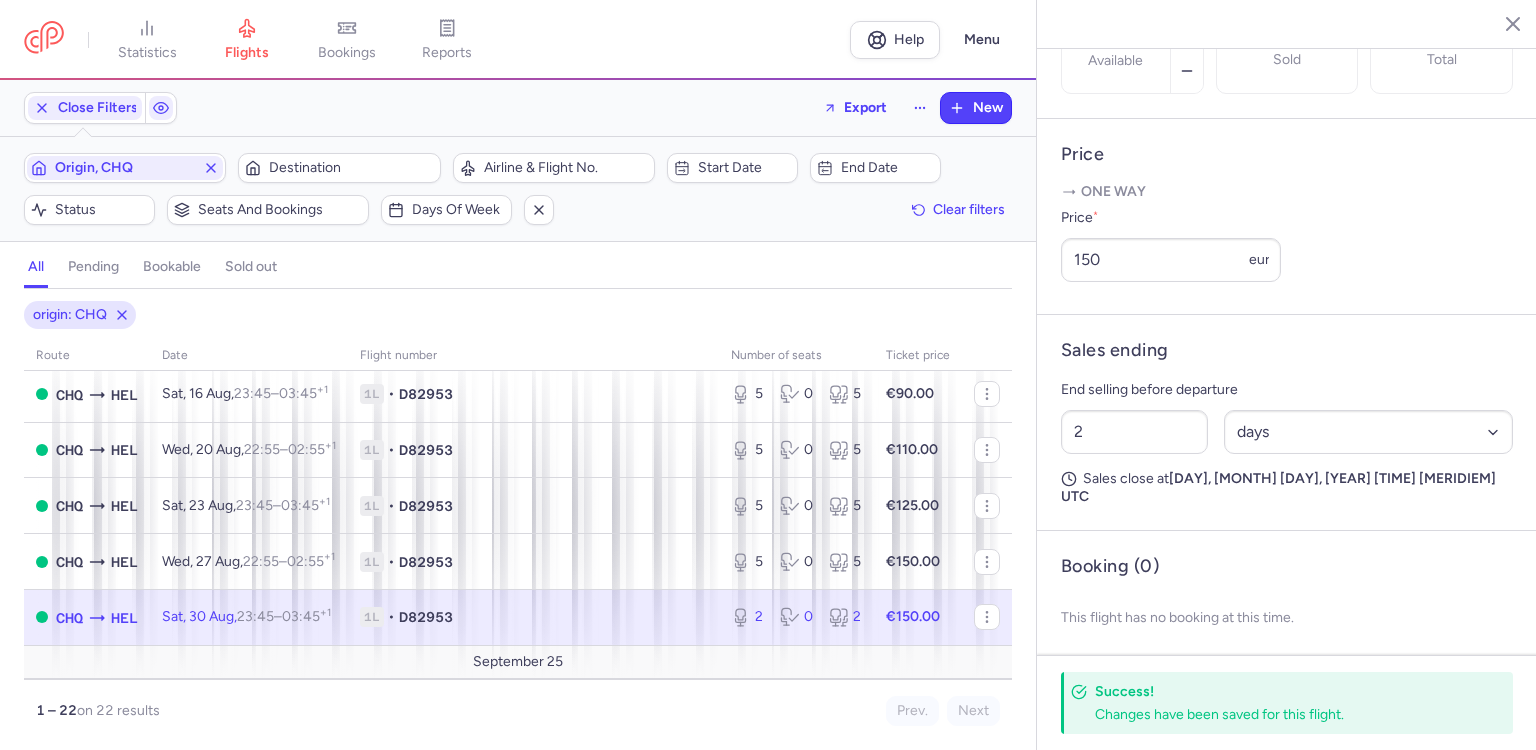 click 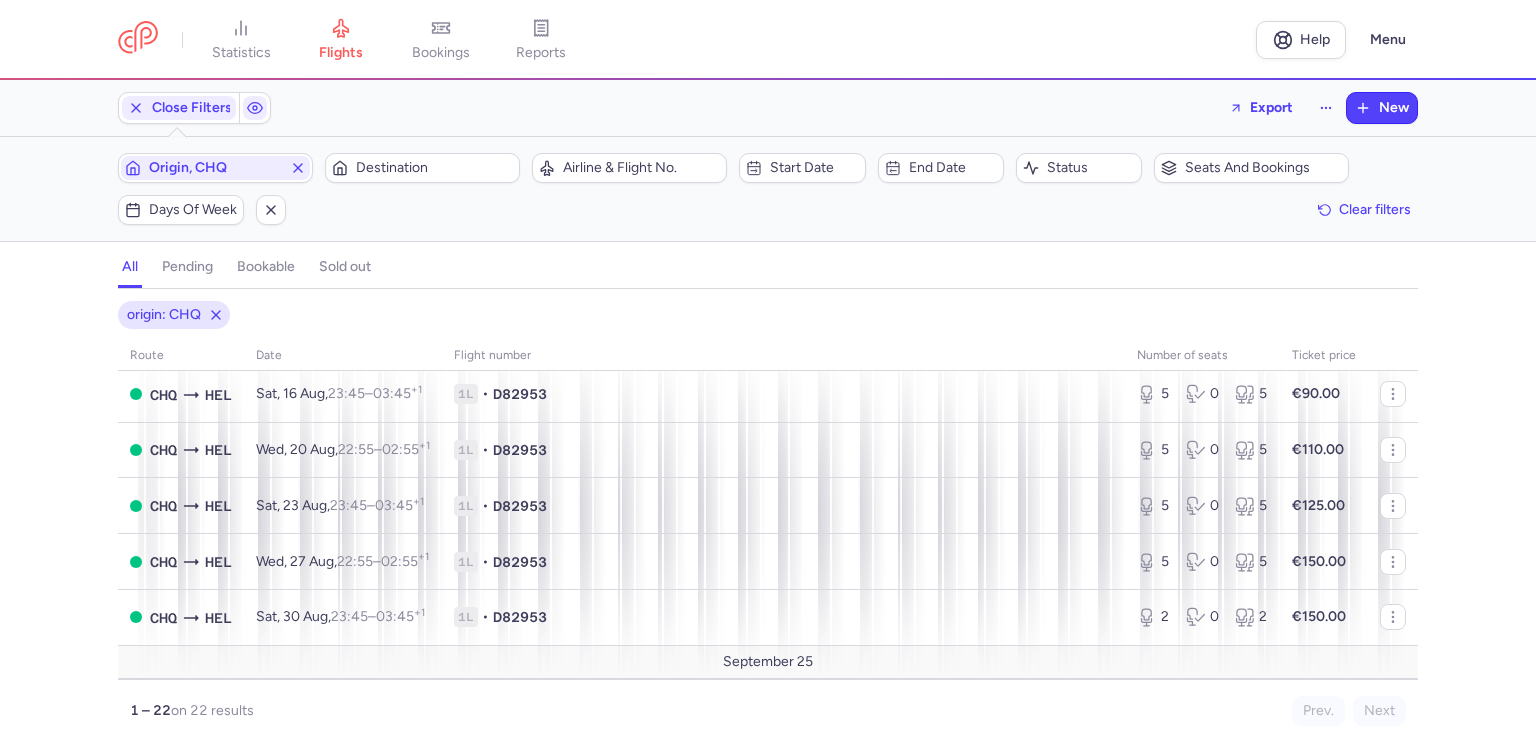 scroll, scrollTop: 0, scrollLeft: 0, axis: both 